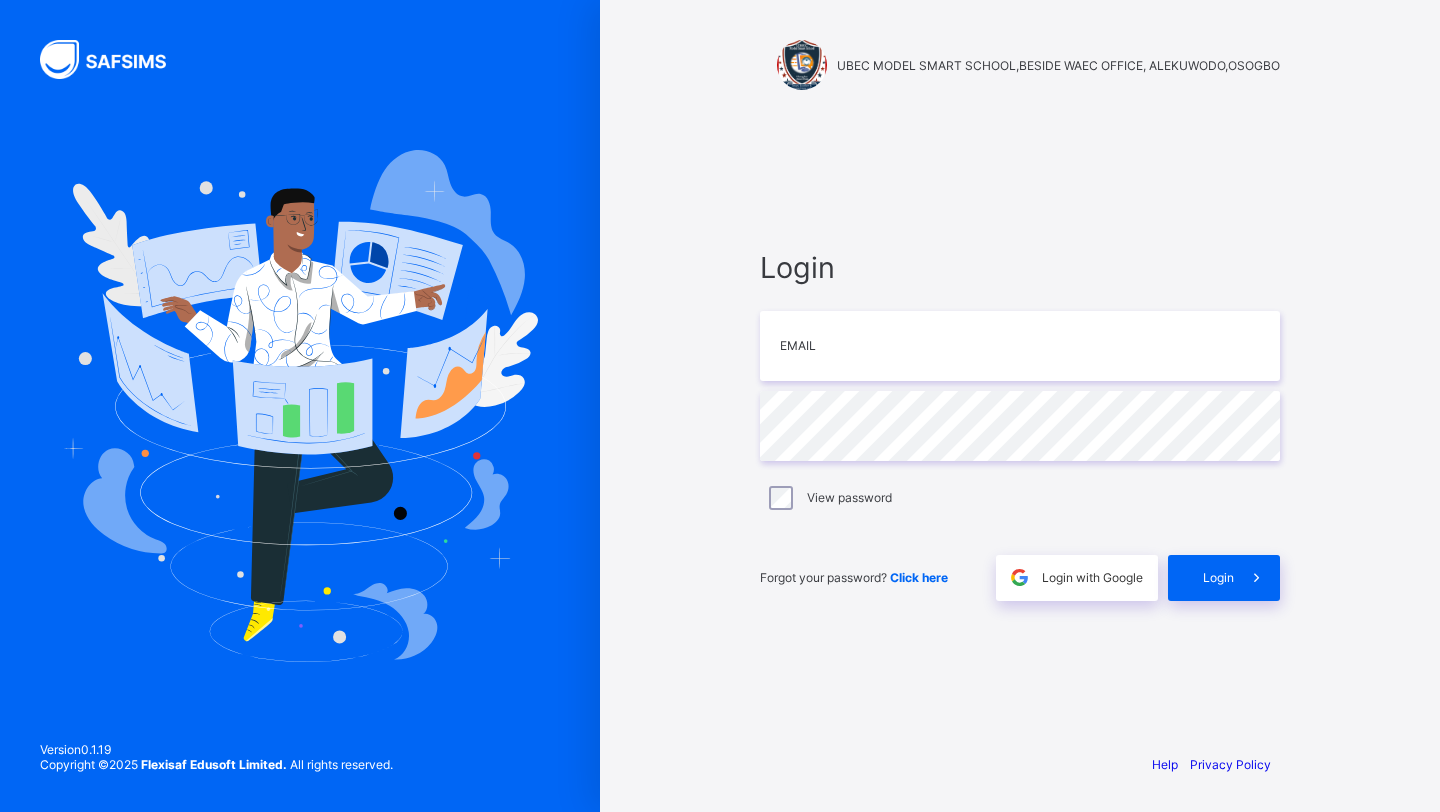 scroll, scrollTop: 0, scrollLeft: 0, axis: both 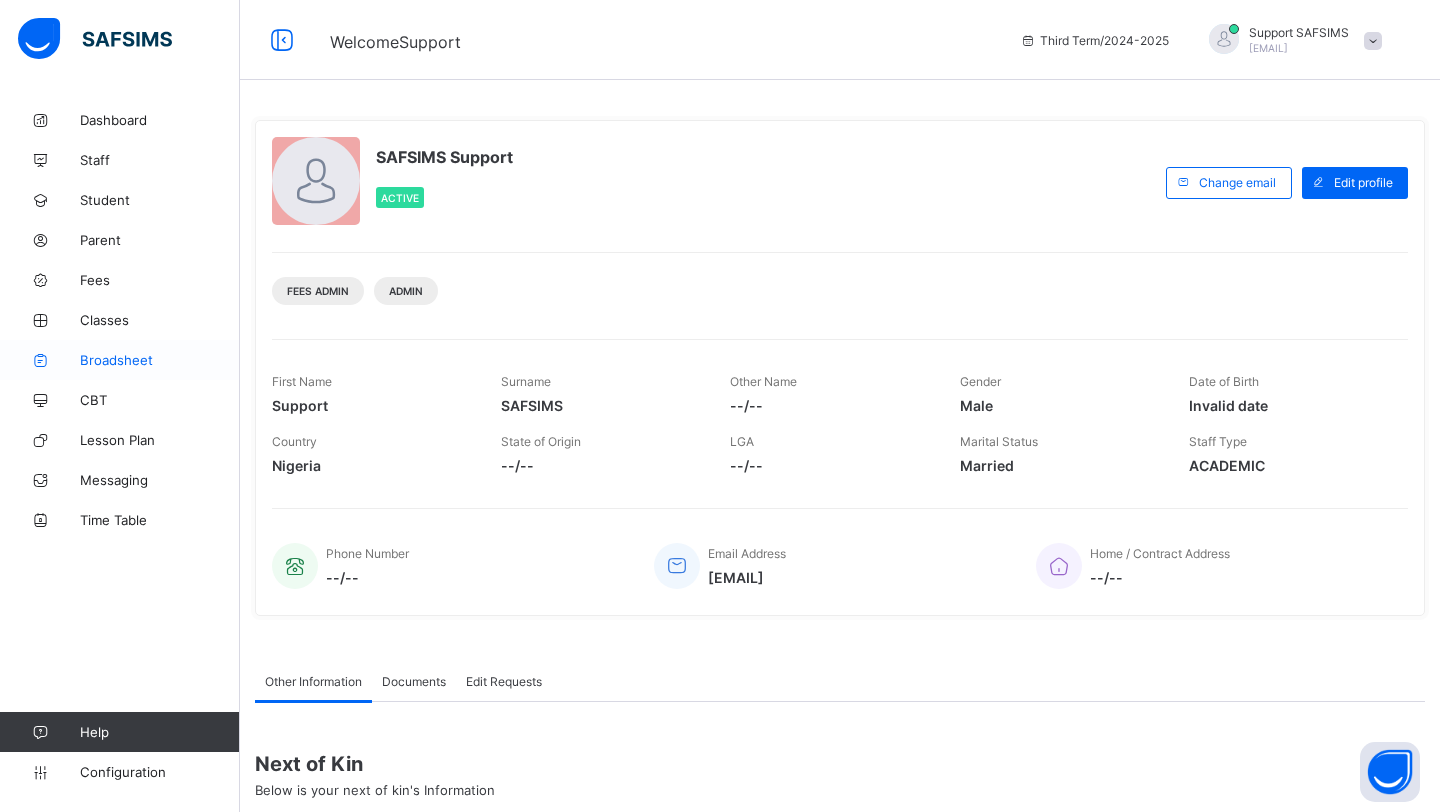 click on "Broadsheet" at bounding box center (160, 360) 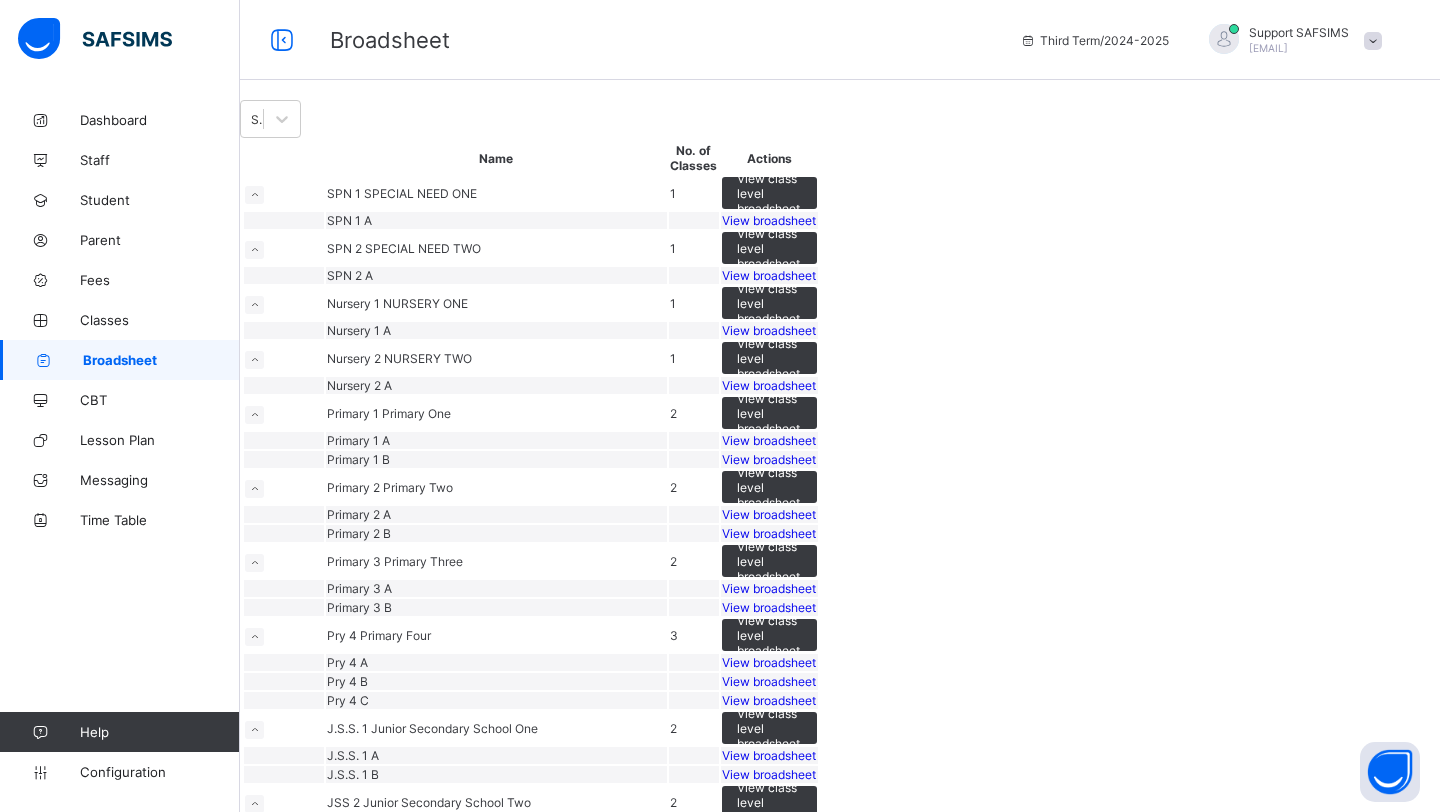scroll, scrollTop: 63, scrollLeft: 0, axis: vertical 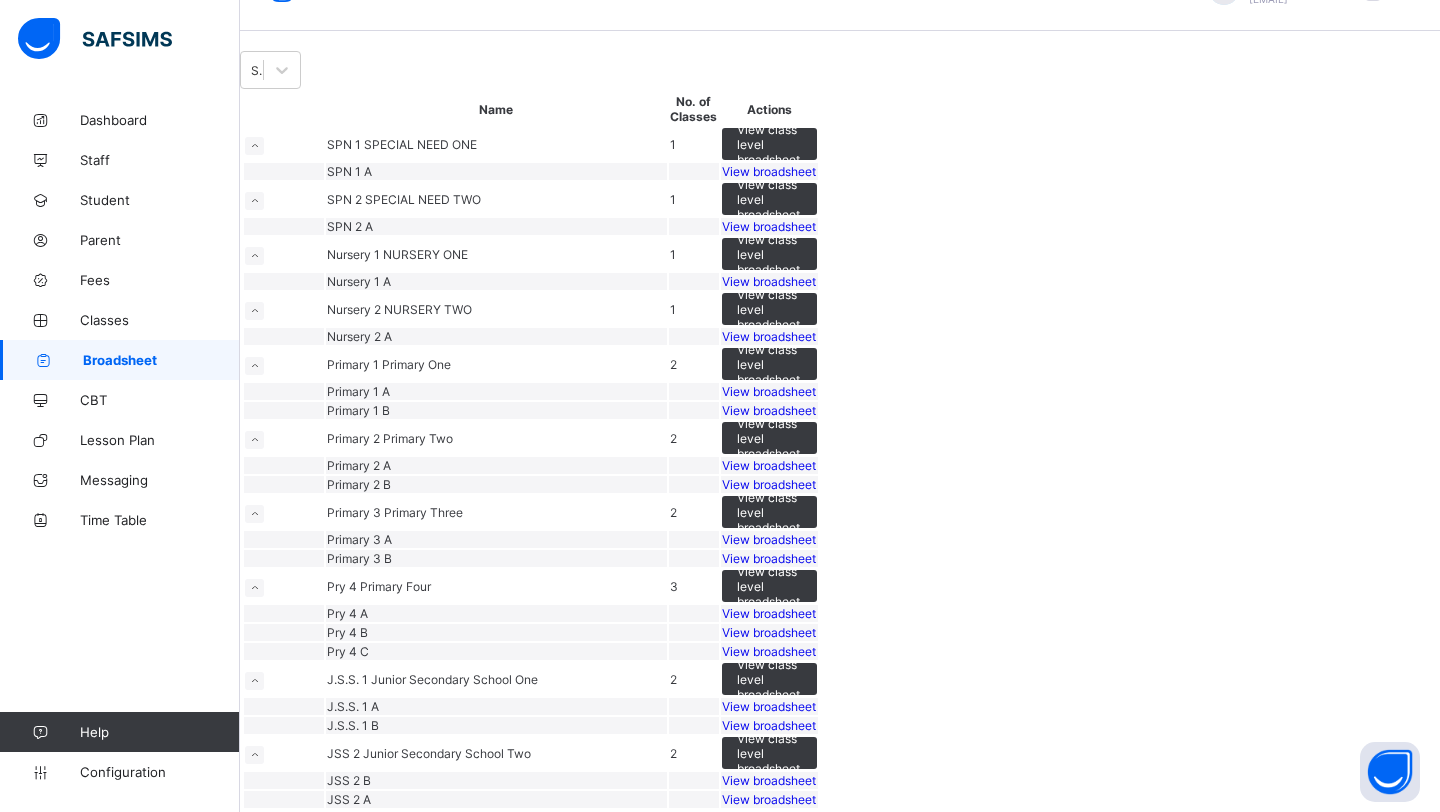 click on "View broadsheet" at bounding box center [769, 336] 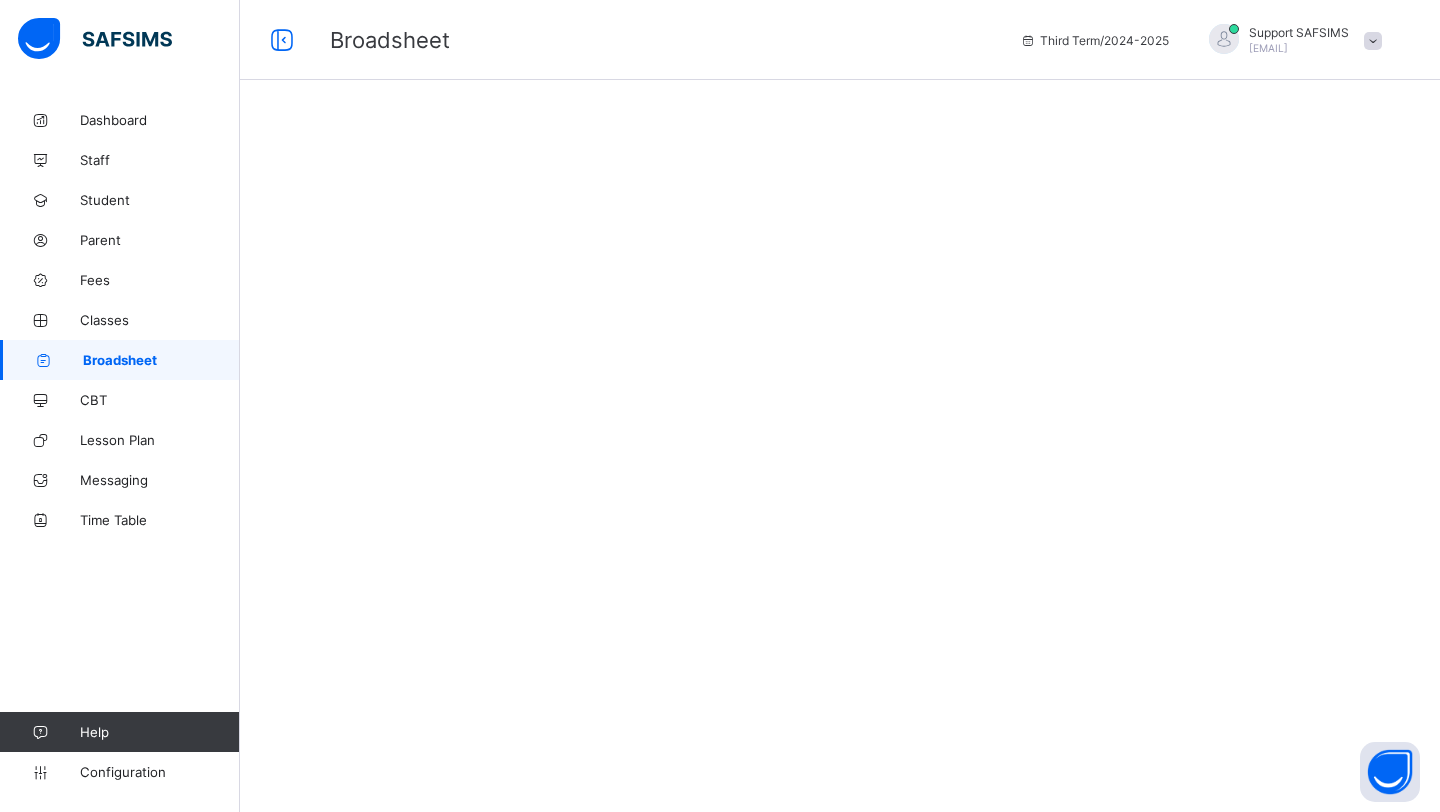 scroll, scrollTop: 0, scrollLeft: 0, axis: both 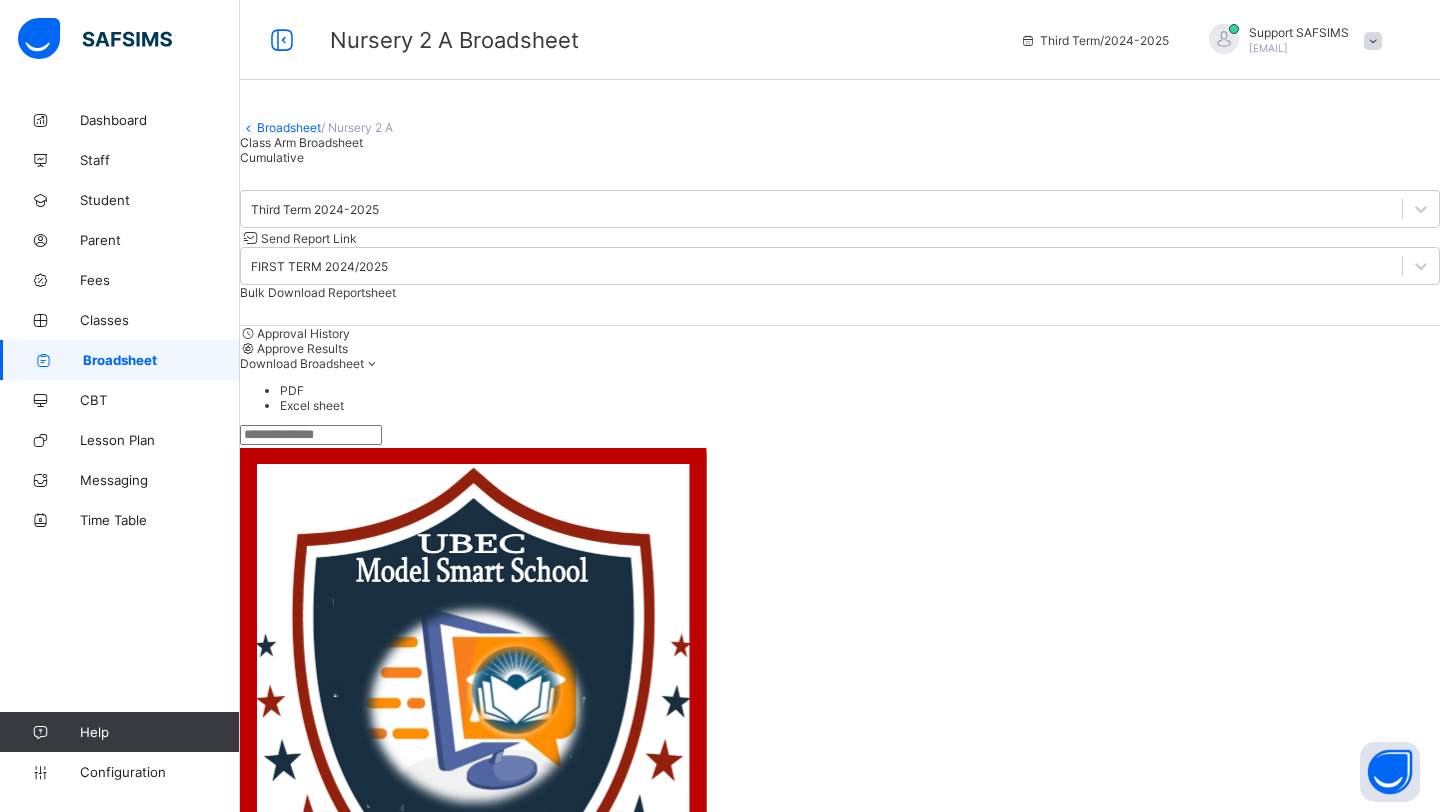 drag, startPoint x: 397, startPoint y: 205, endPoint x: 451, endPoint y: 207, distance: 54.037025 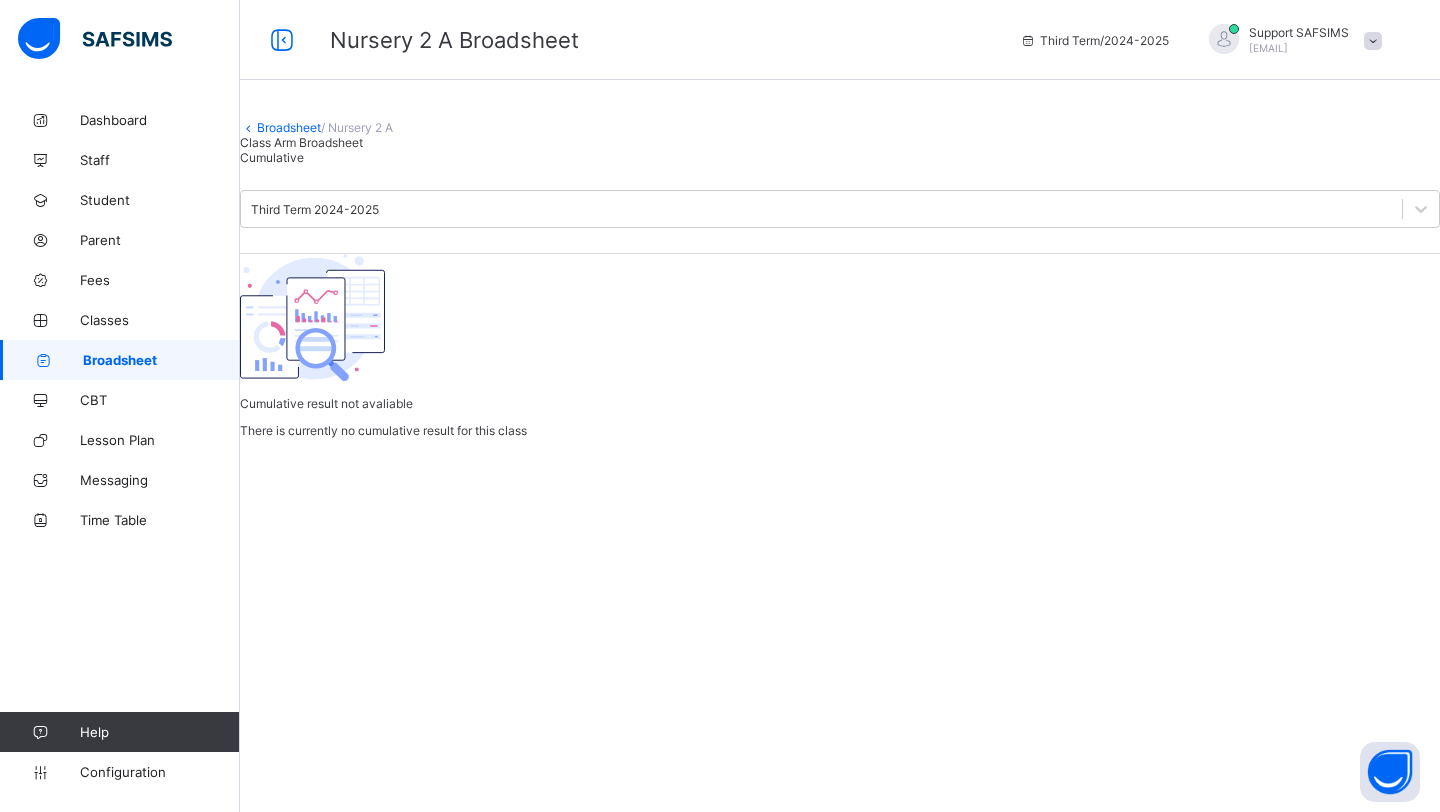 click on "Cumulative" at bounding box center [272, 157] 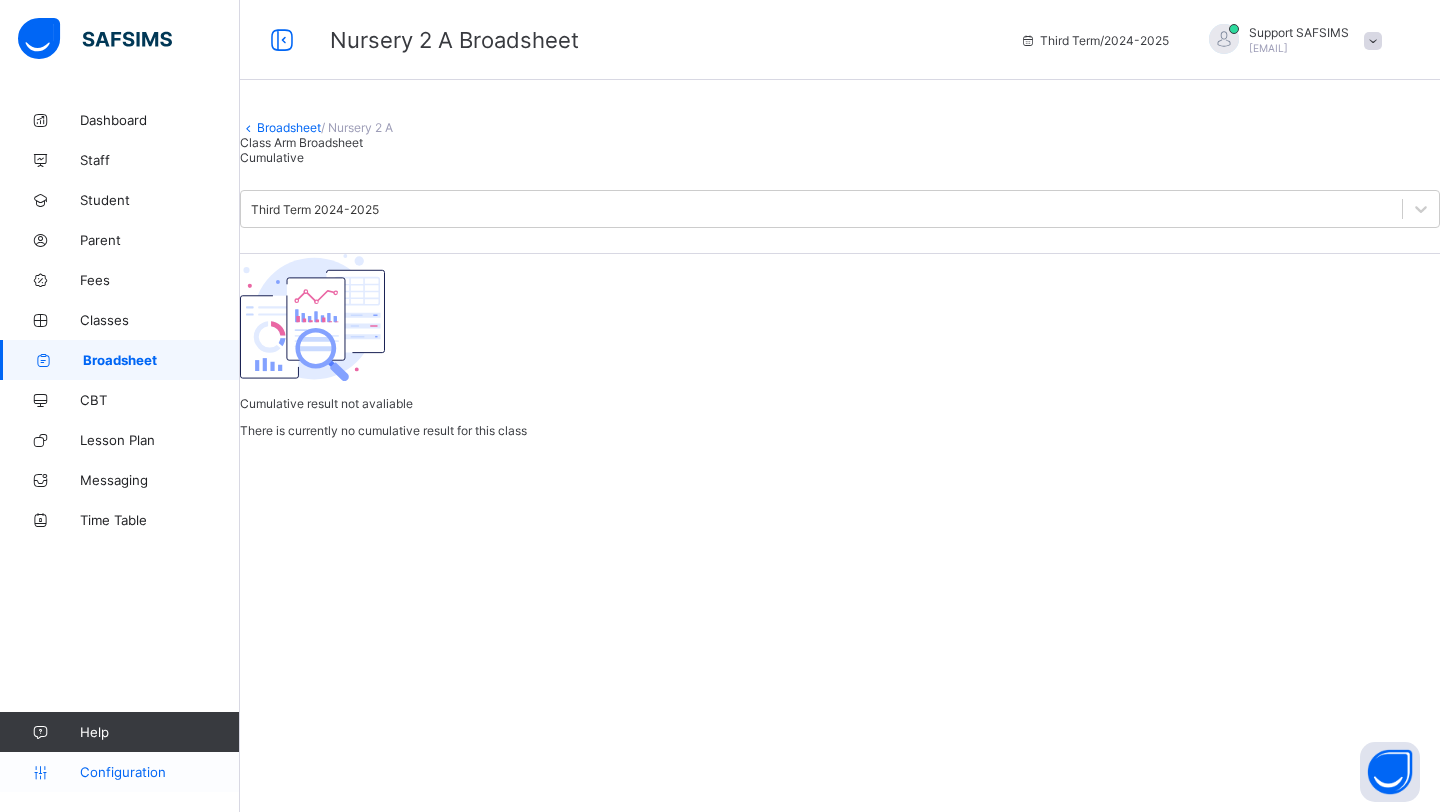 click on "Configuration" at bounding box center (159, 772) 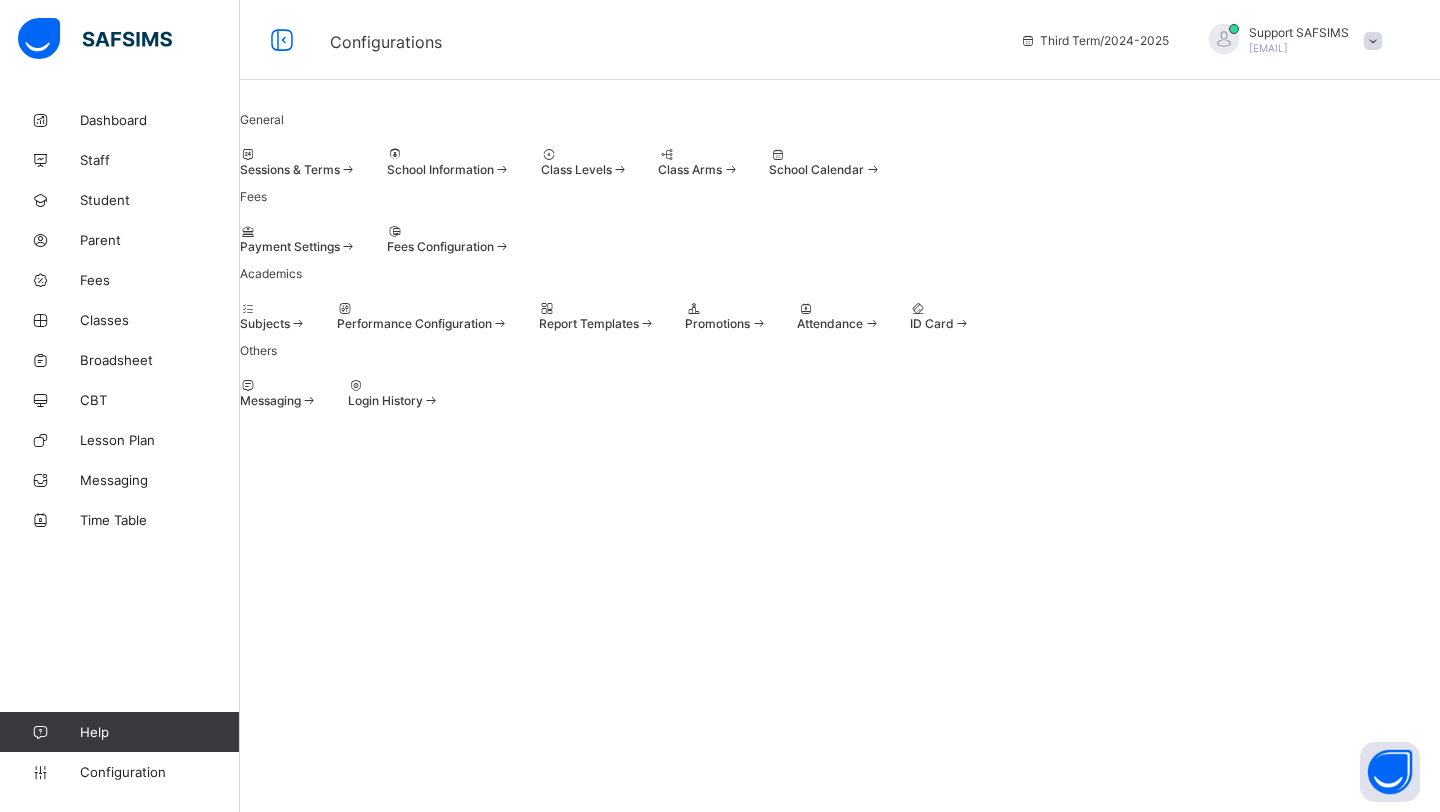 click on "Class Levels" at bounding box center [585, 162] 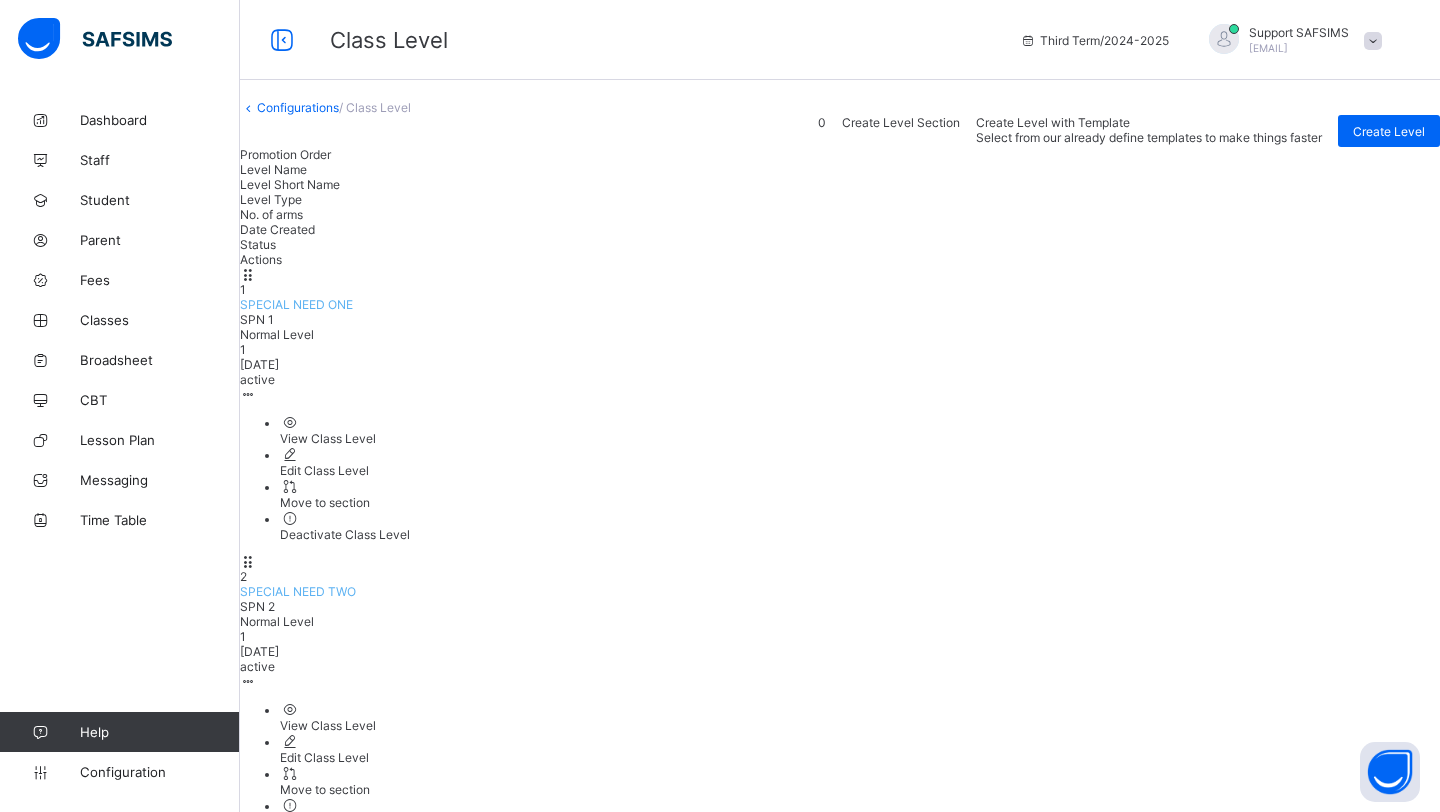 click on "4 NURSERY TWO  Nursery 2 Normal Level 1 2023-11-20 active View Class Level Edit Class Level Move to section Deactivate Class Level" at bounding box center [840, 1265] 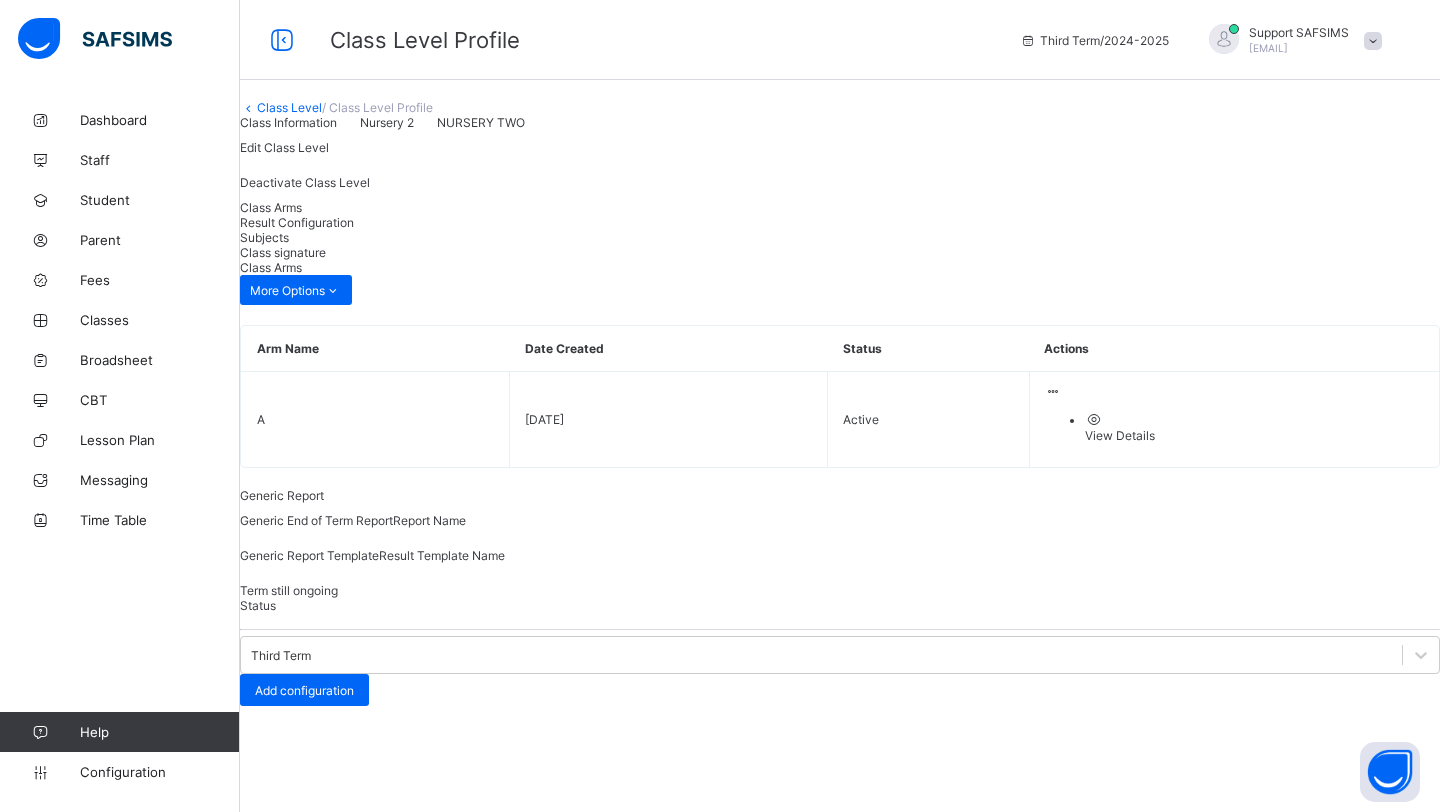 click on "Result Configuration" at bounding box center (297, 222) 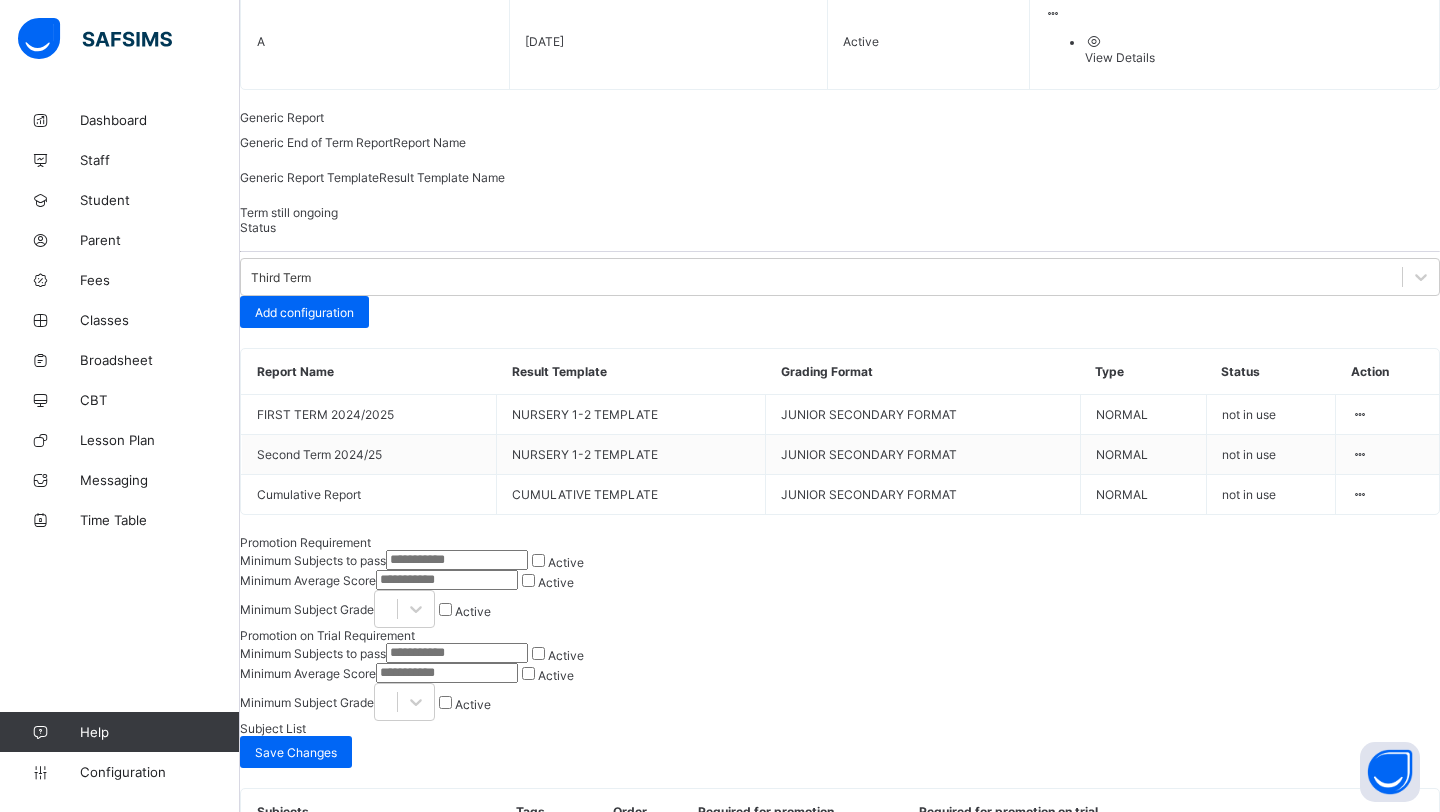 scroll, scrollTop: 240, scrollLeft: 0, axis: vertical 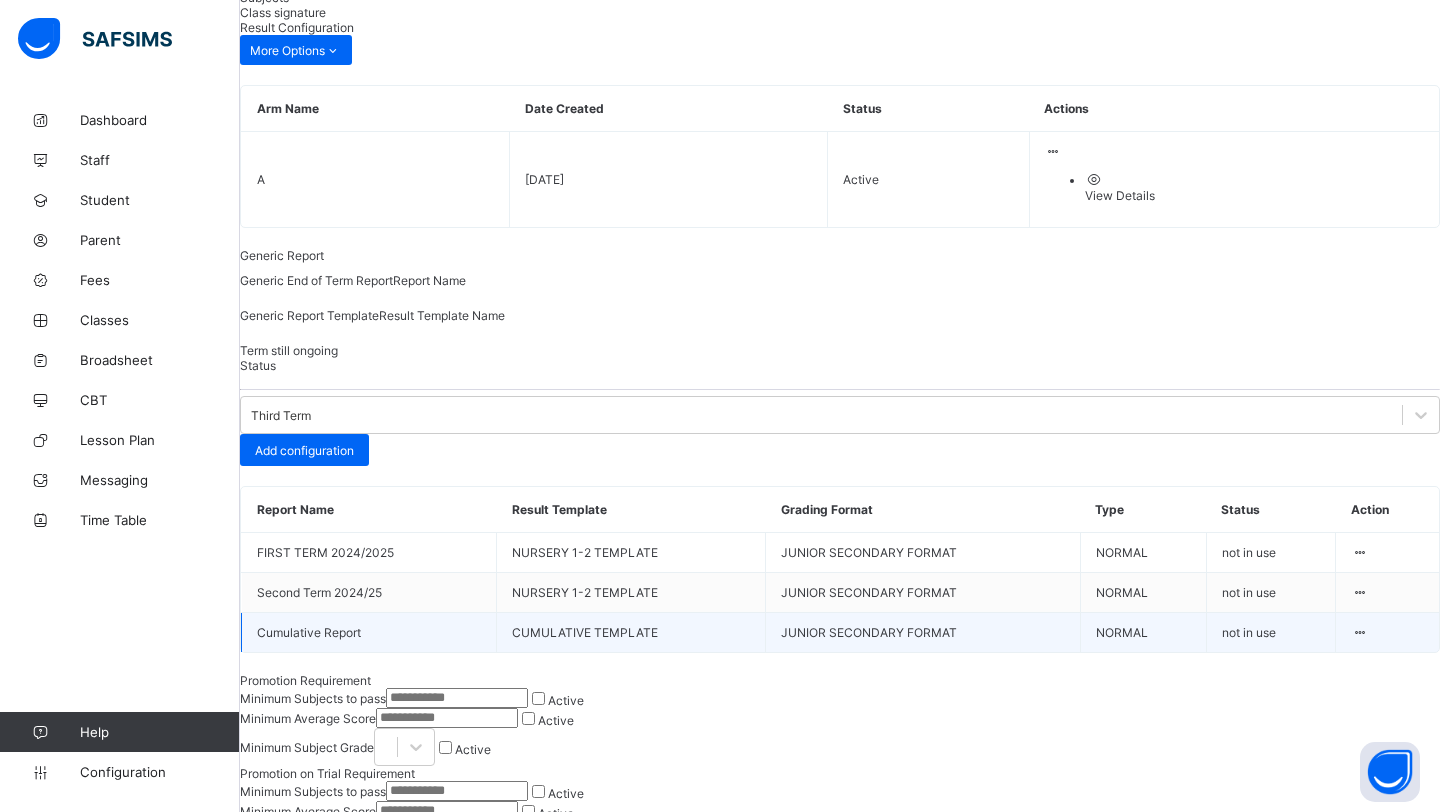 click at bounding box center [1359, 632] 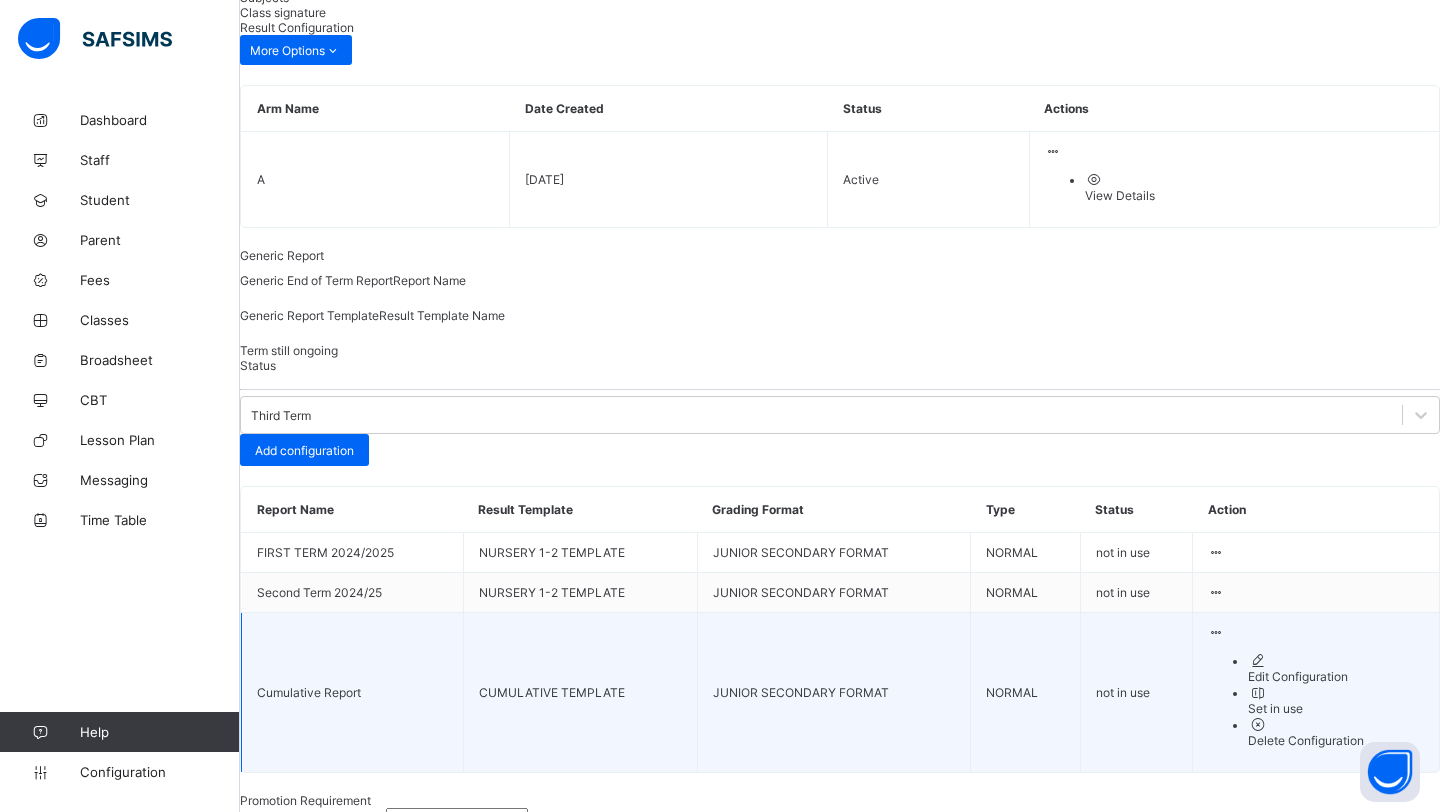 scroll, scrollTop: 297, scrollLeft: 0, axis: vertical 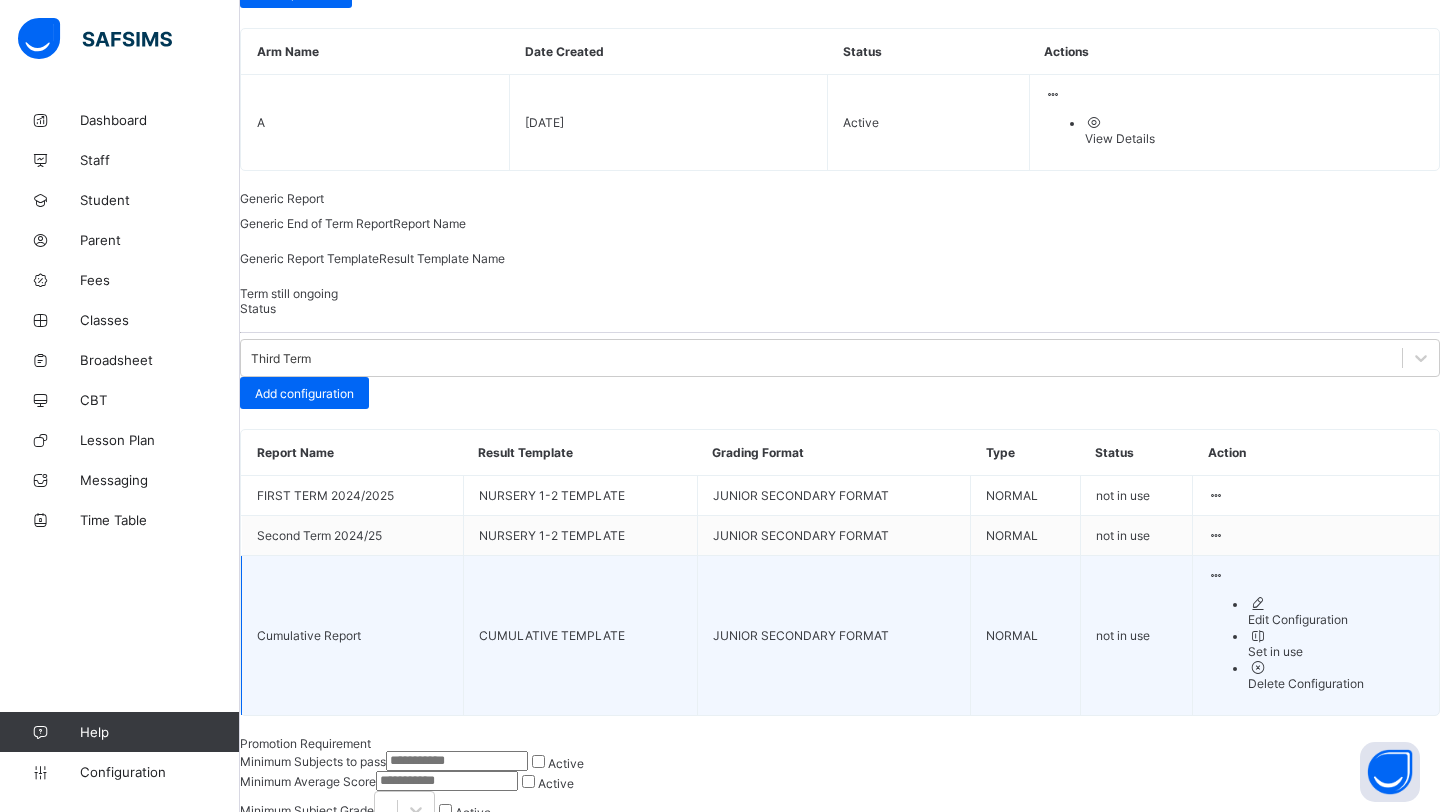 click on "Edit Configuration" at bounding box center (1336, 619) 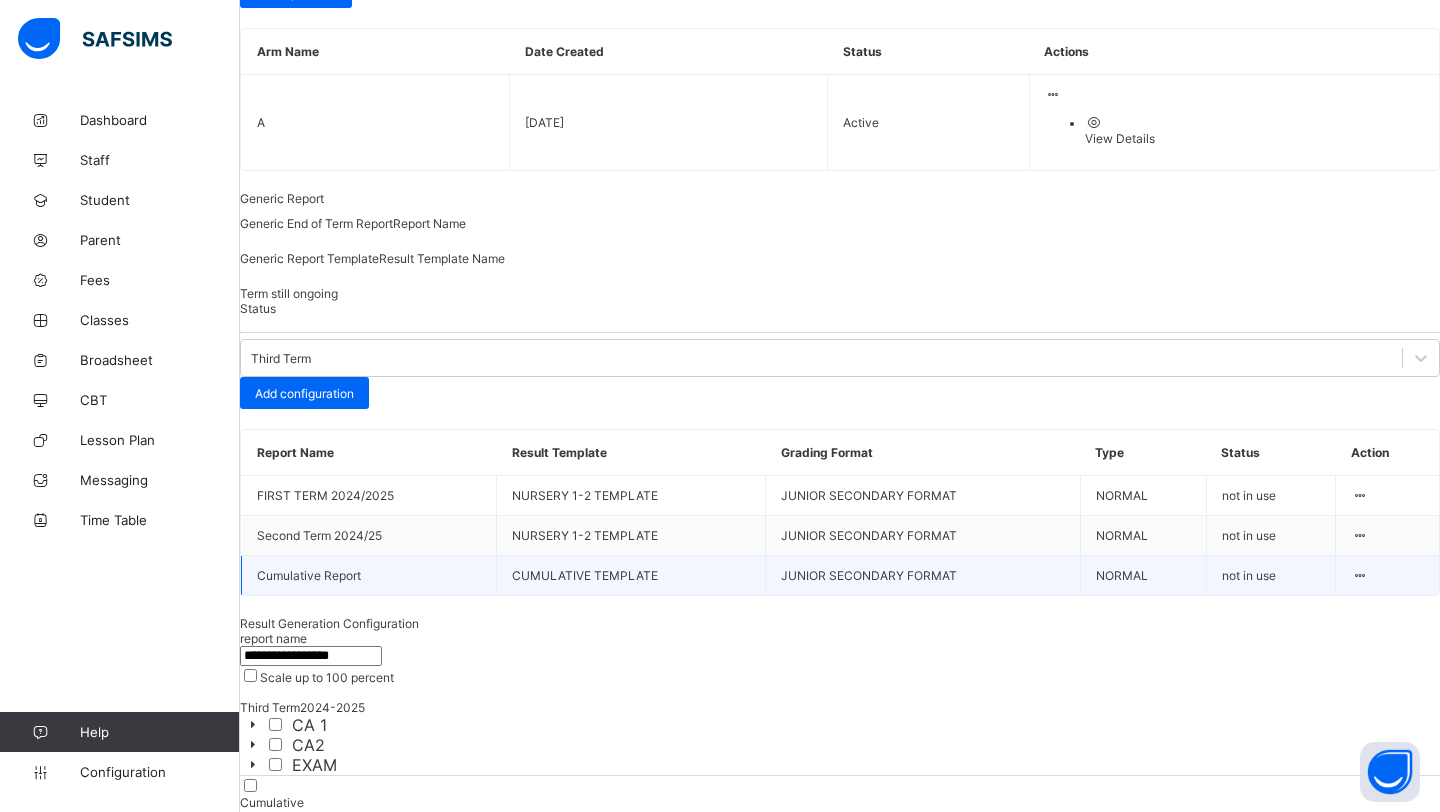 scroll, scrollTop: 240, scrollLeft: 0, axis: vertical 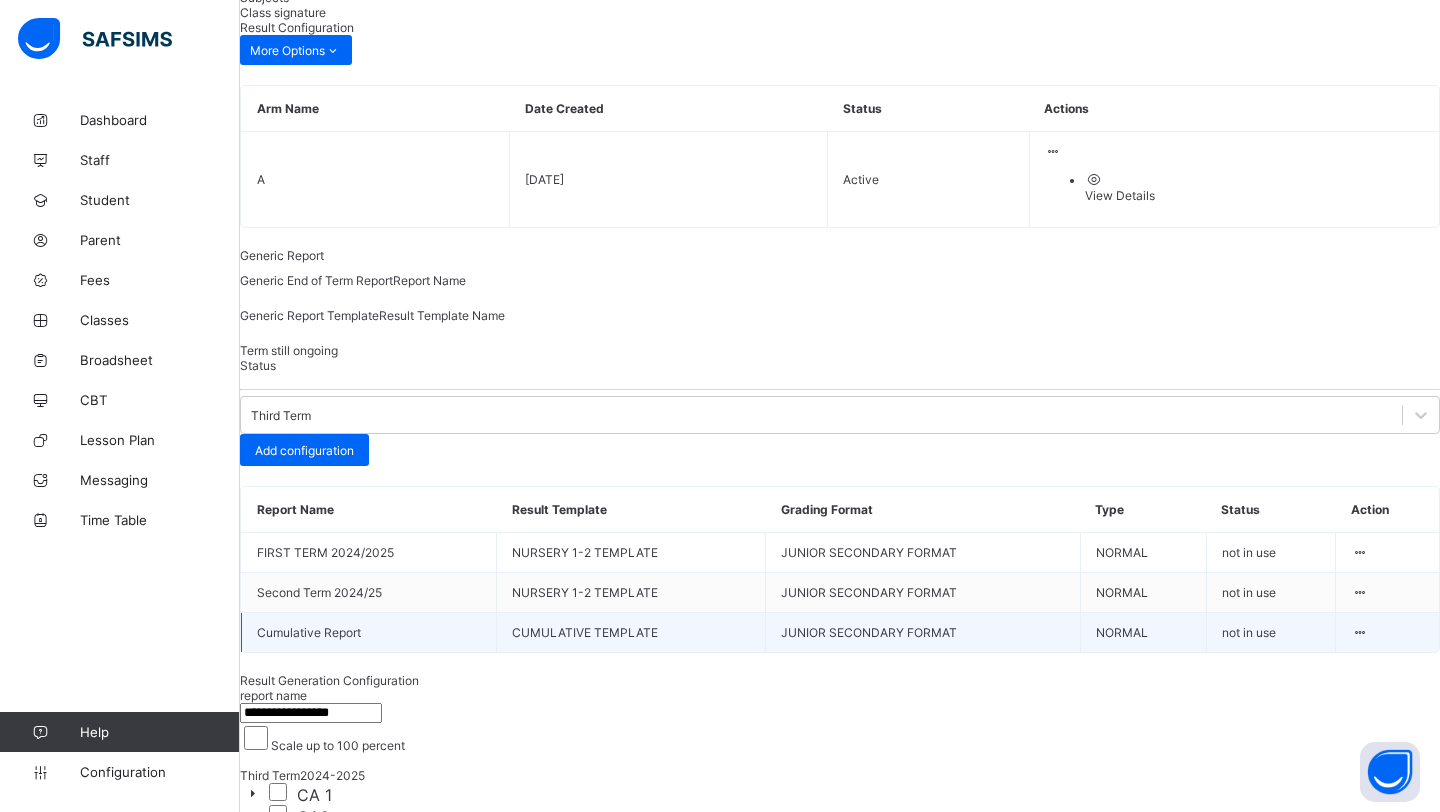 click at bounding box center (251, 1041) 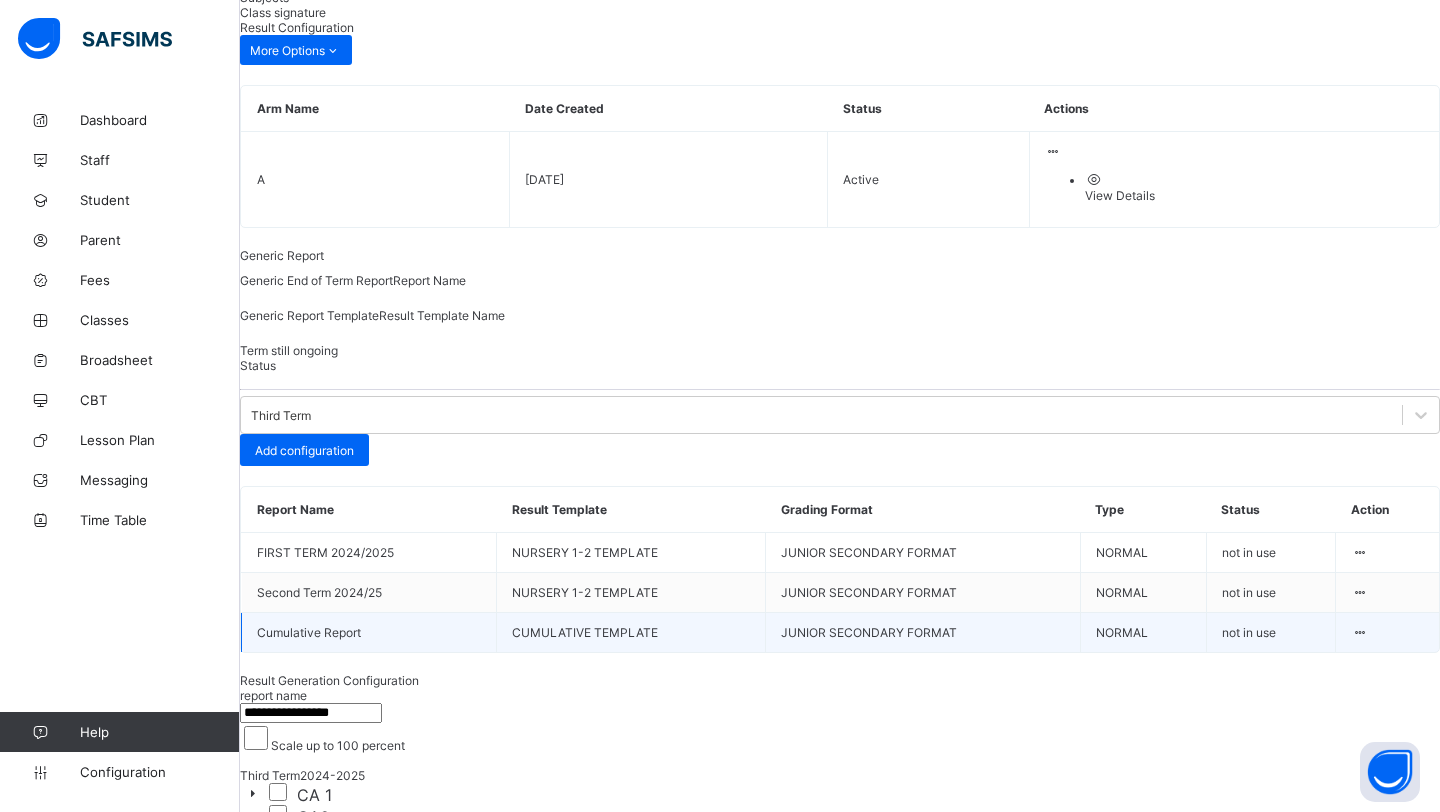 click on "NURSERY 1-2 TEMPLATE" at bounding box center [840, 1165] 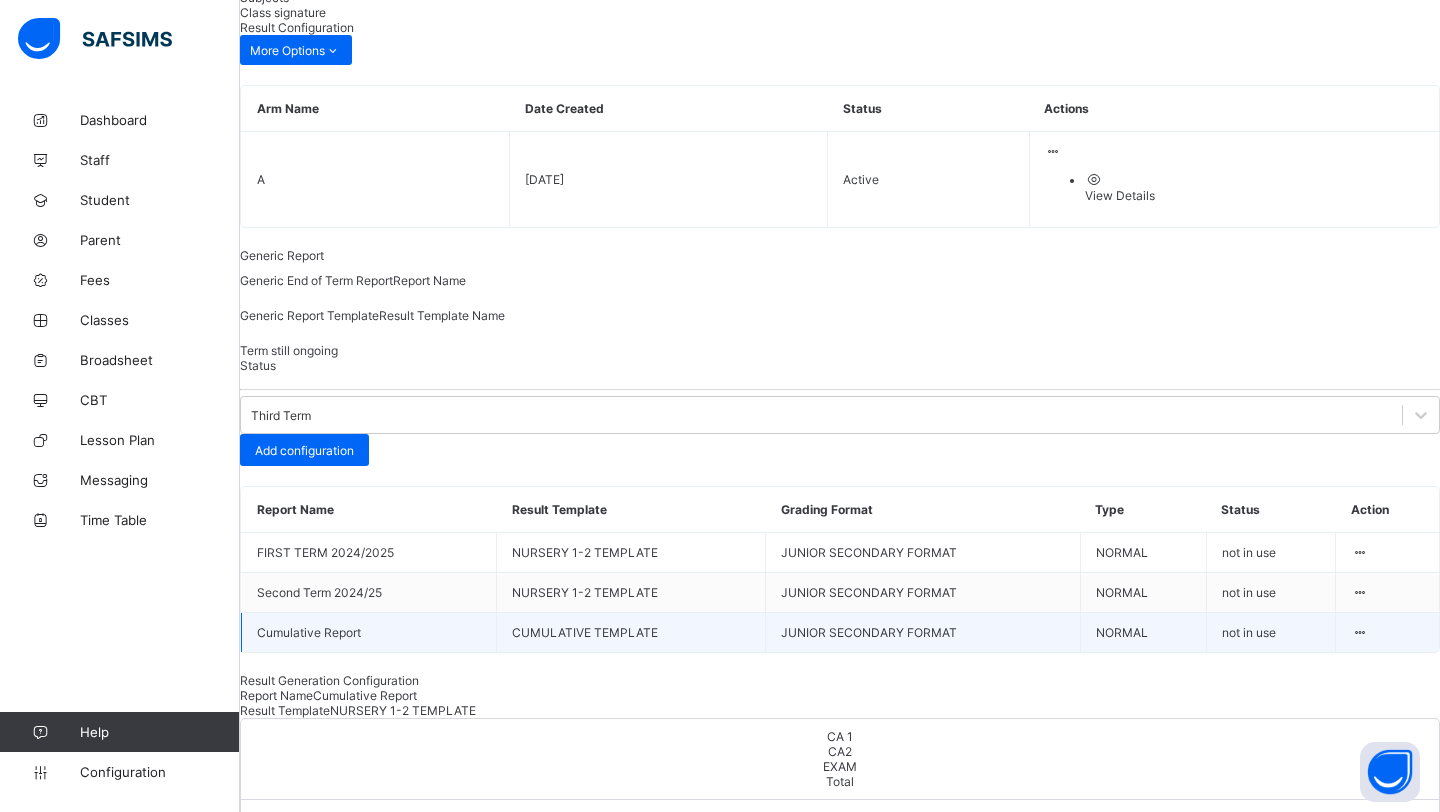 click on "Save" at bounding box center (1410, 1191) 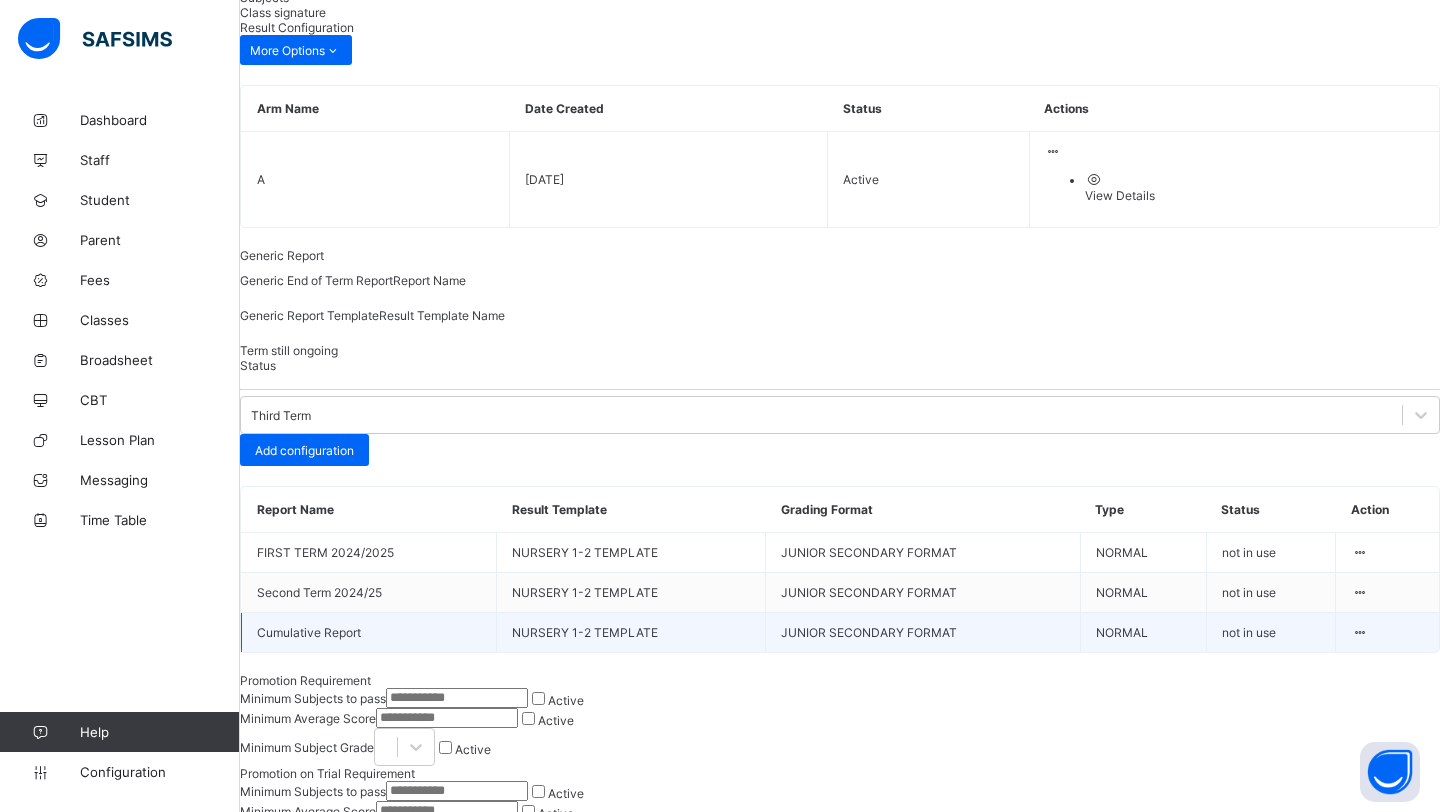 click at bounding box center (1359, 632) 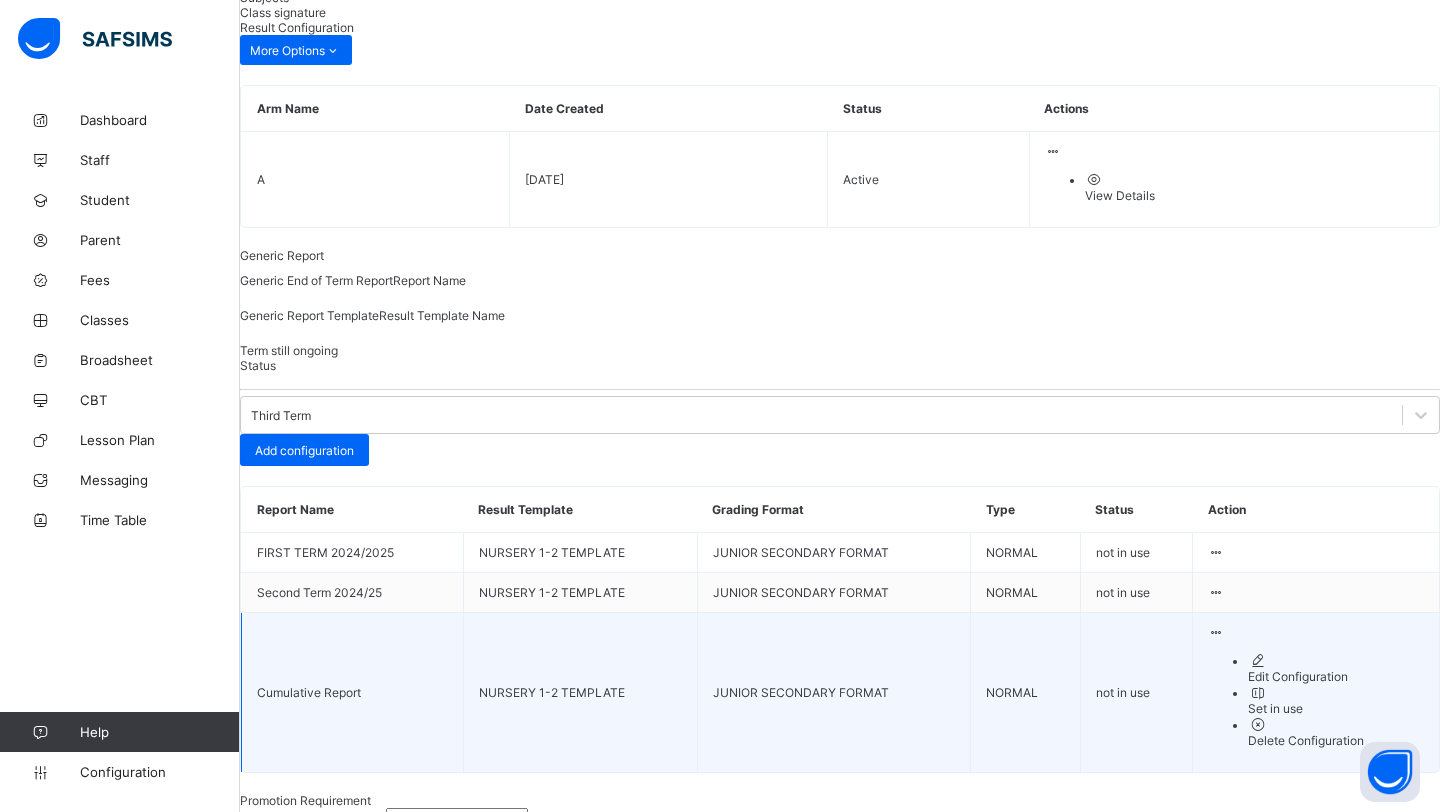 click on "Edit Configuration" at bounding box center [1336, 676] 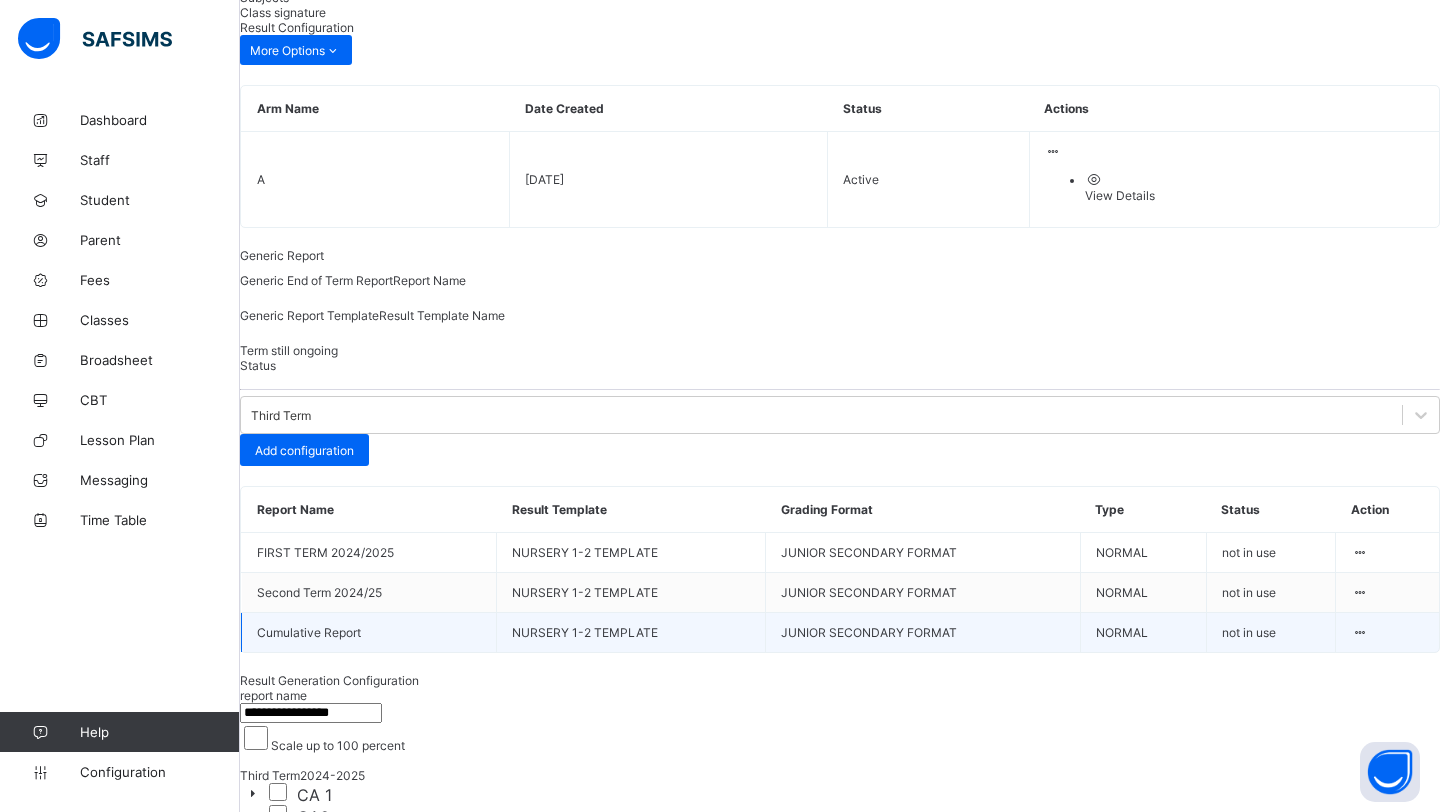 click on "NURSERY 1-2 TEMPLATE" at bounding box center [324, 991] 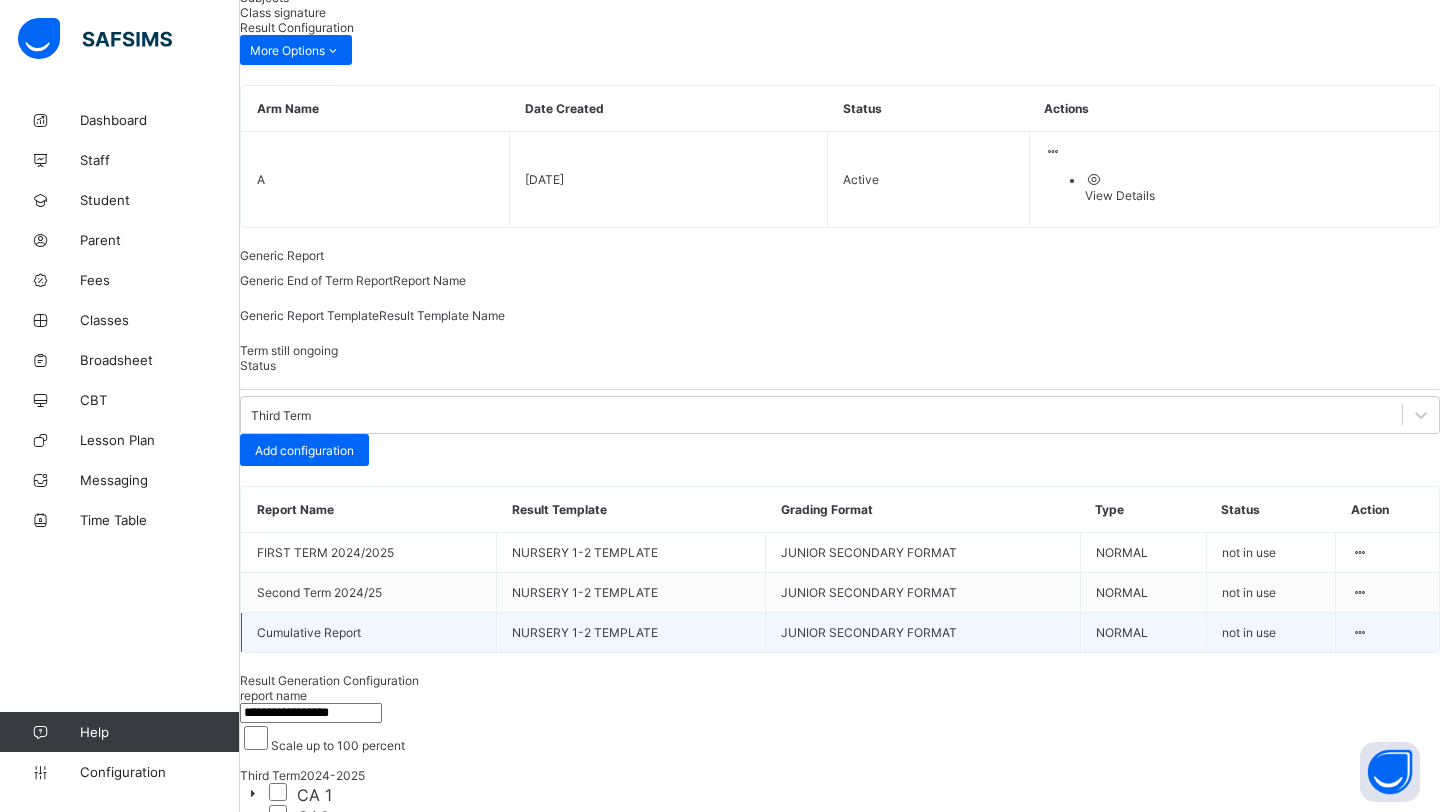 click on "CUMULATIVE TEMPLATE" at bounding box center (840, 1195) 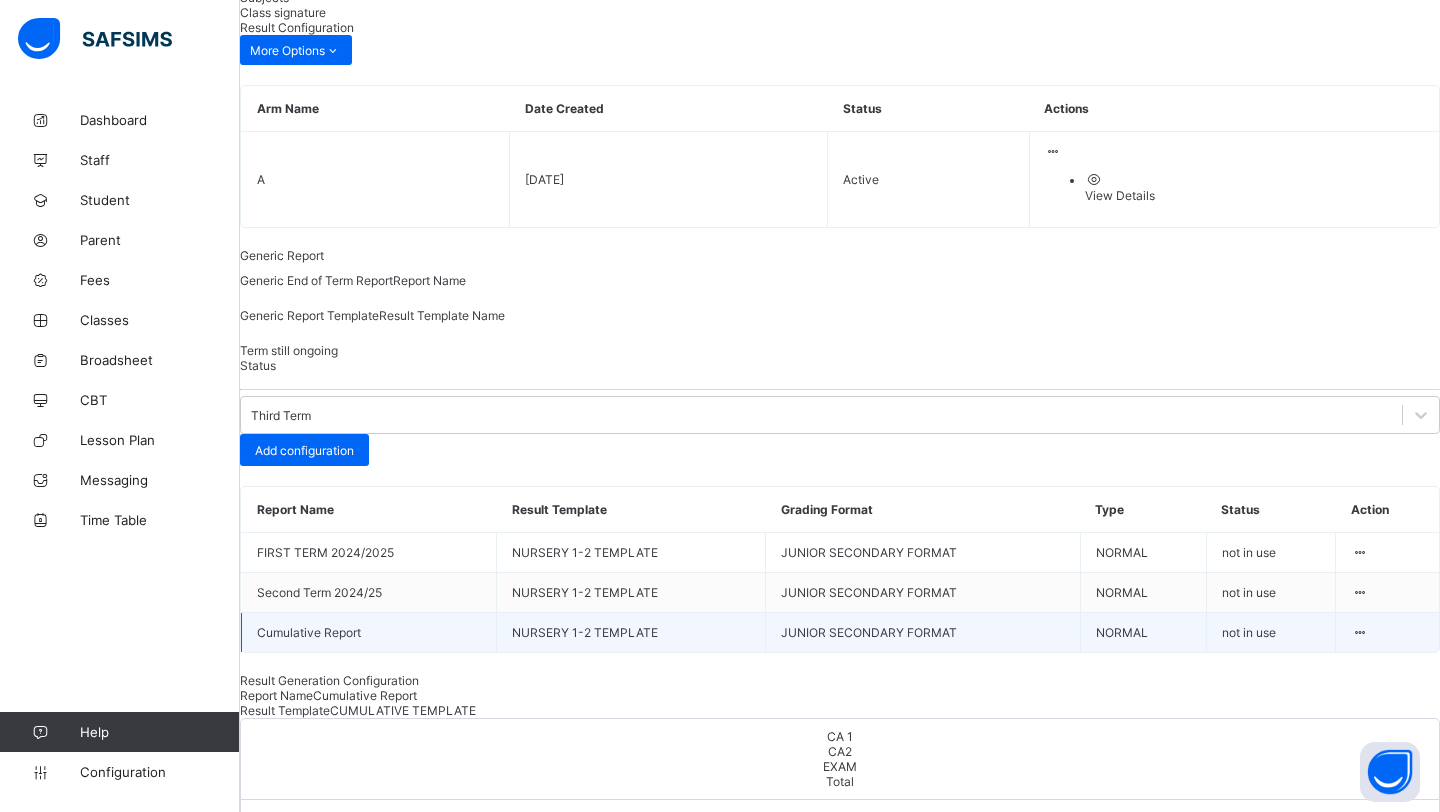 click on "Save" at bounding box center (1410, 1191) 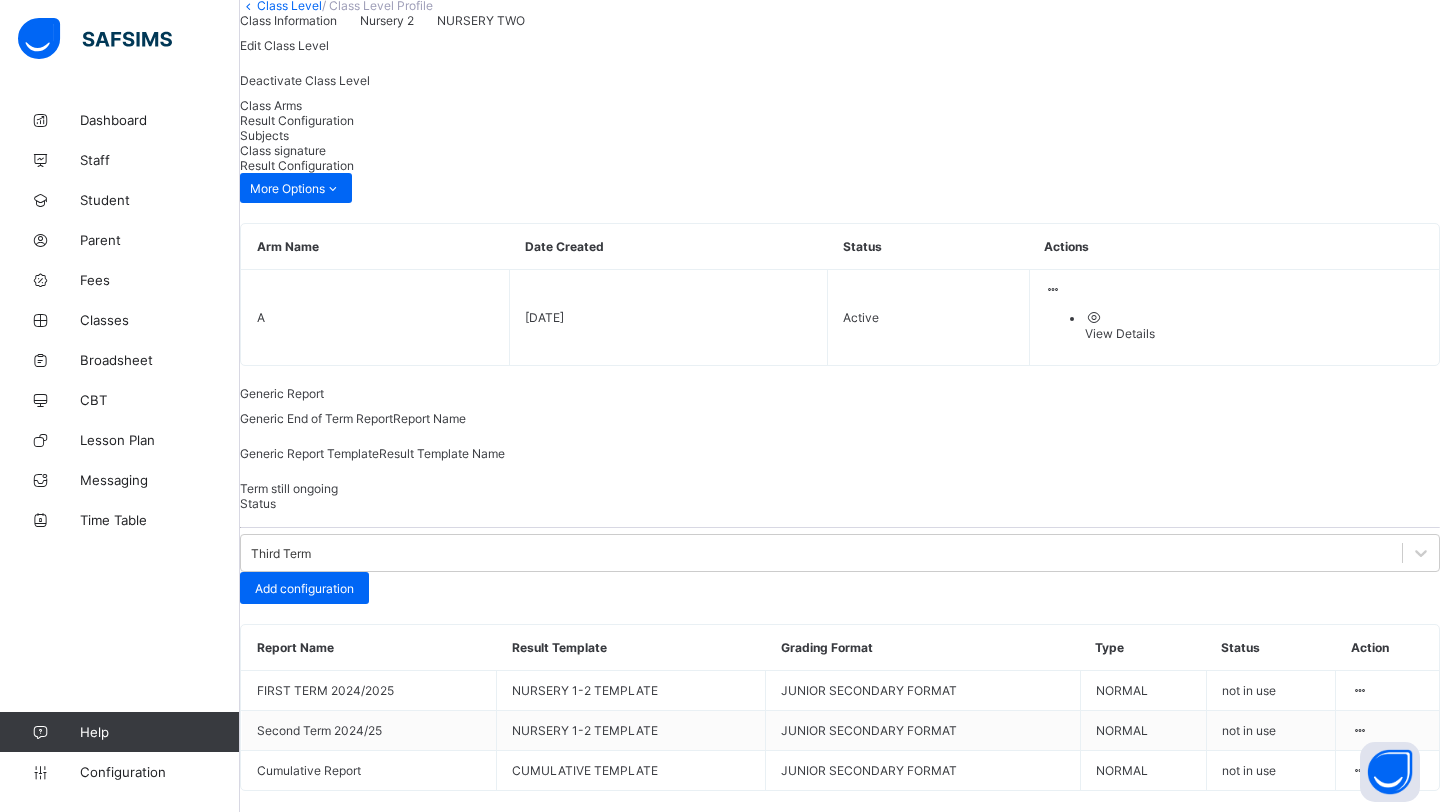scroll, scrollTop: 58, scrollLeft: 0, axis: vertical 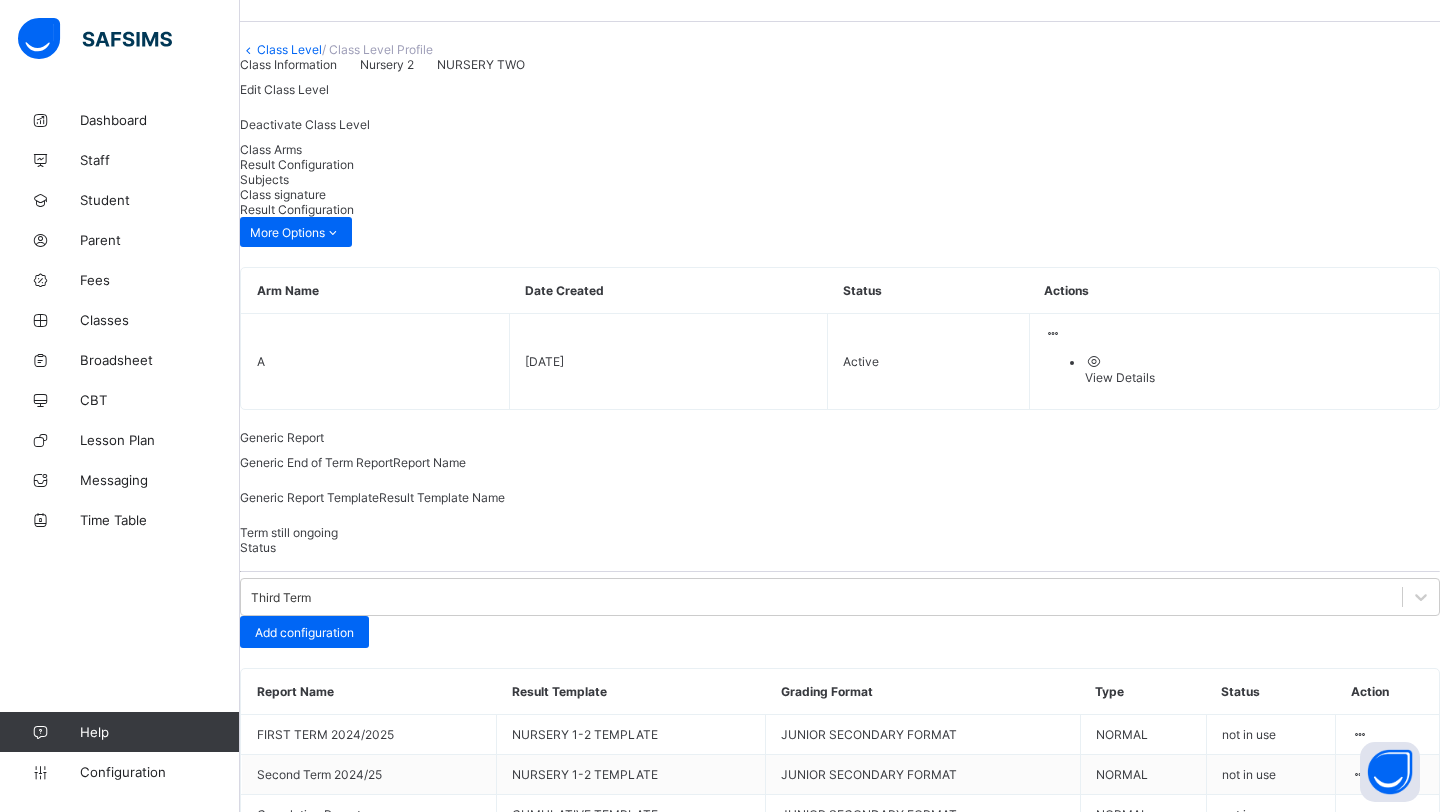 click on "Class Level" at bounding box center [289, 49] 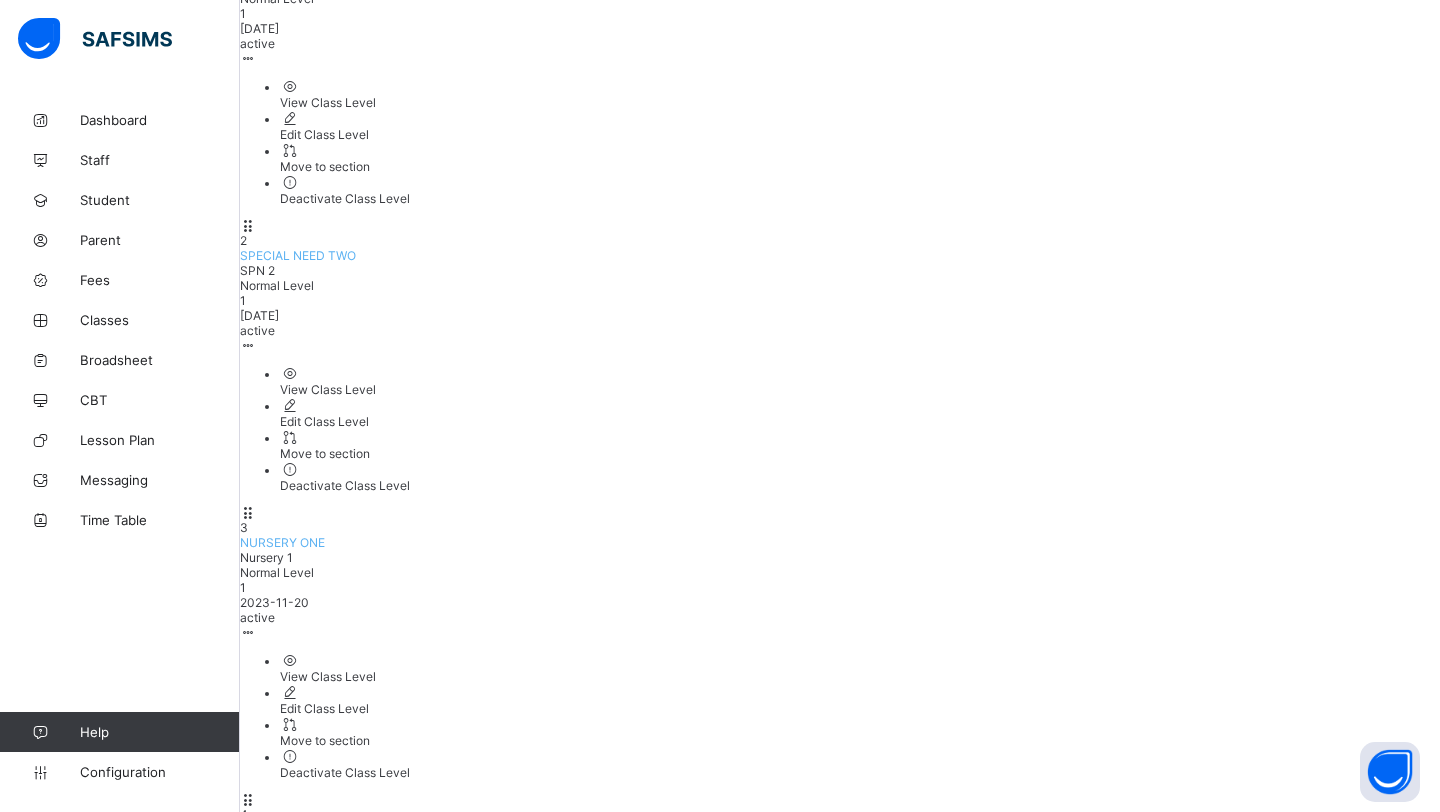 scroll, scrollTop: 427, scrollLeft: 0, axis: vertical 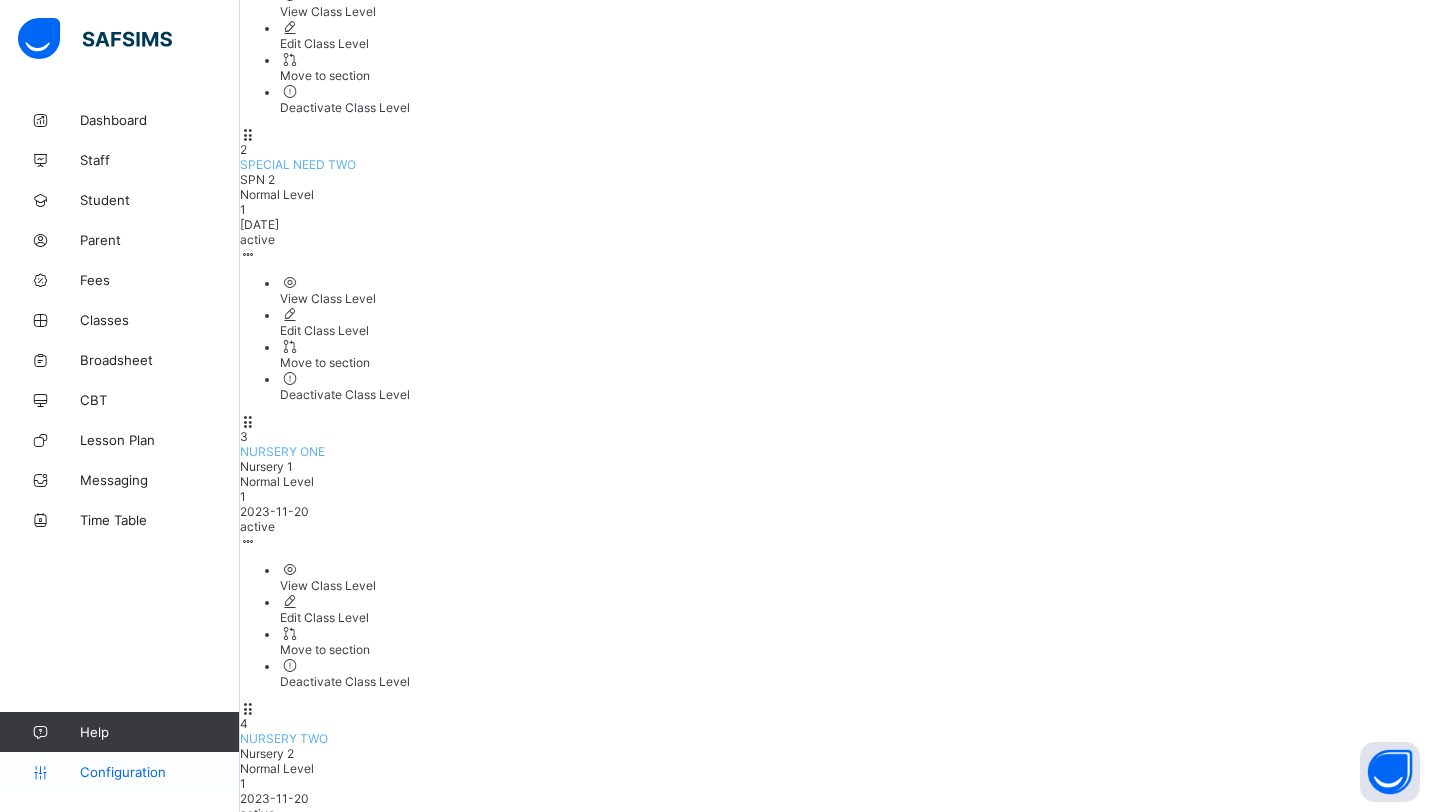 click on "Configuration" at bounding box center (159, 772) 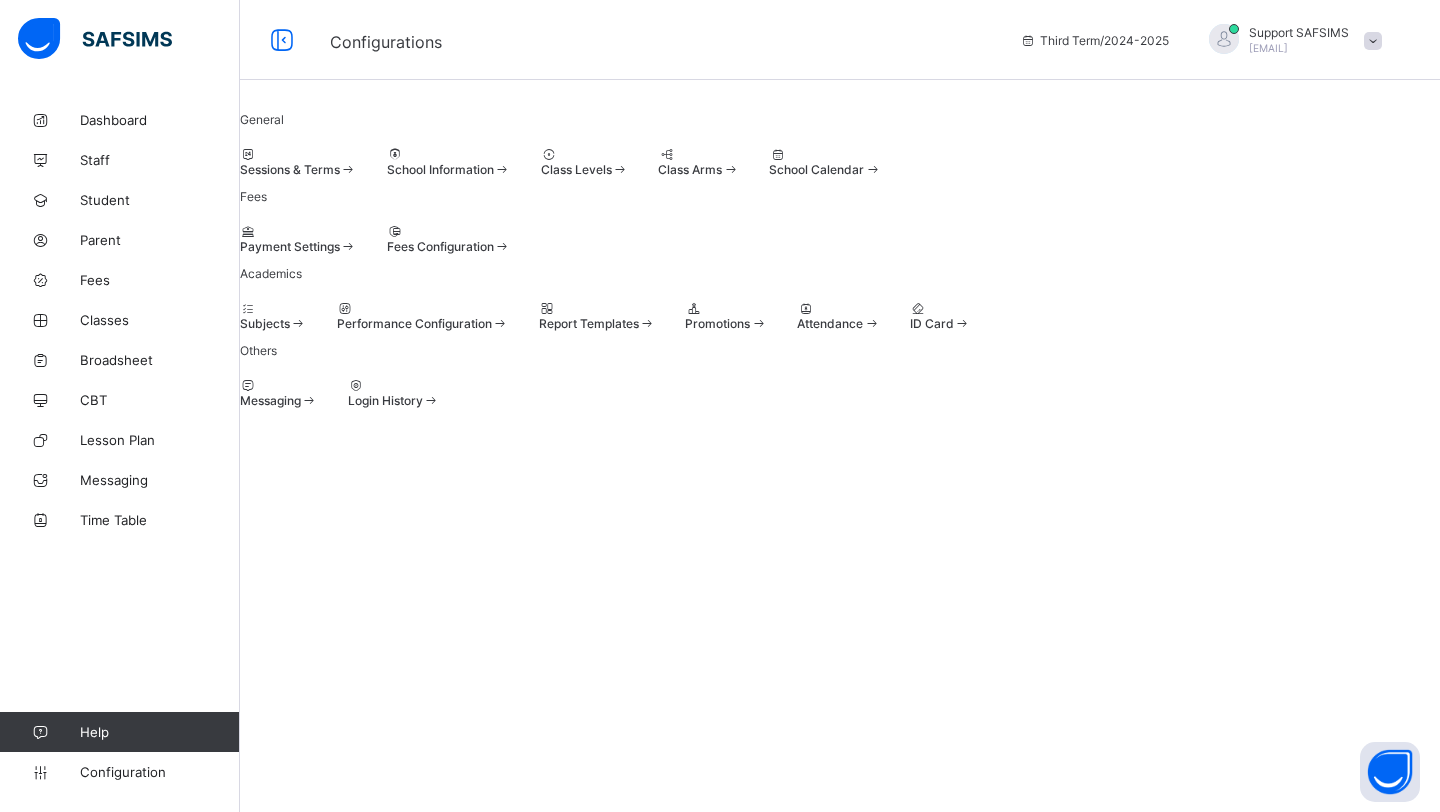 click on "General   Sessions & Terms   School Information   Class Levels   Class Arms   School Calendar Fees   Payment Settings   Fees Configuration Academics   Subjects   Performance Configuration   Report Templates   Promotions   Attendance   ID Card Others   Messaging   Login History" at bounding box center (840, 260) 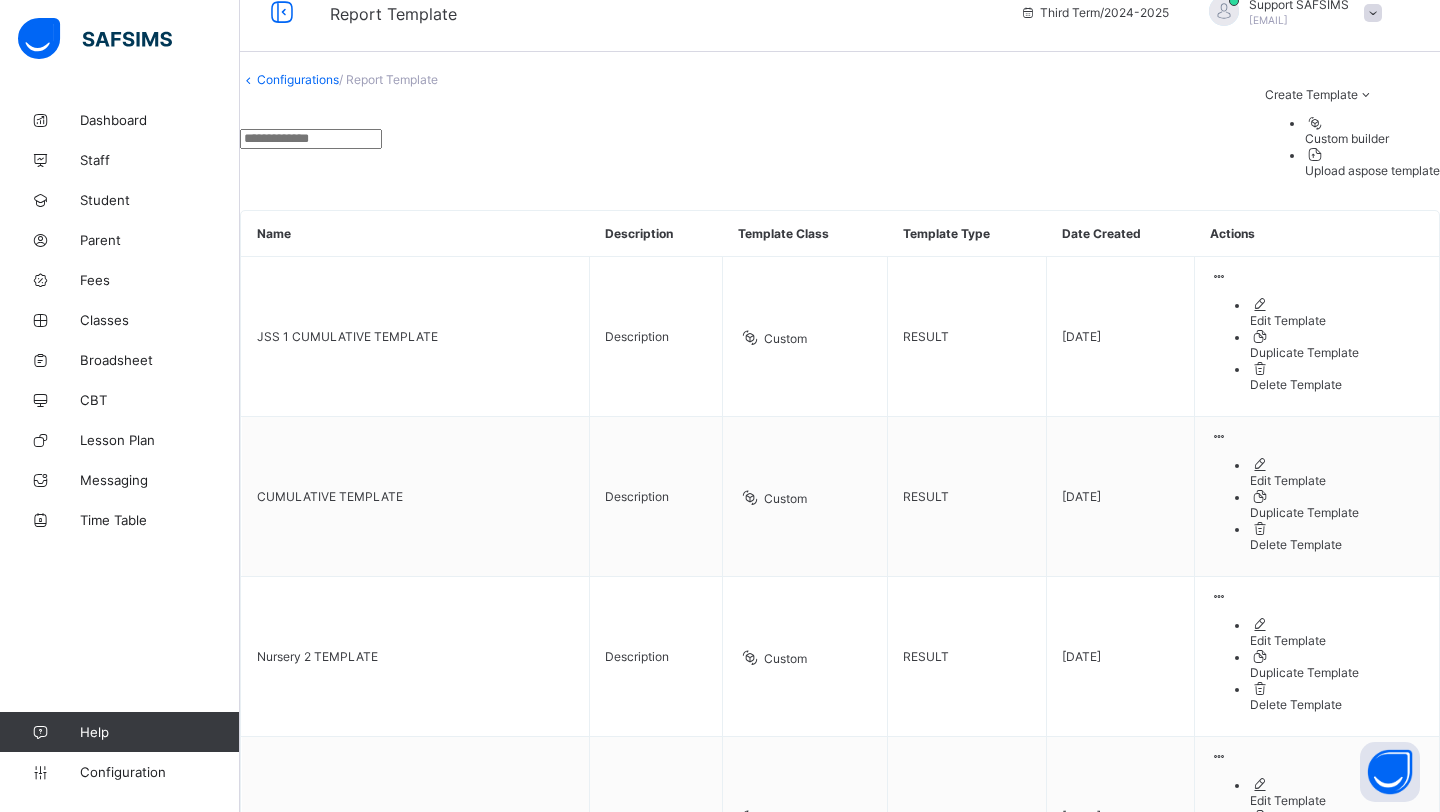 scroll, scrollTop: 207, scrollLeft: 0, axis: vertical 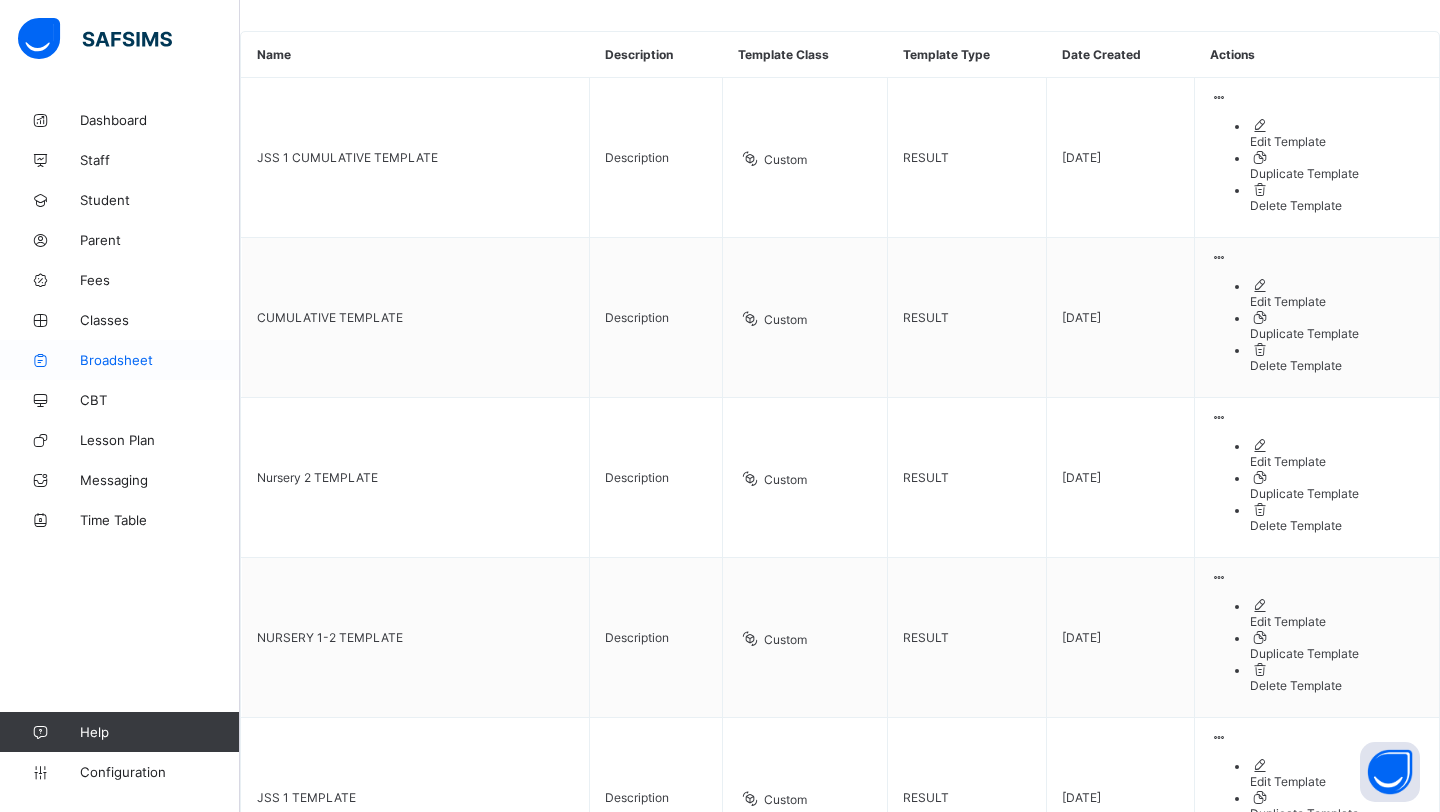 click on "Broadsheet" at bounding box center (160, 360) 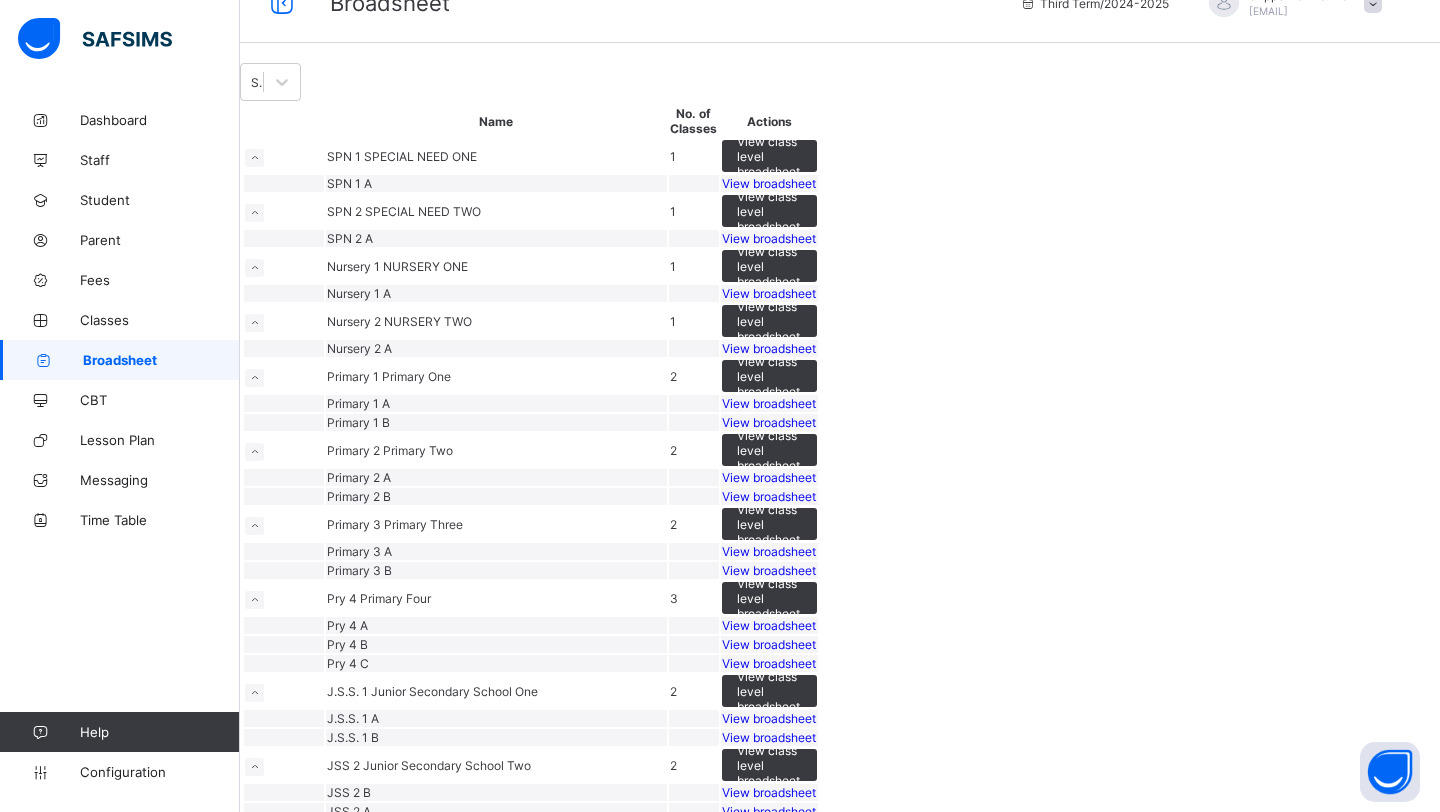 scroll, scrollTop: 71, scrollLeft: 0, axis: vertical 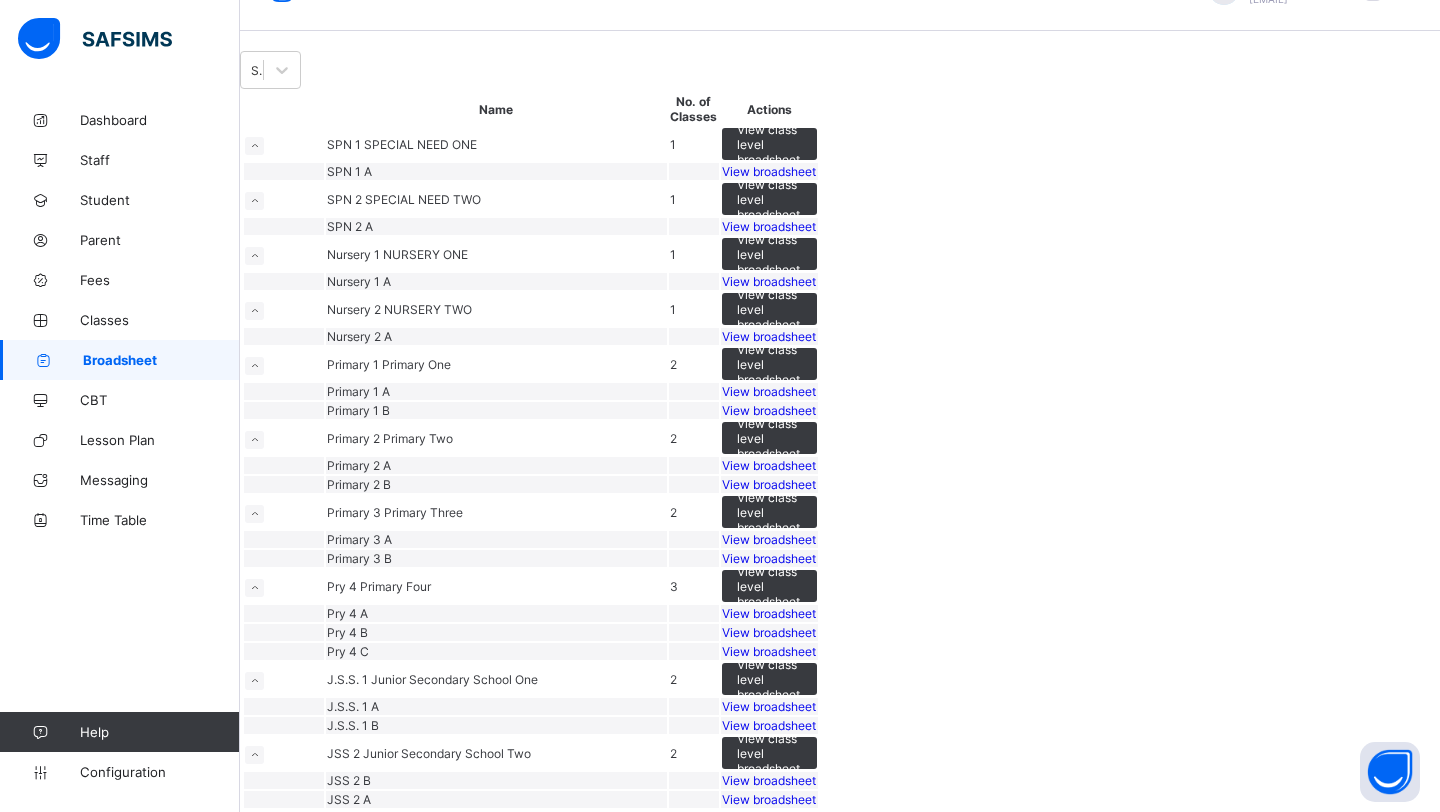 click on "View broadsheet" at bounding box center (769, 336) 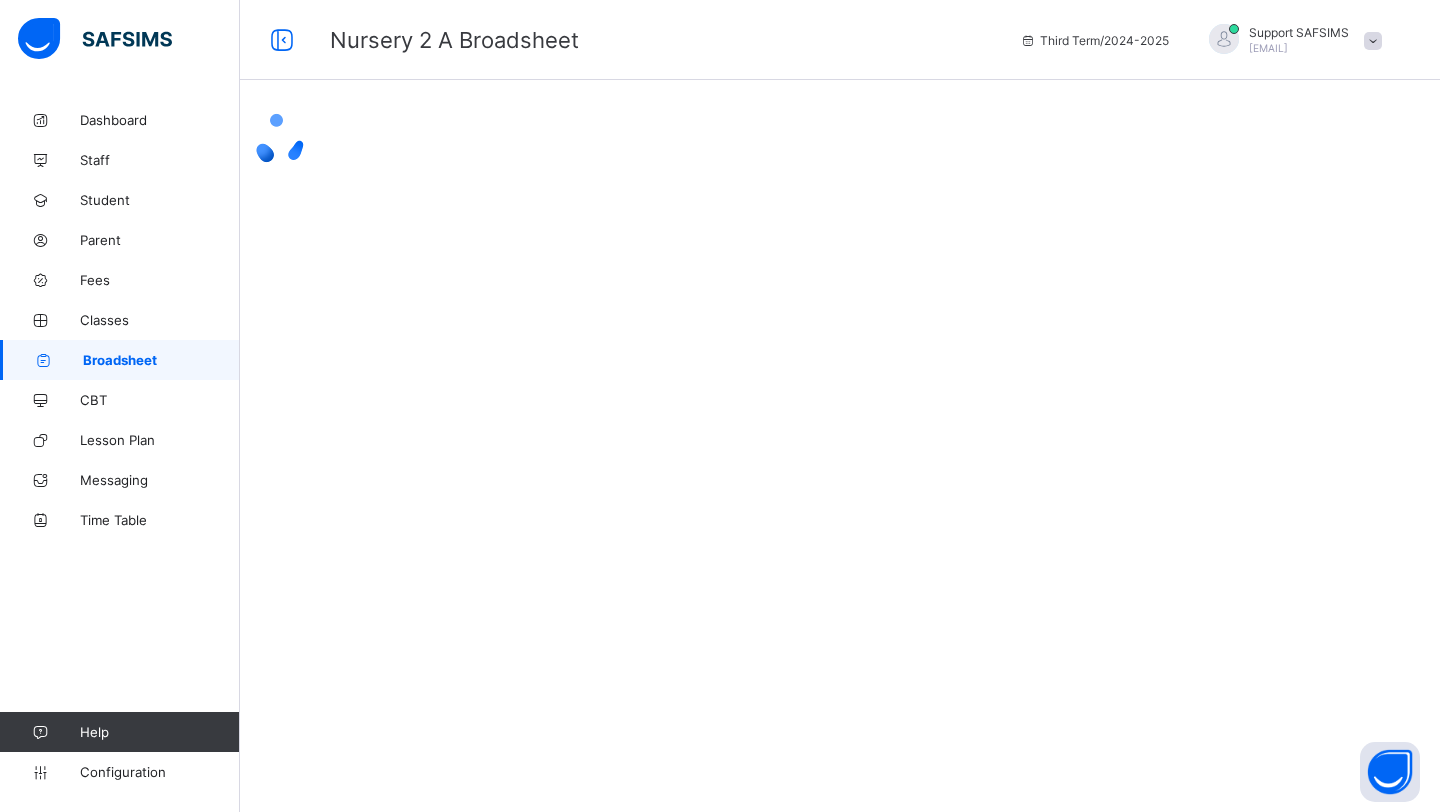 scroll, scrollTop: 0, scrollLeft: 0, axis: both 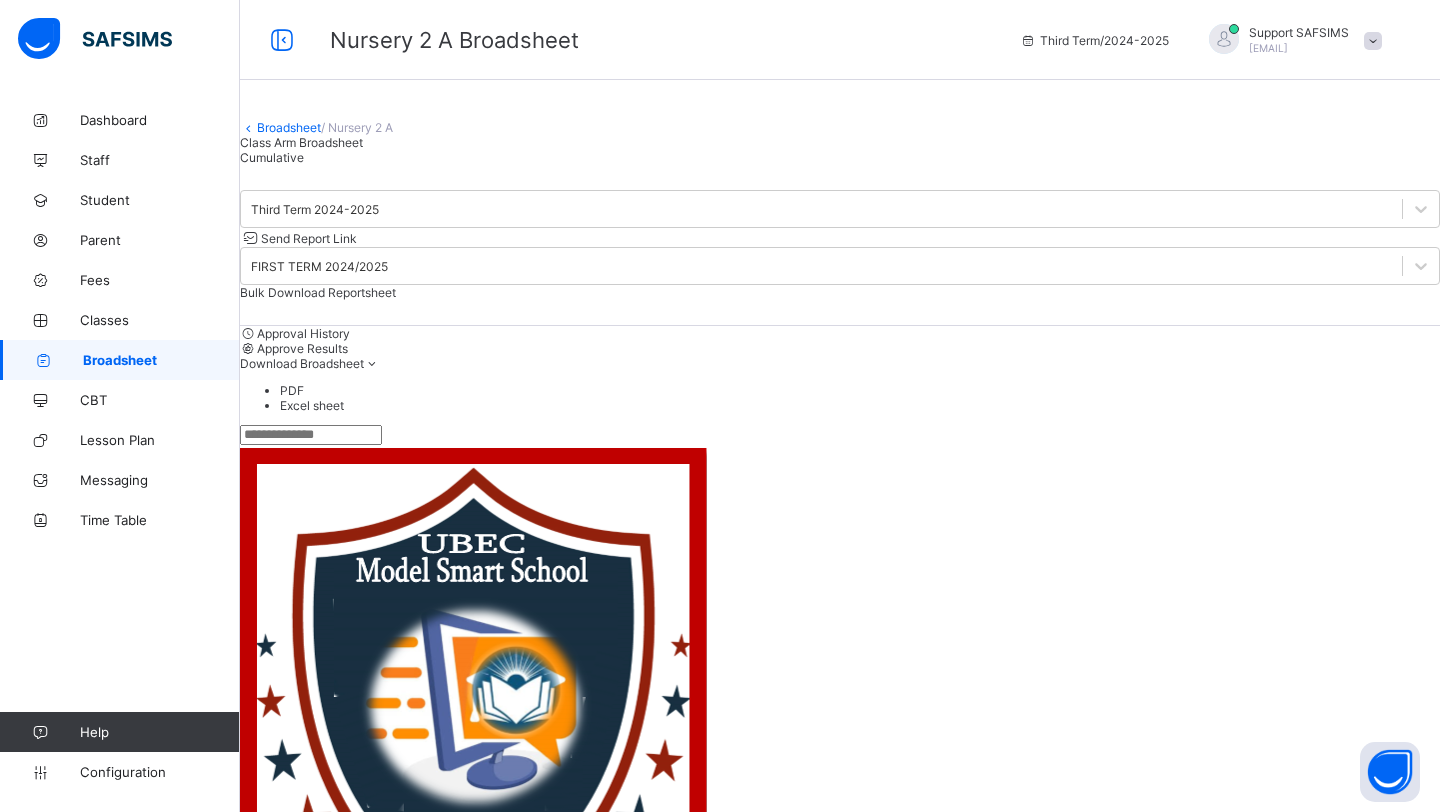 click on "Cumulative" at bounding box center (272, 157) 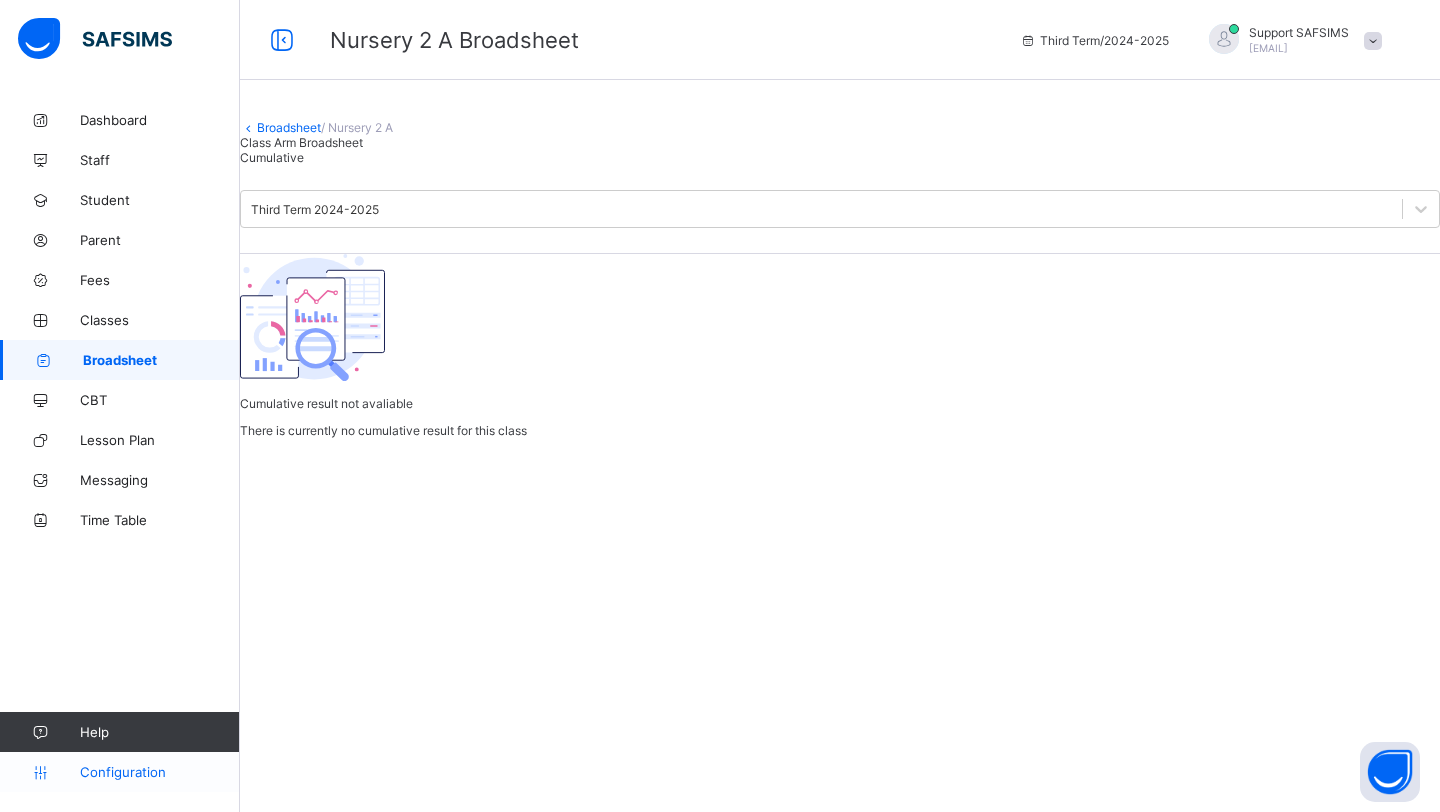 click on "Configuration" at bounding box center (159, 772) 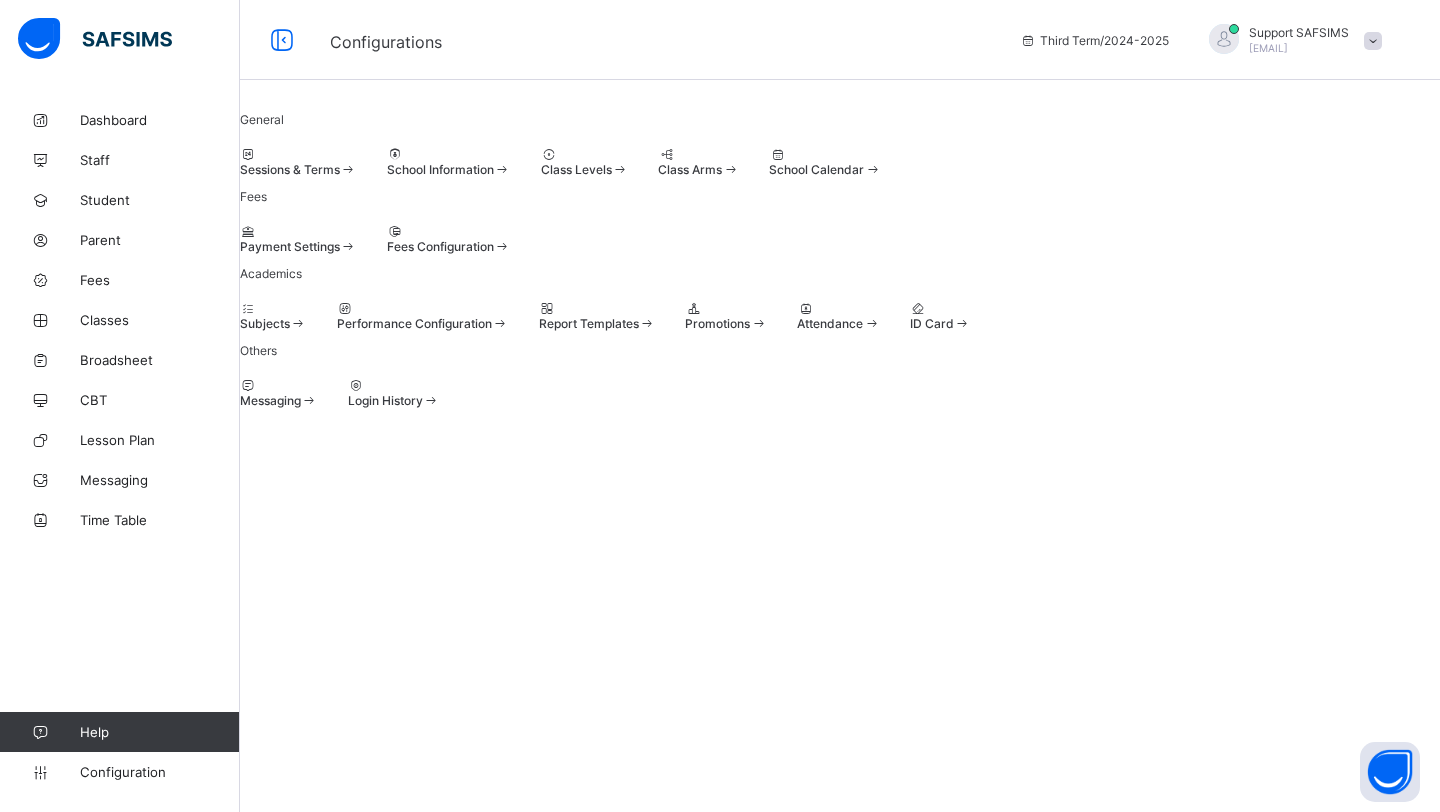 click at bounding box center (541, 162) 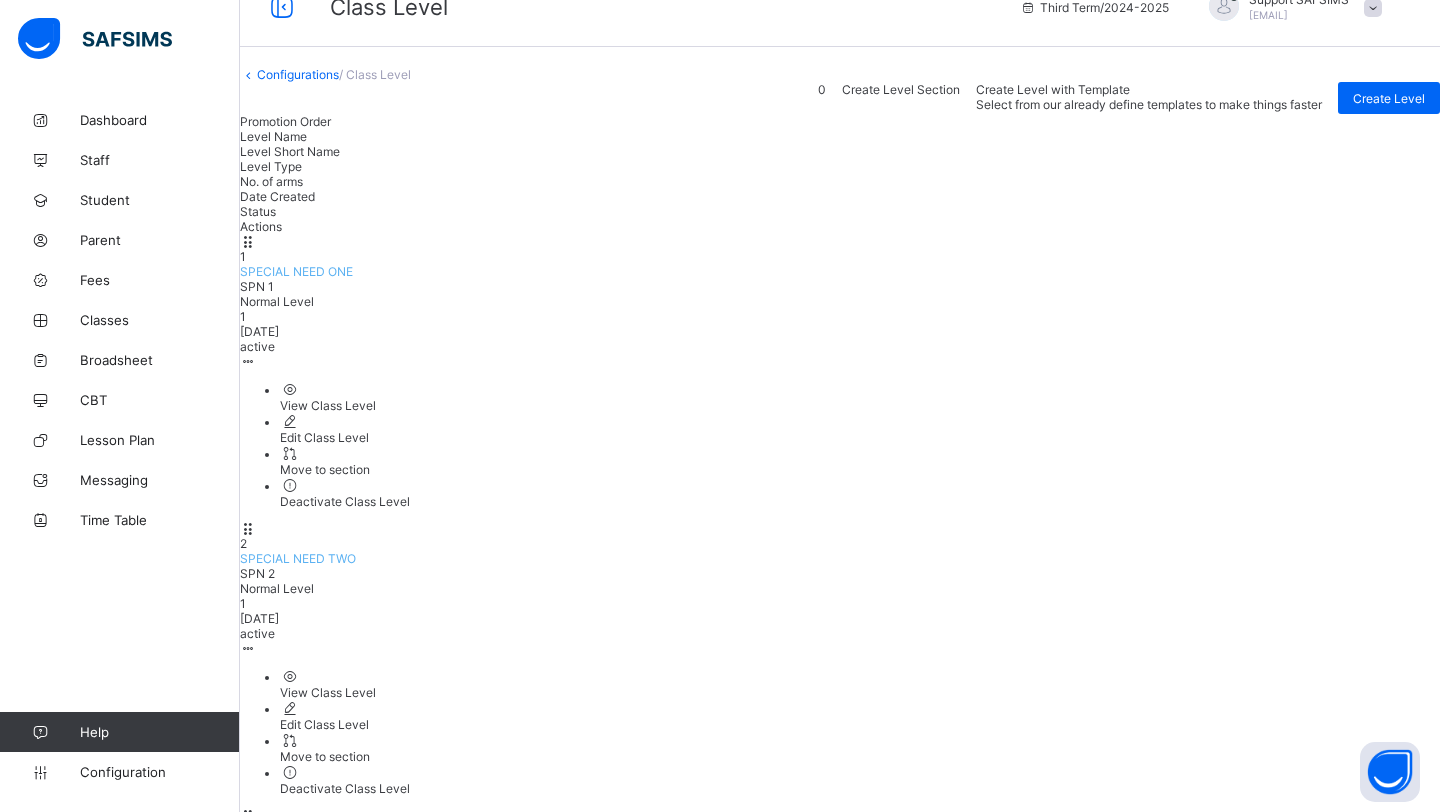 scroll, scrollTop: 44, scrollLeft: 0, axis: vertical 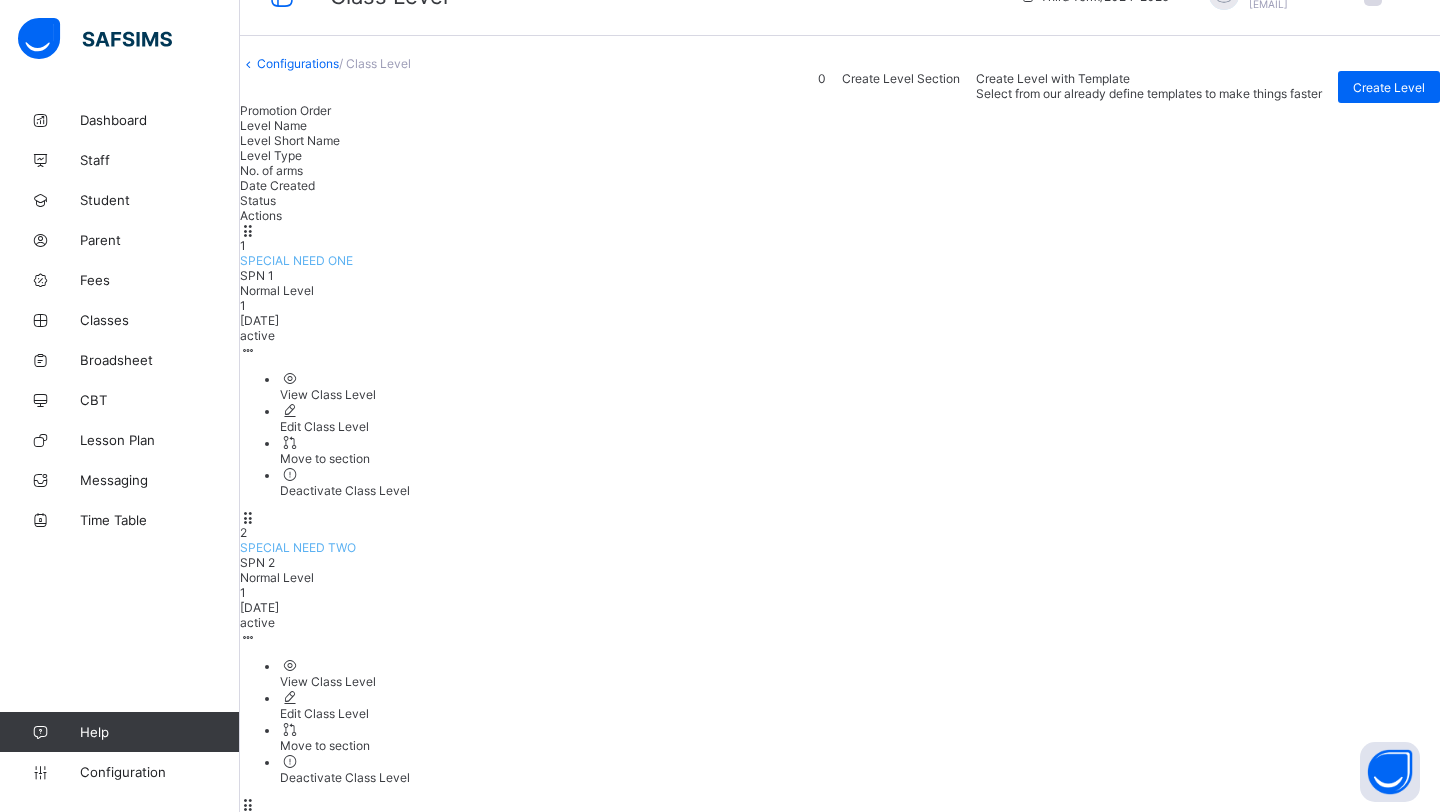click on "View Class Level" at bounding box center (860, 960) 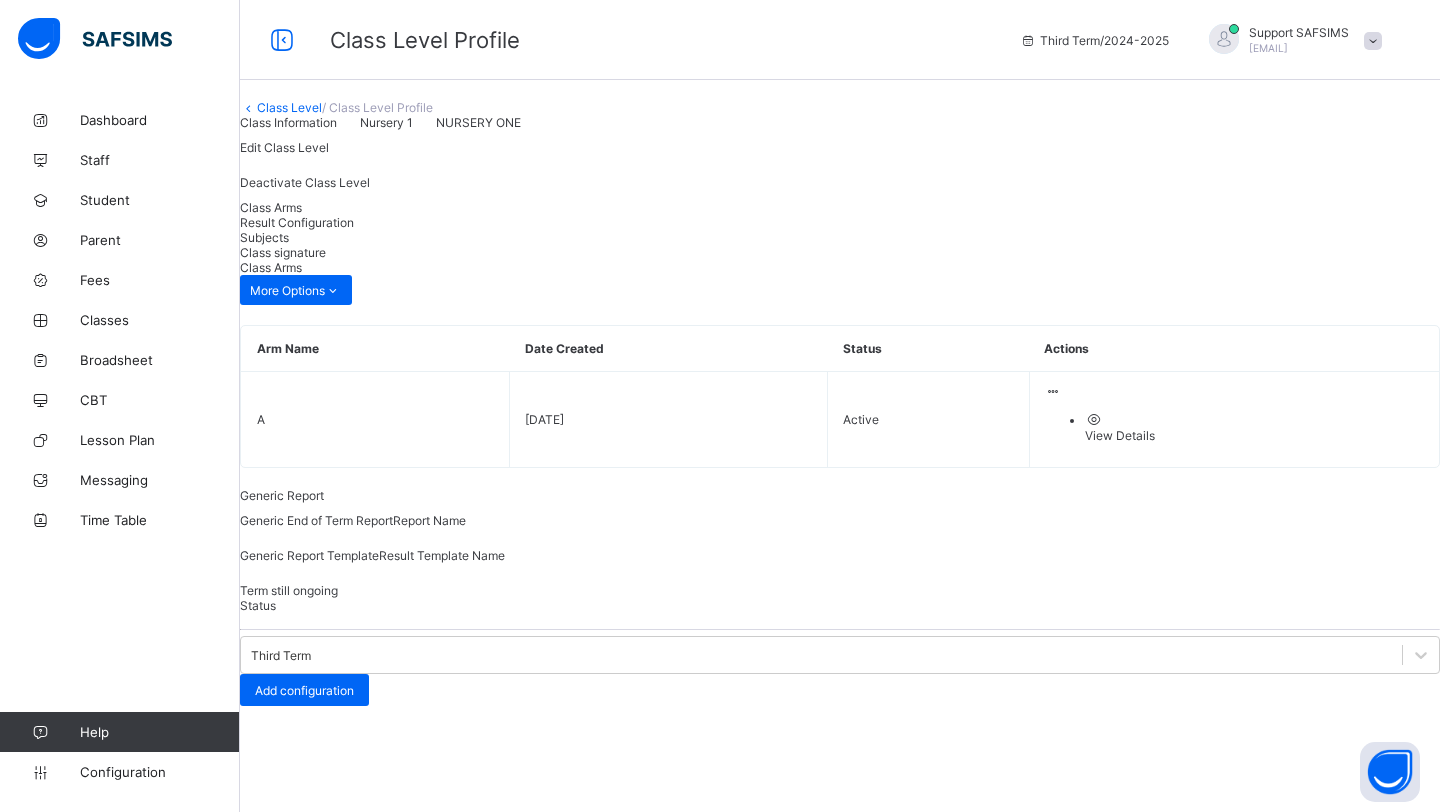 click on "Result Configuration" at bounding box center [297, 222] 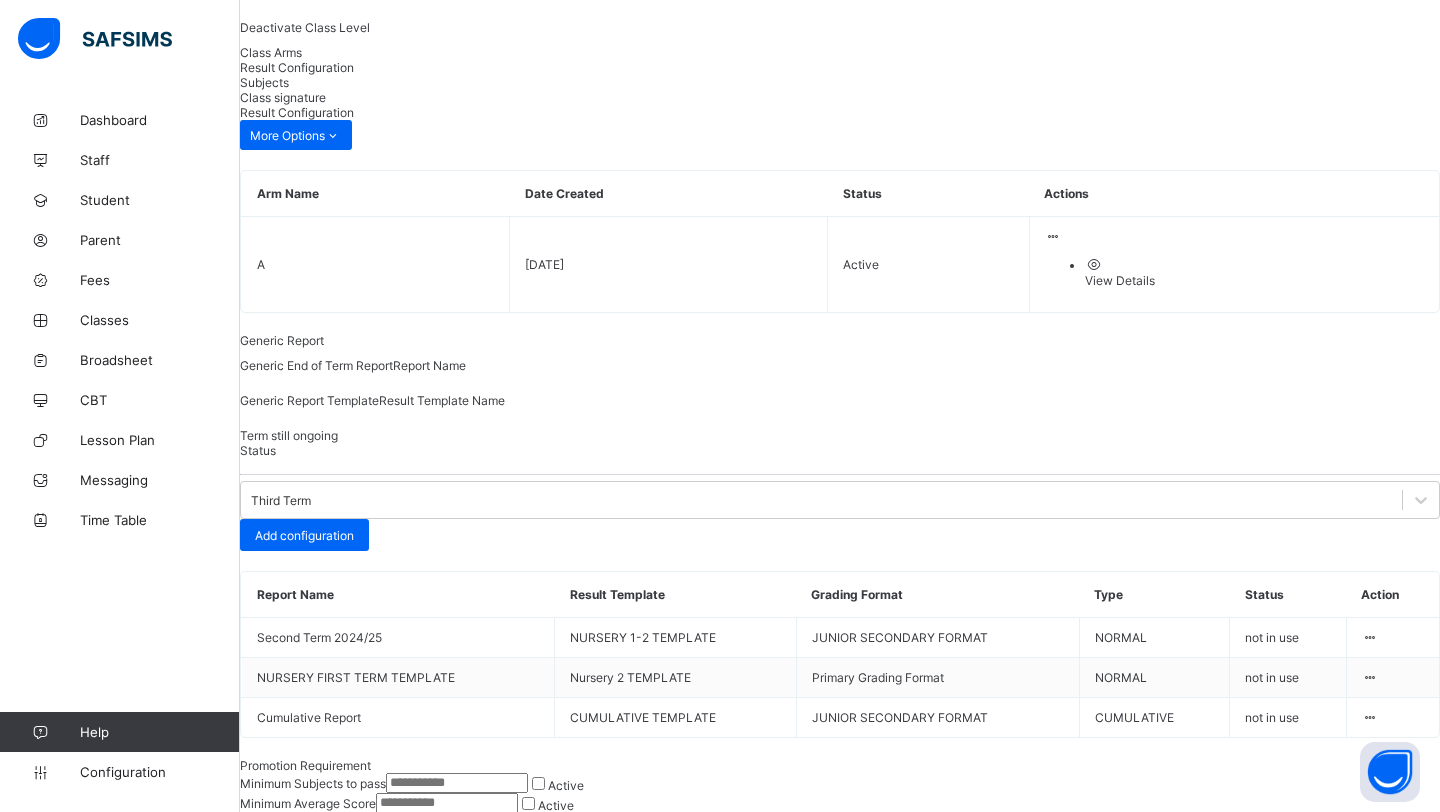 scroll, scrollTop: 0, scrollLeft: 0, axis: both 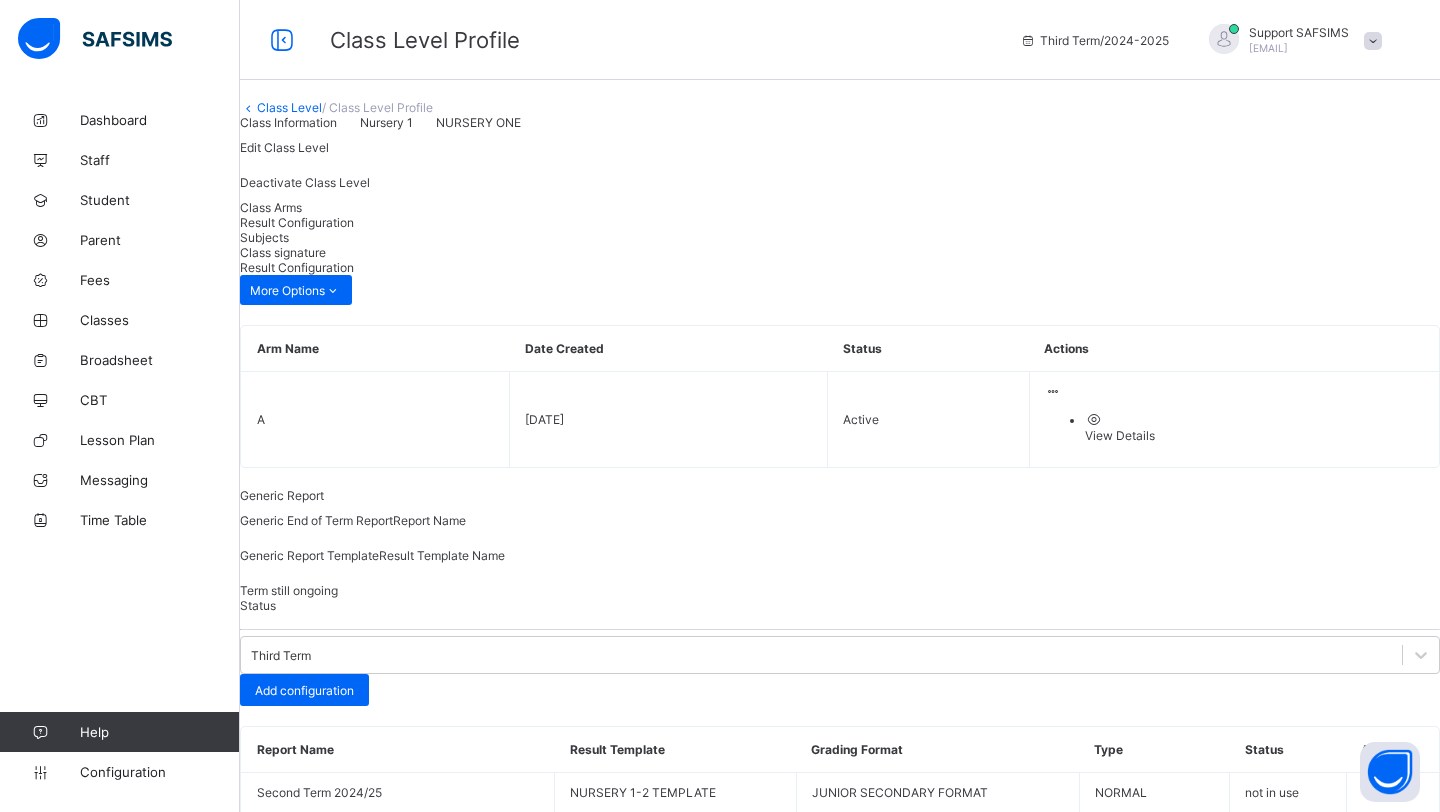 click on "Class Level" at bounding box center (289, 107) 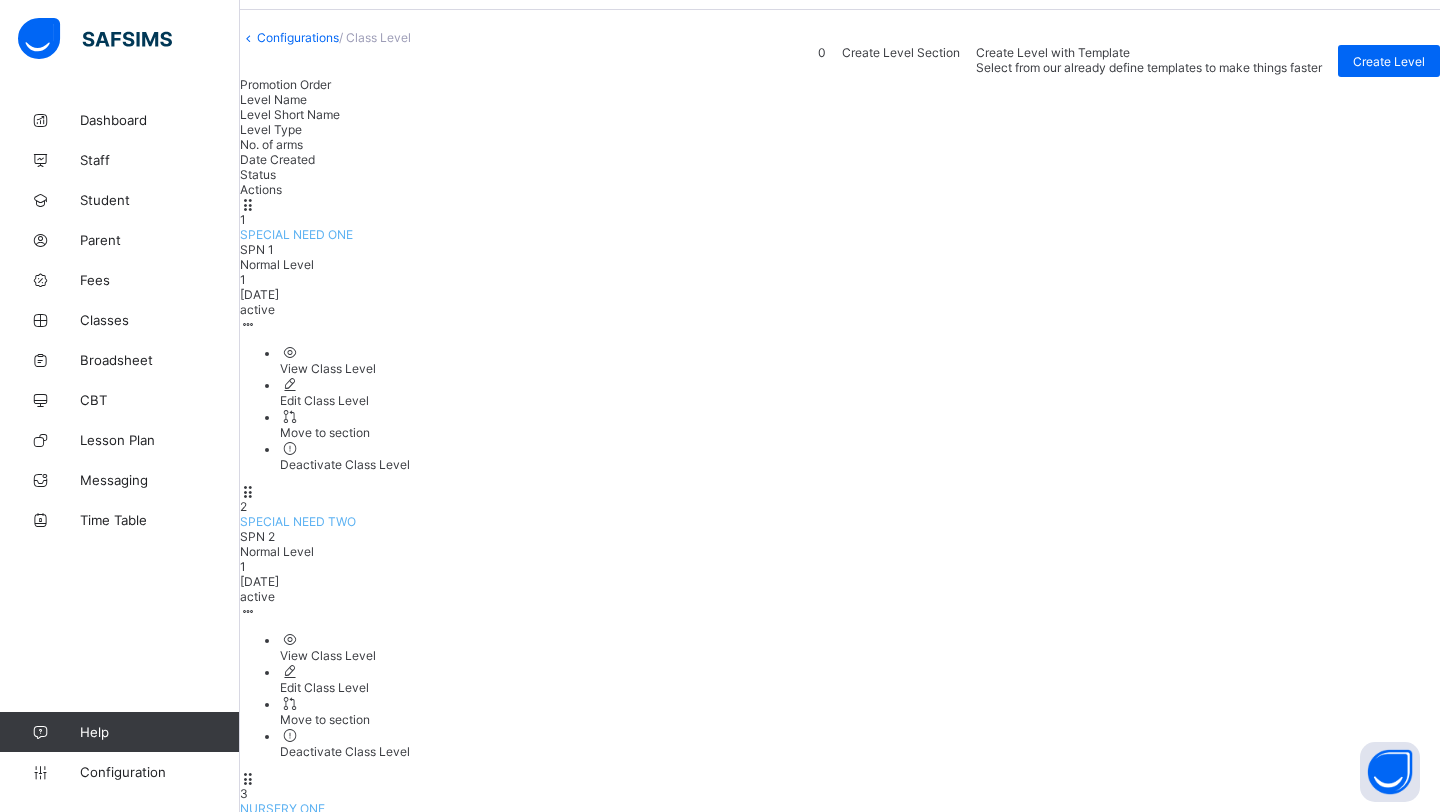 scroll, scrollTop: 93, scrollLeft: 0, axis: vertical 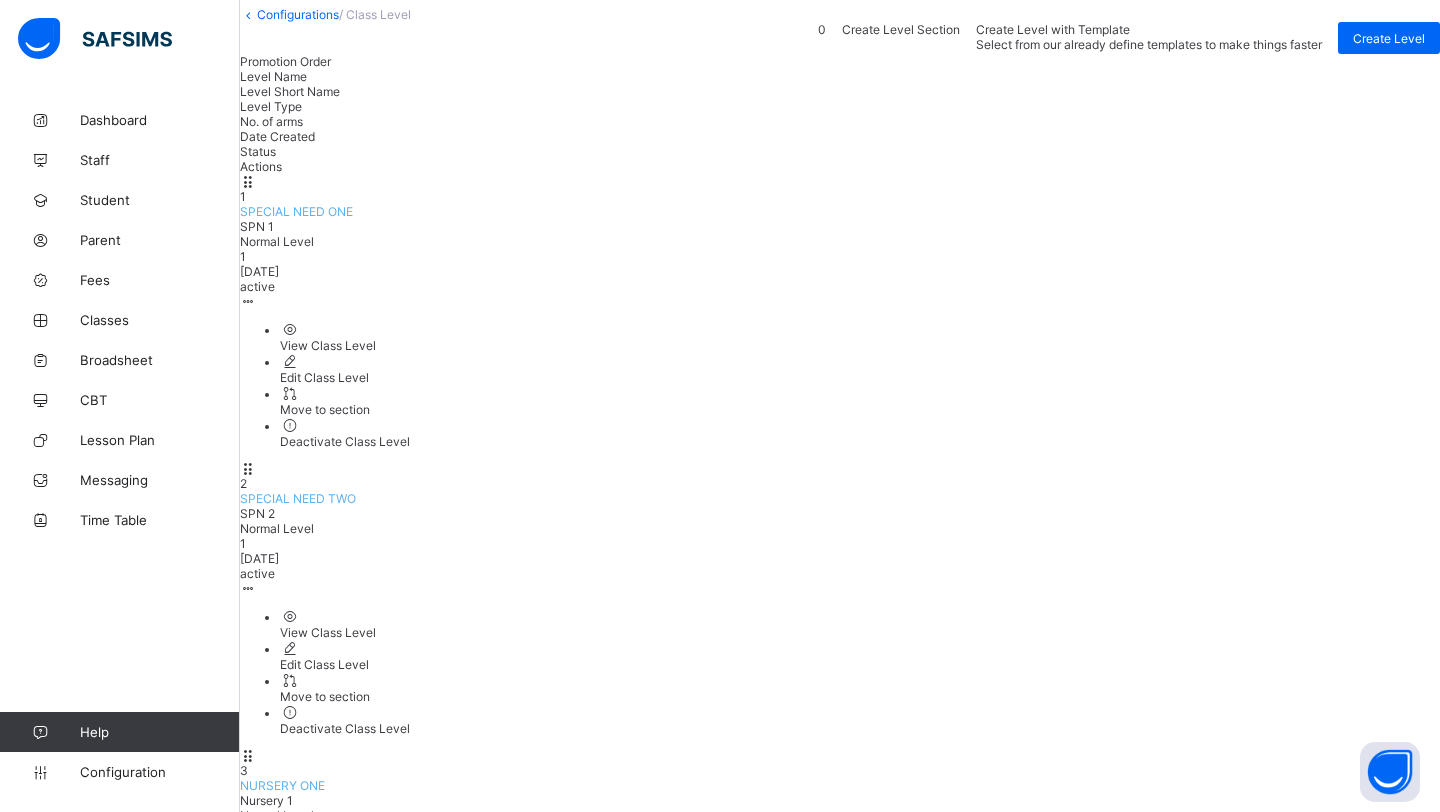 click on "View Class Level" at bounding box center (860, 1206) 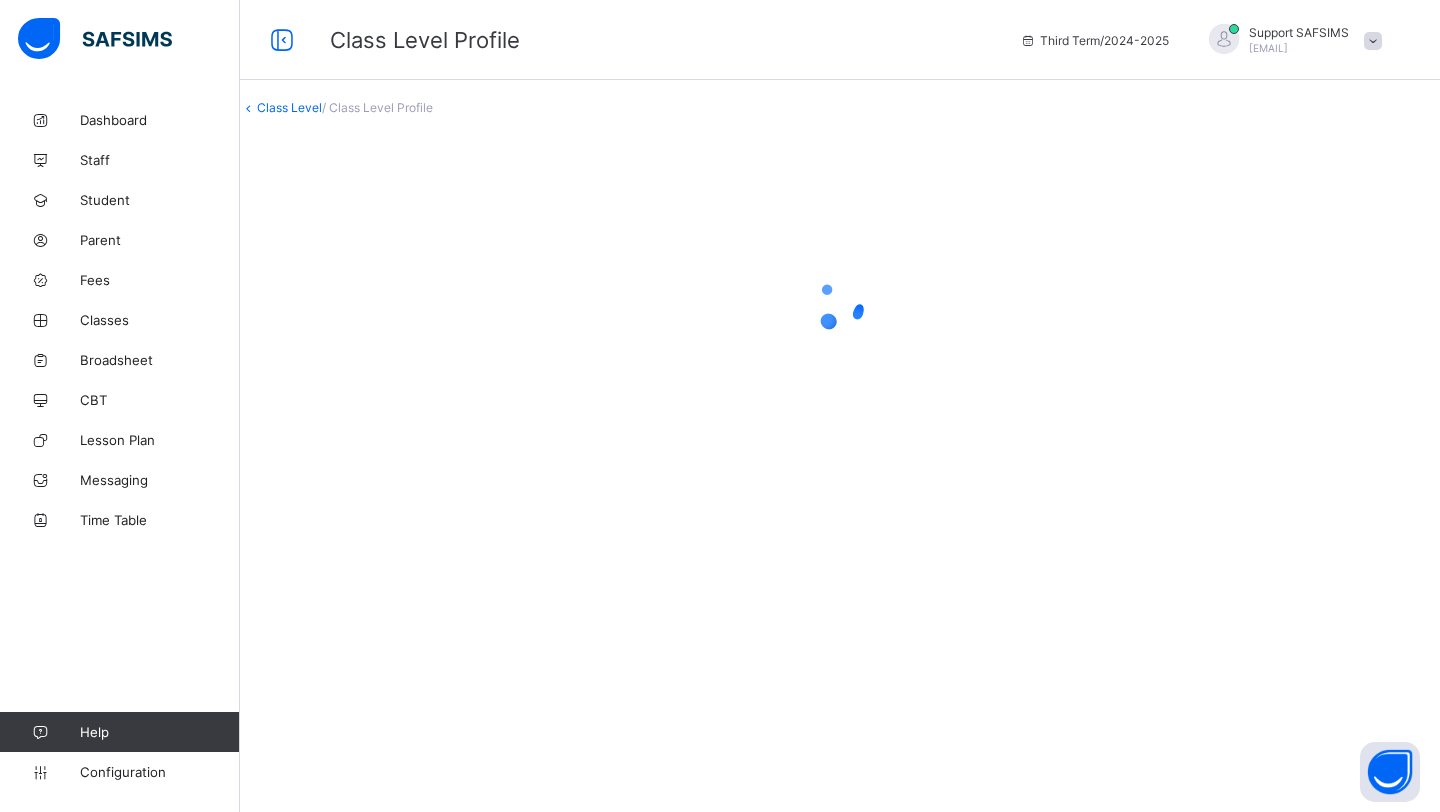 scroll, scrollTop: 0, scrollLeft: 0, axis: both 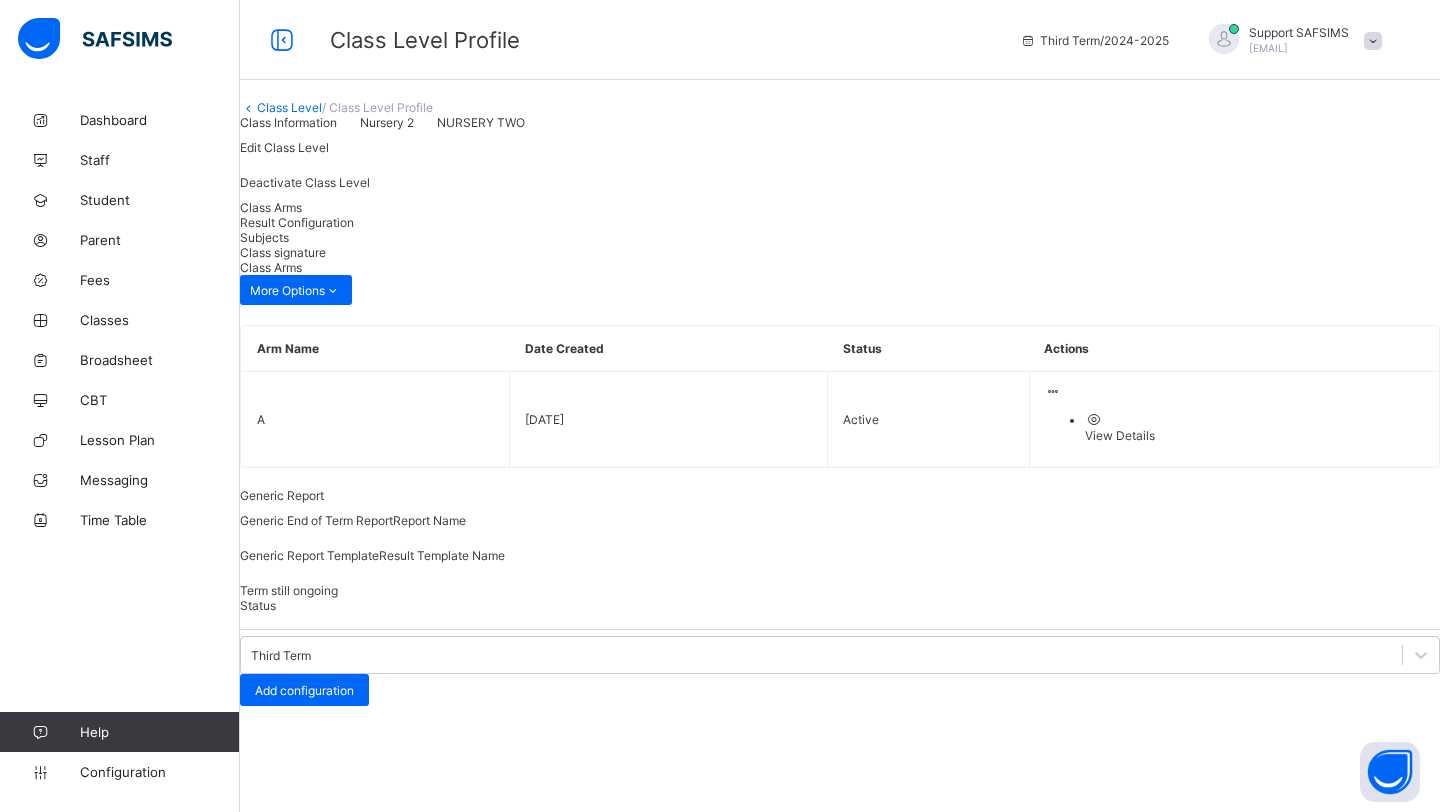 click on "Result Configuration" at bounding box center (297, 222) 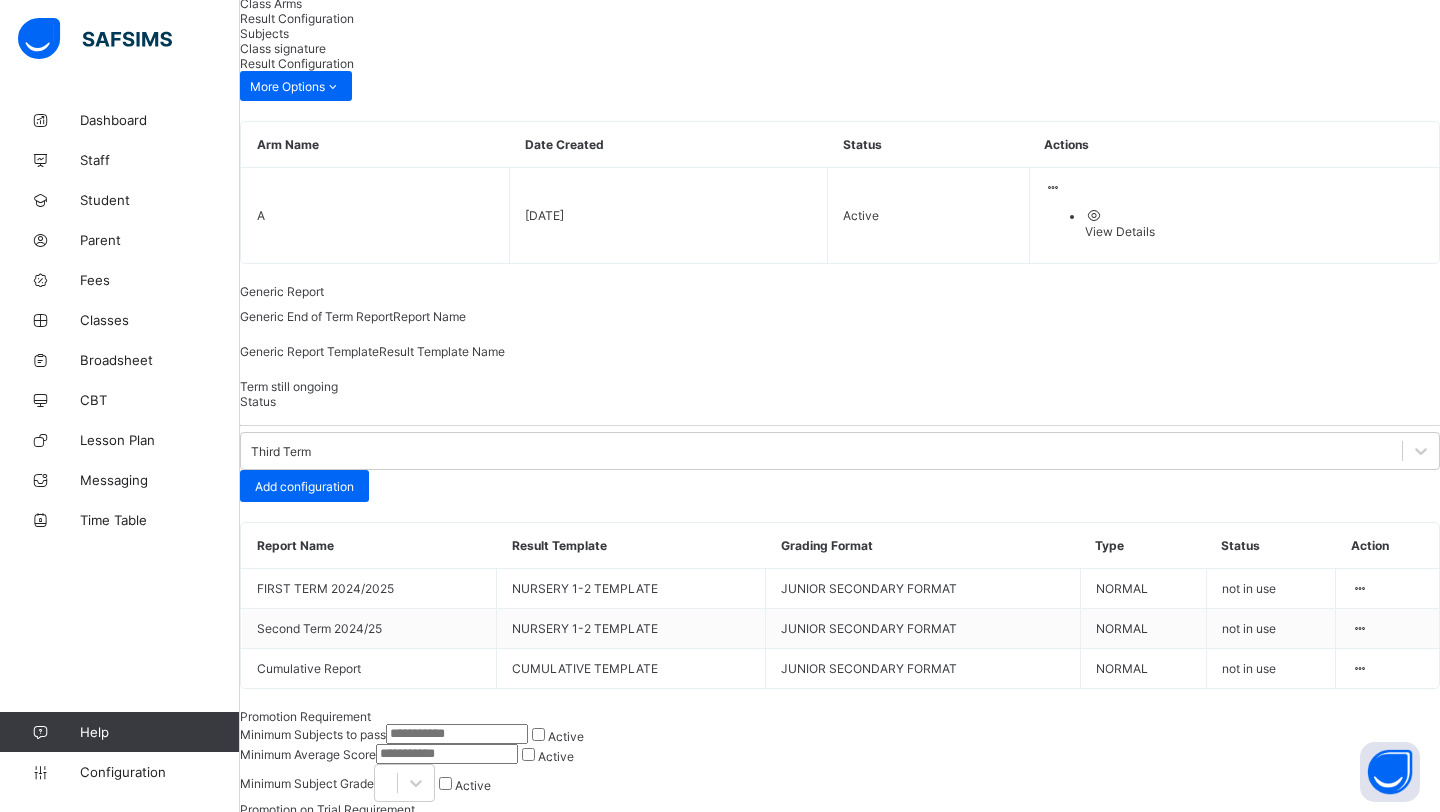 scroll, scrollTop: 240, scrollLeft: 0, axis: vertical 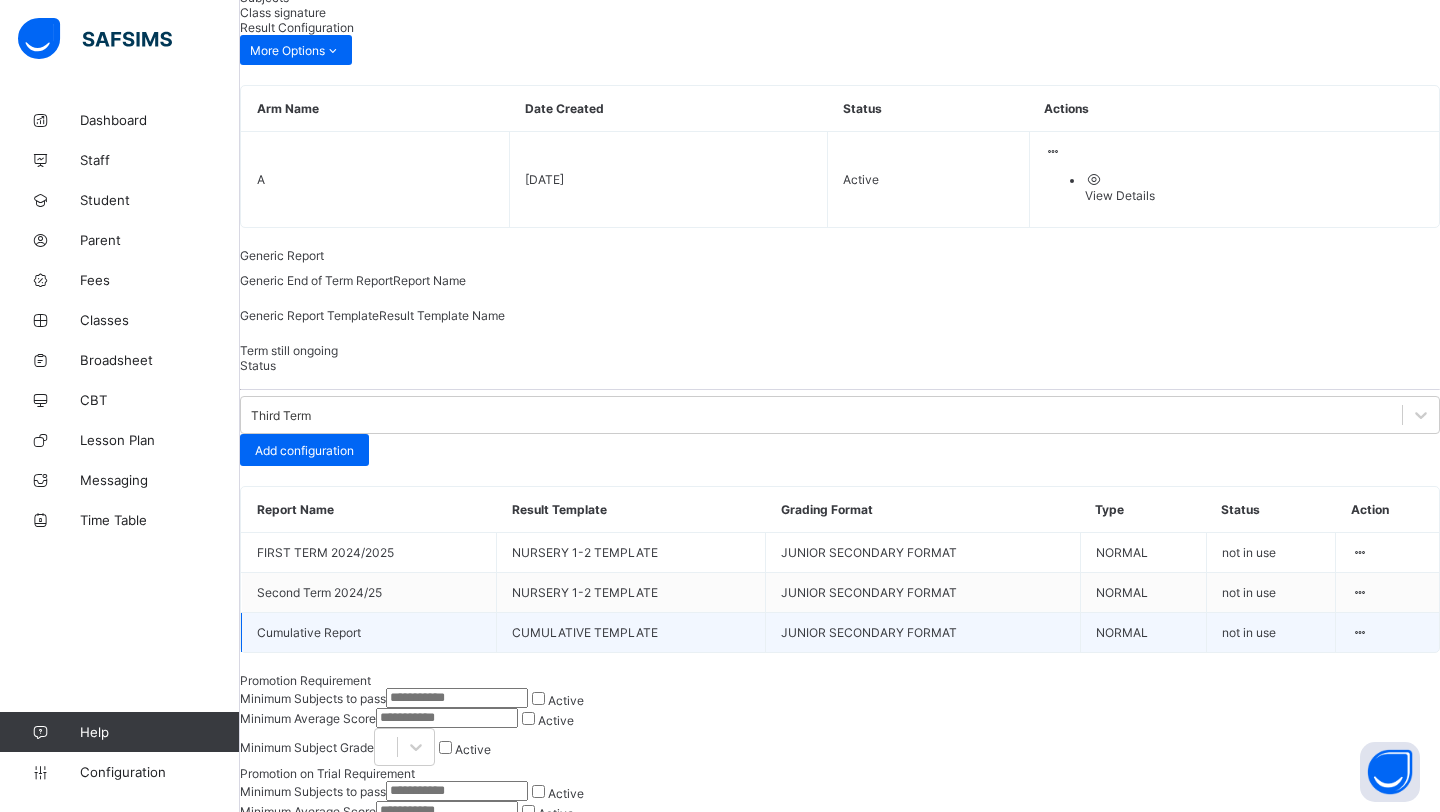 click at bounding box center [1359, 632] 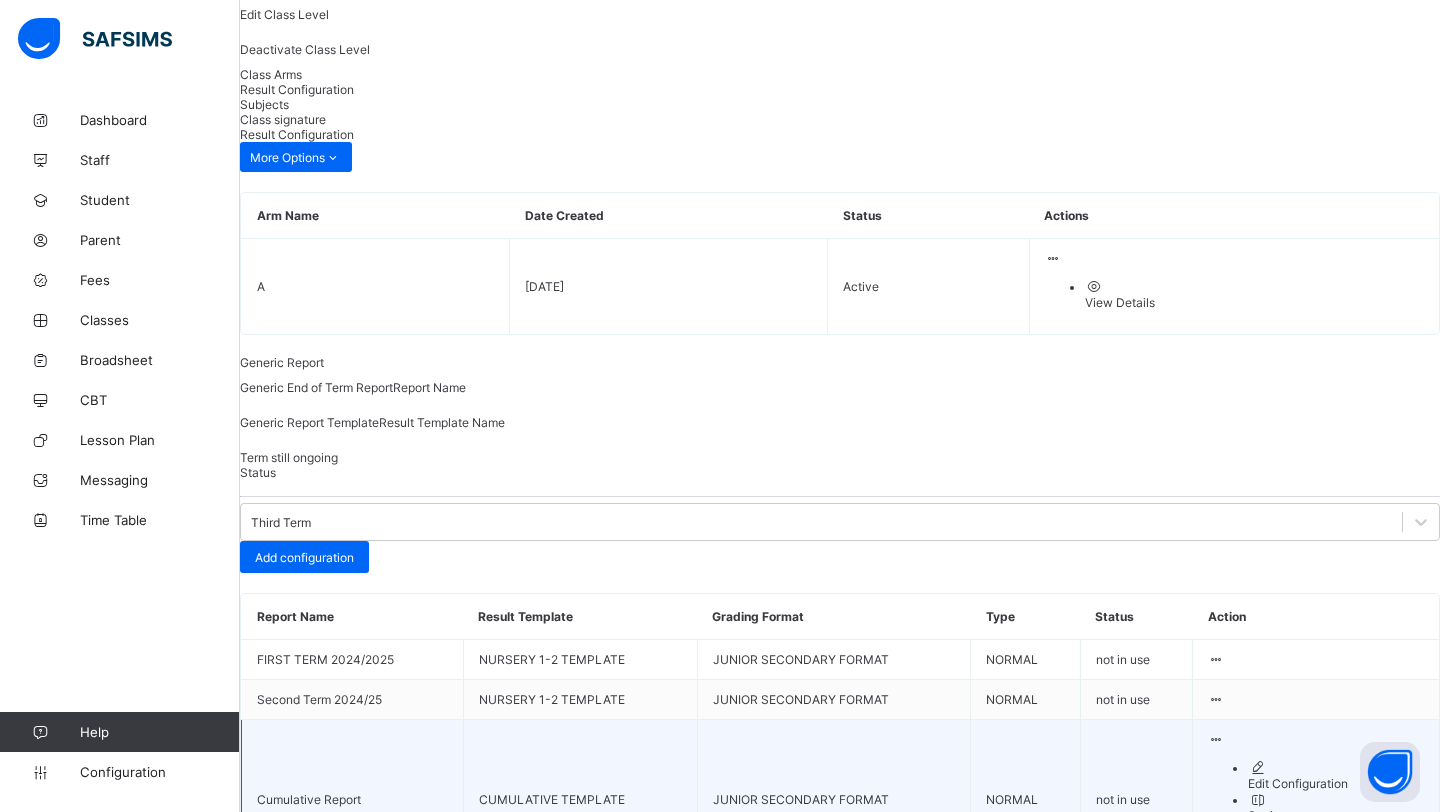 scroll, scrollTop: 0, scrollLeft: 0, axis: both 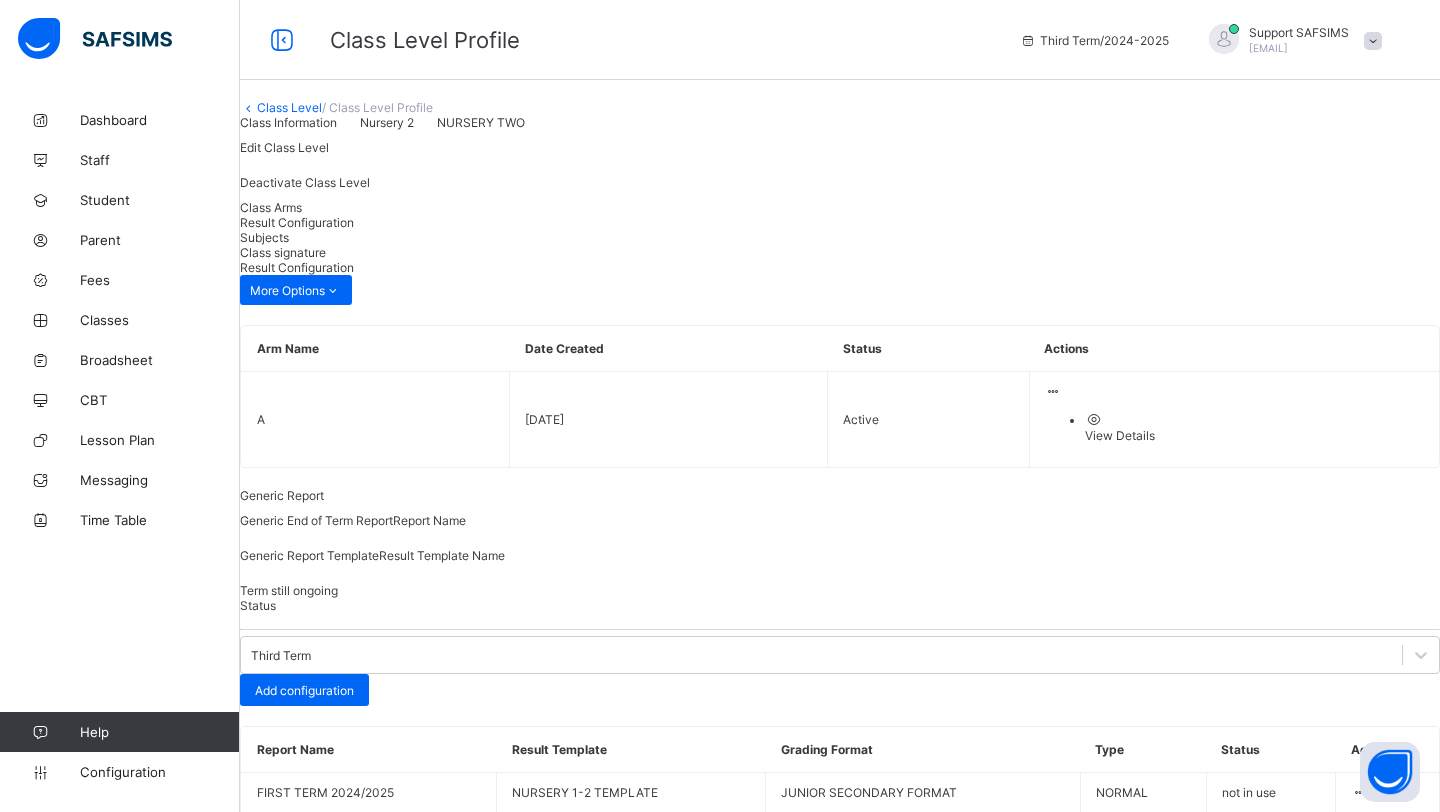 click on "Class Level" at bounding box center (289, 107) 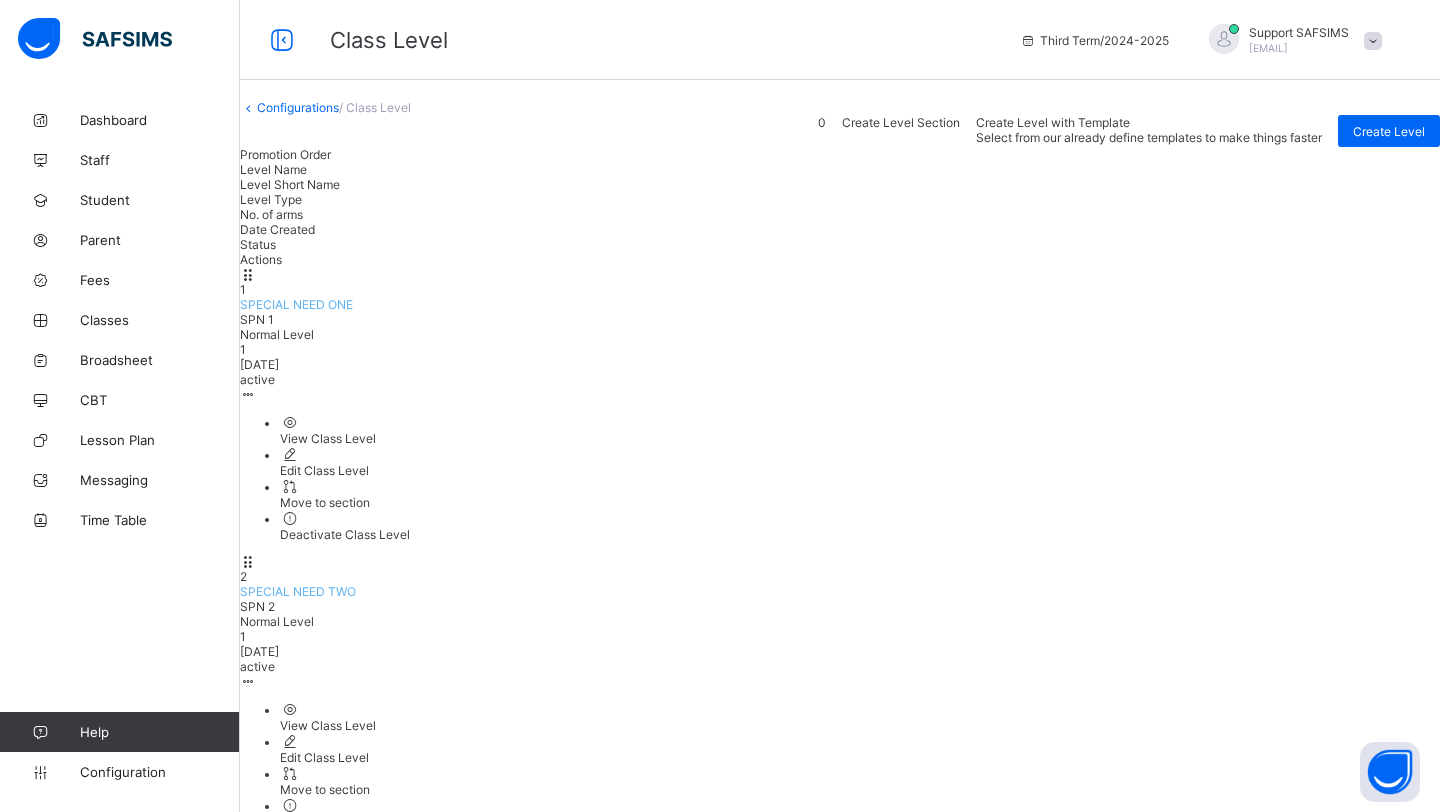 click on "Configurations" at bounding box center (298, 107) 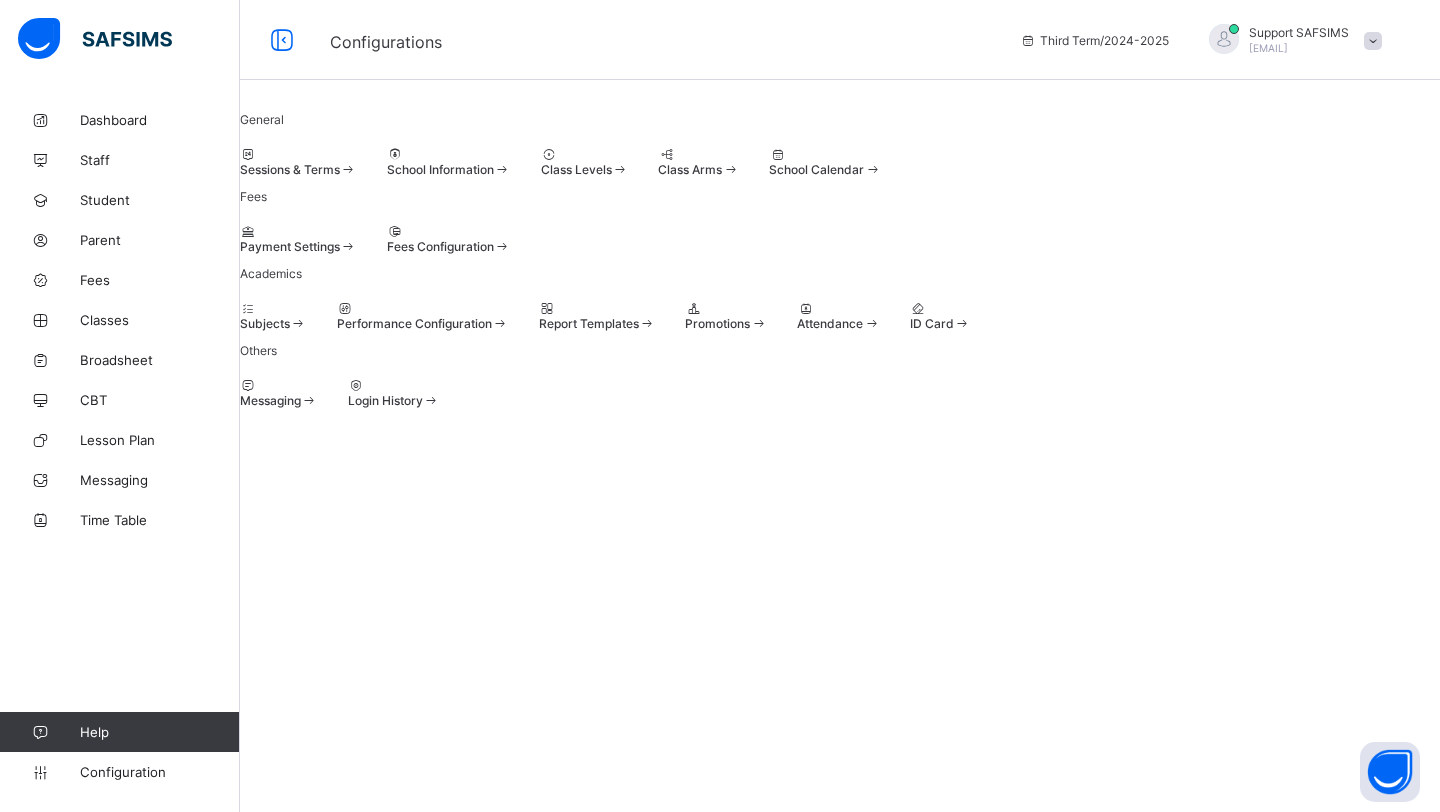click on "Report Templates" at bounding box center [589, 323] 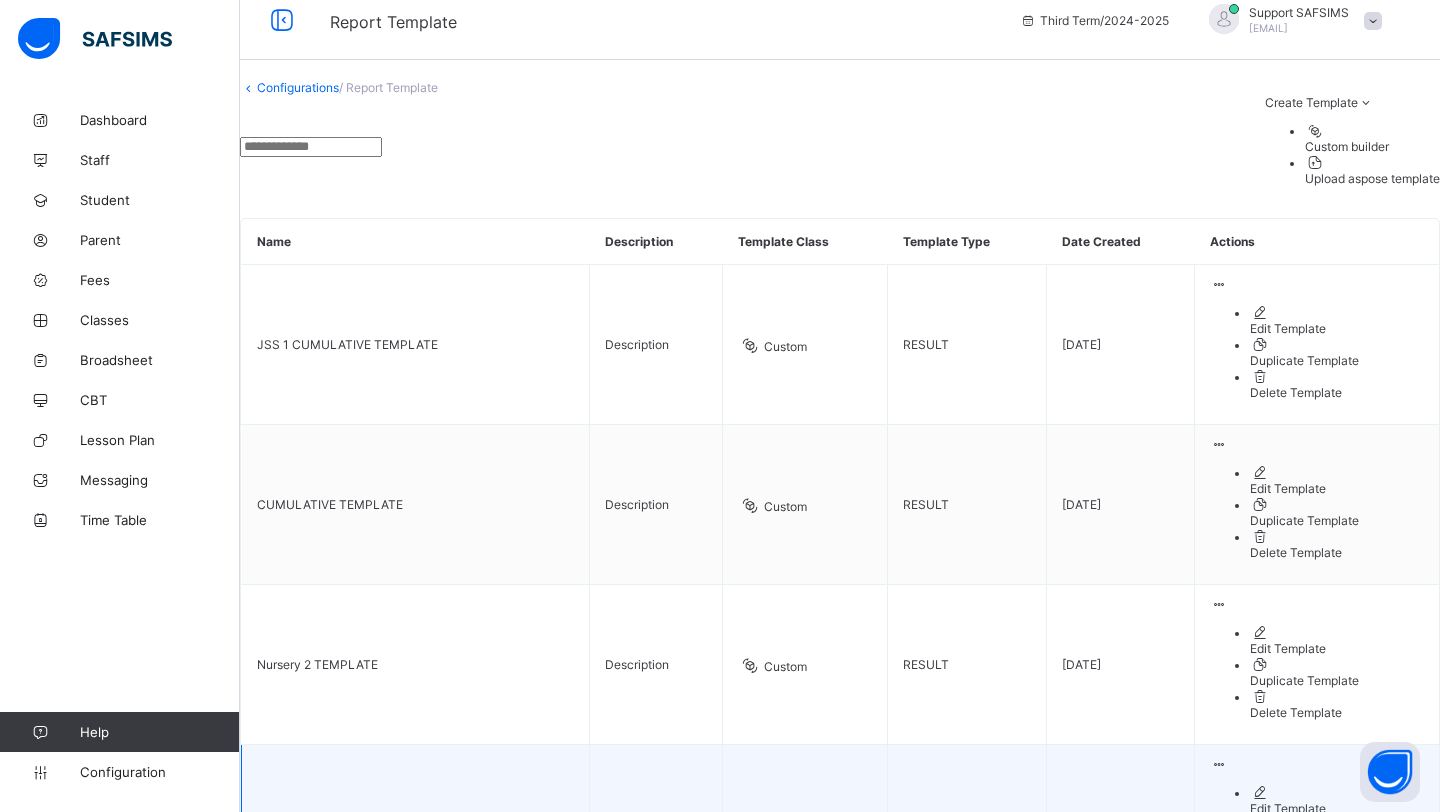 scroll, scrollTop: 0, scrollLeft: 0, axis: both 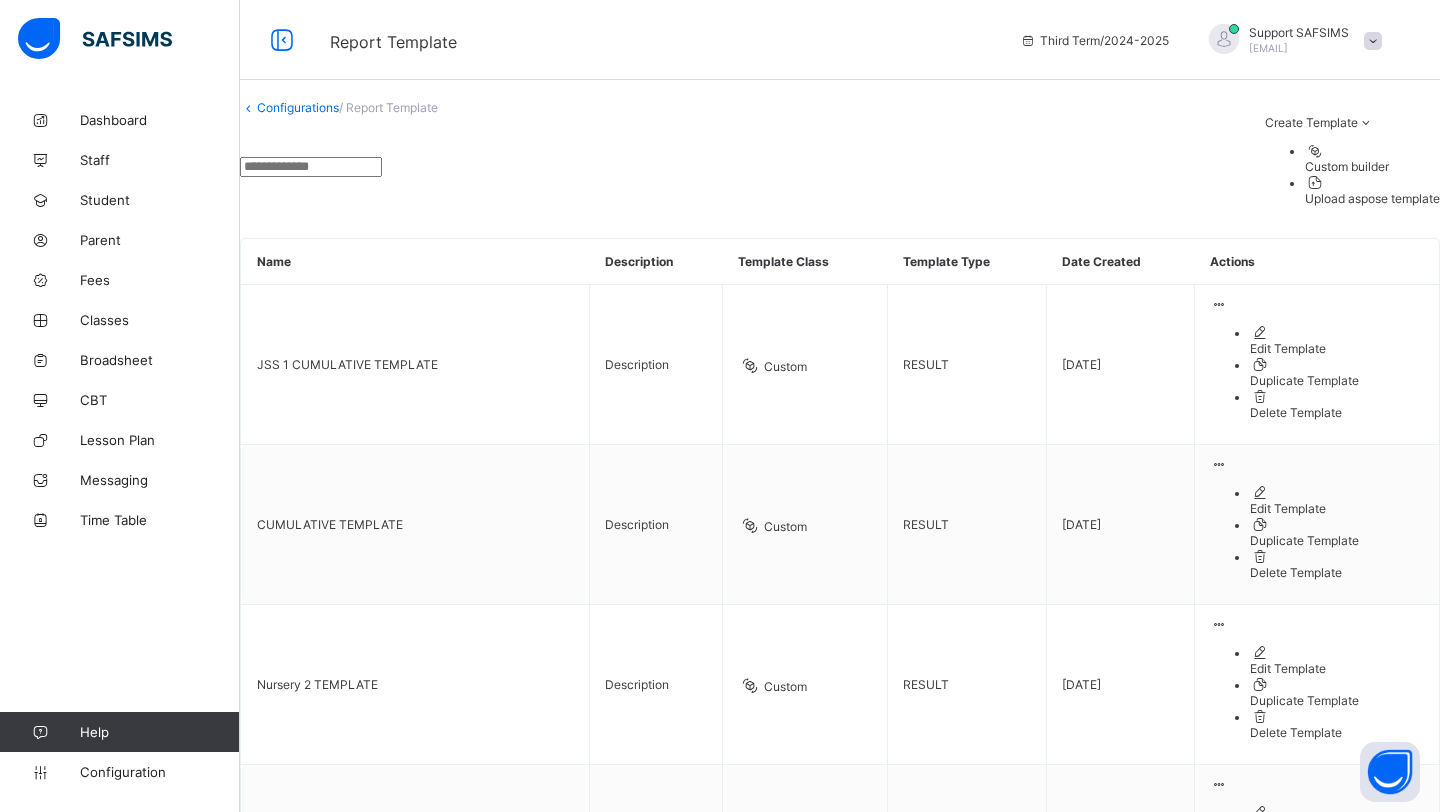 click on "Configurations" at bounding box center [298, 107] 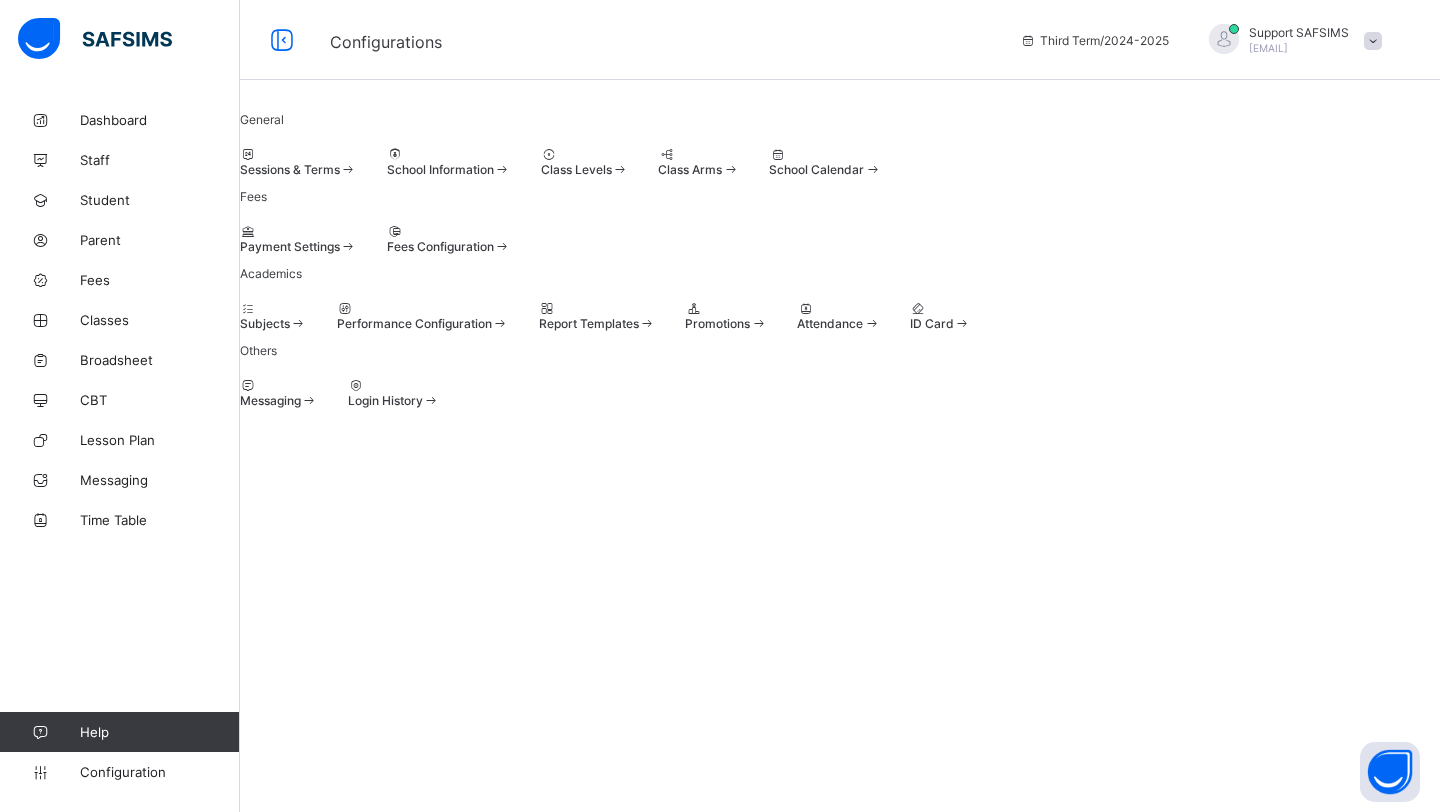 click at bounding box center (541, 162) 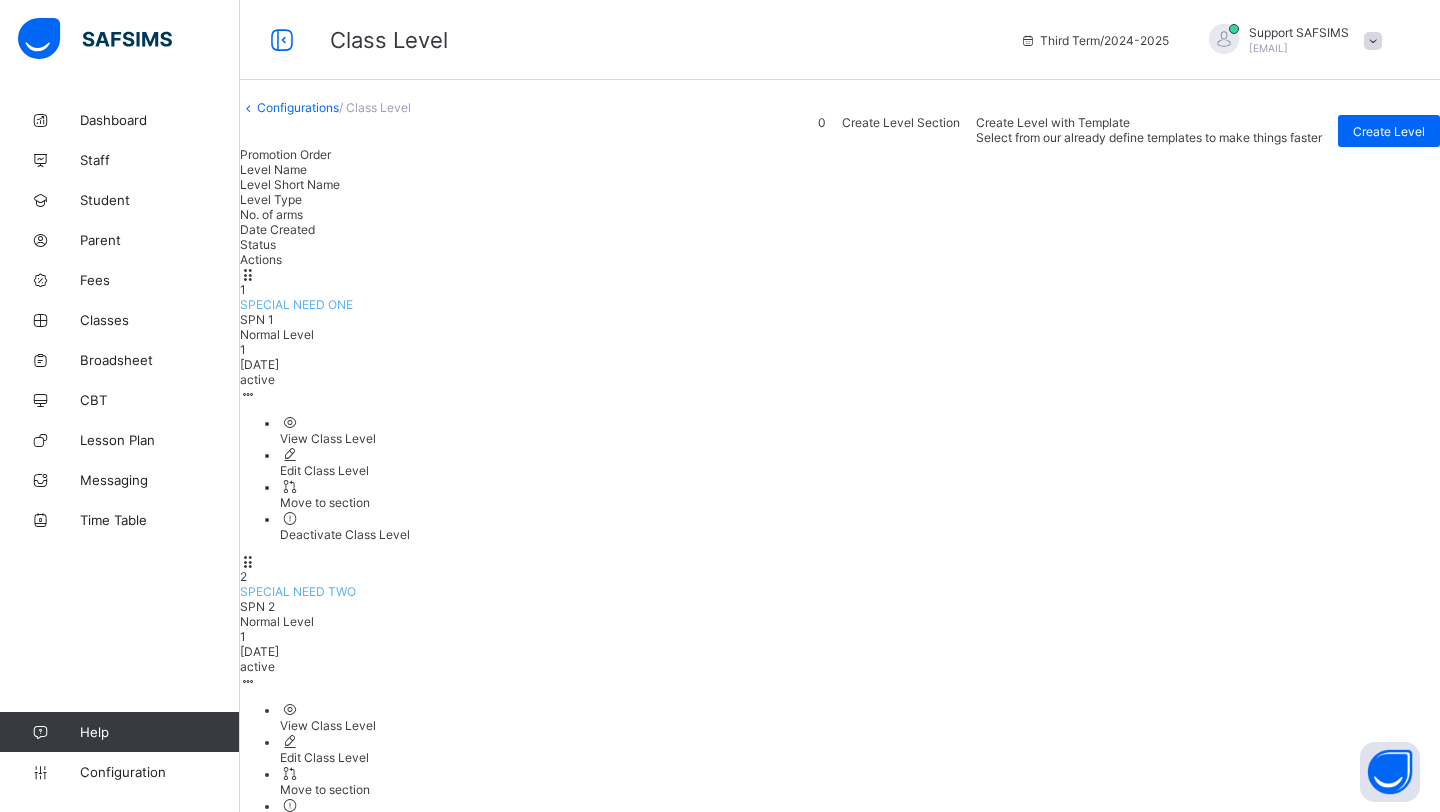 click on "View Class Level" at bounding box center (860, 1299) 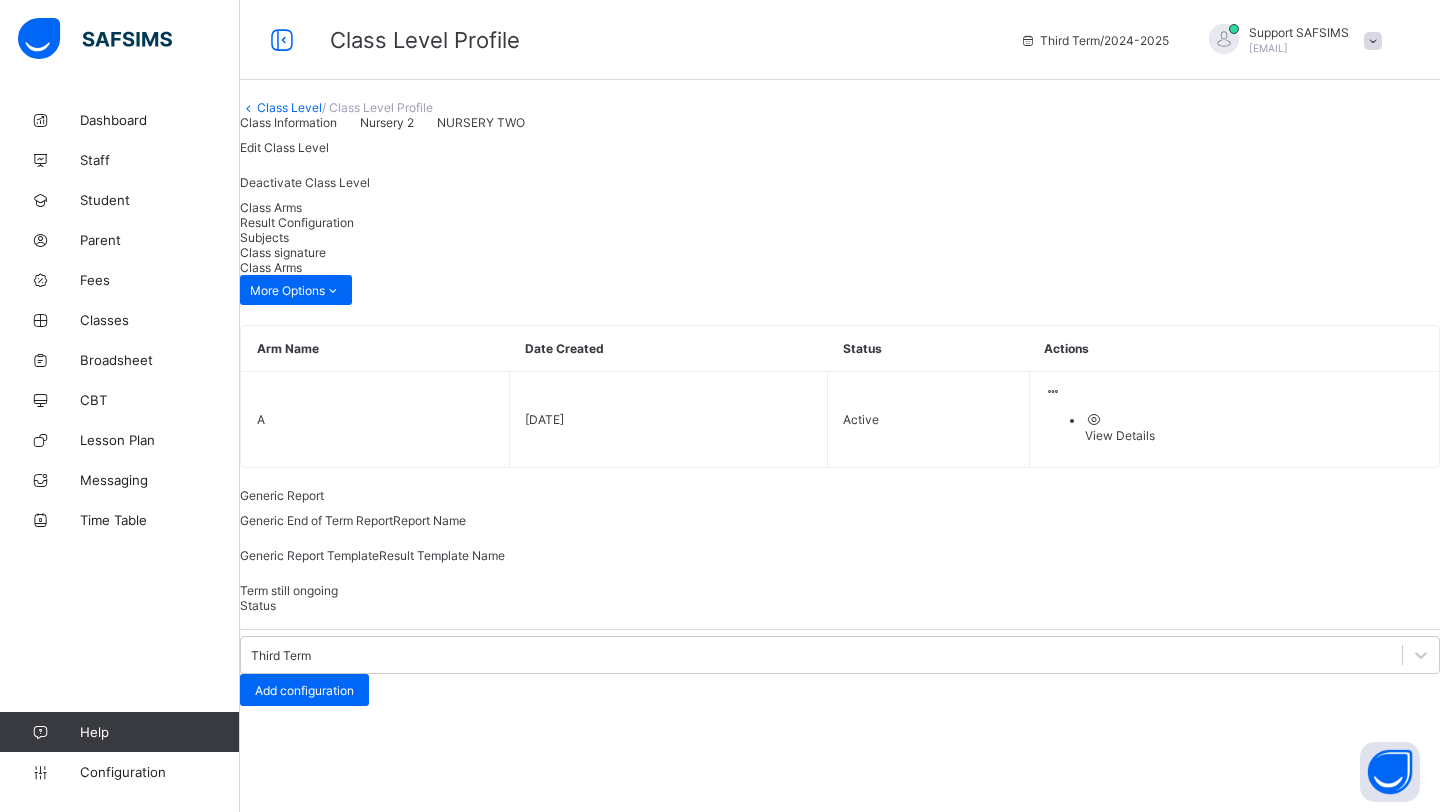 click on "Result Configuration" at bounding box center [840, 222] 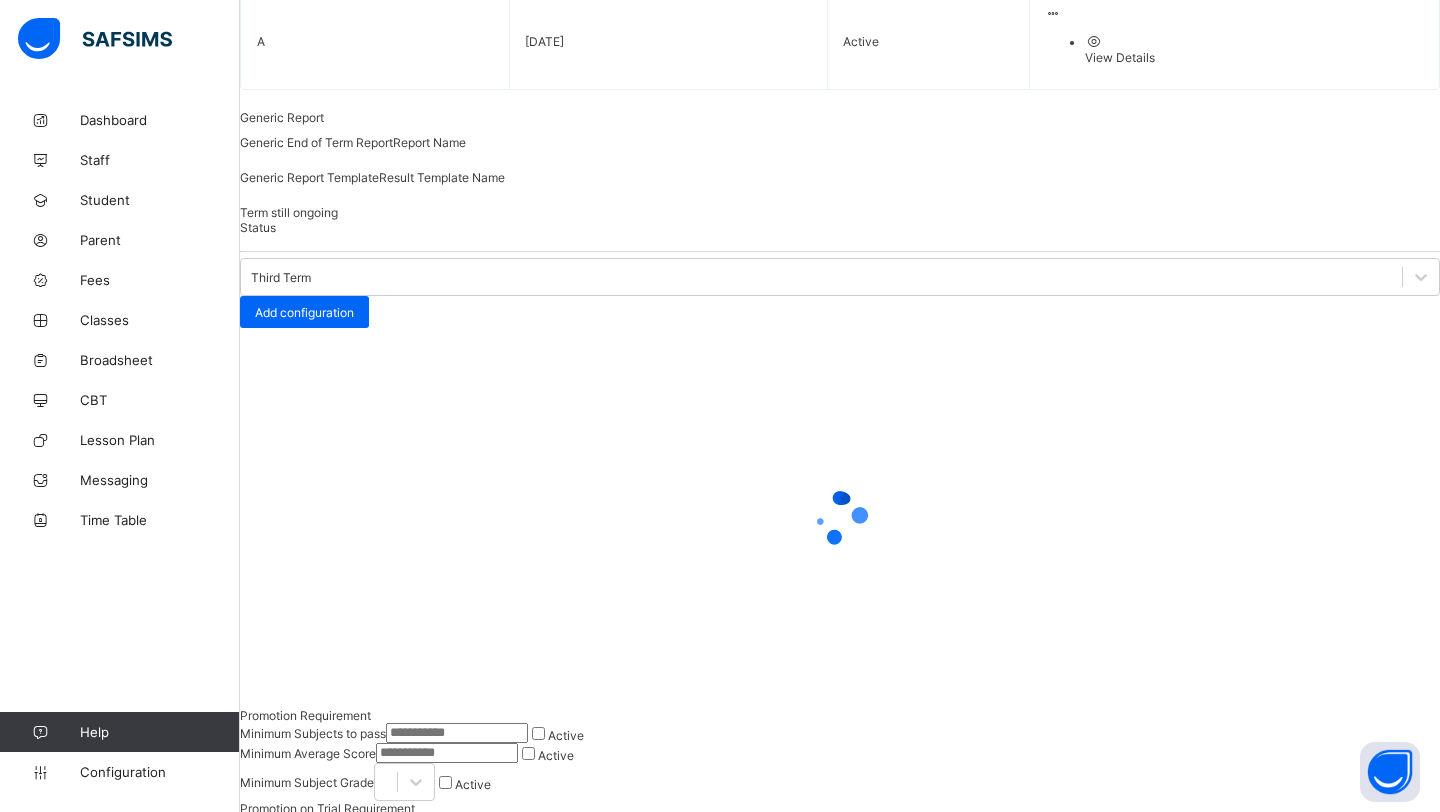 scroll, scrollTop: 240, scrollLeft: 0, axis: vertical 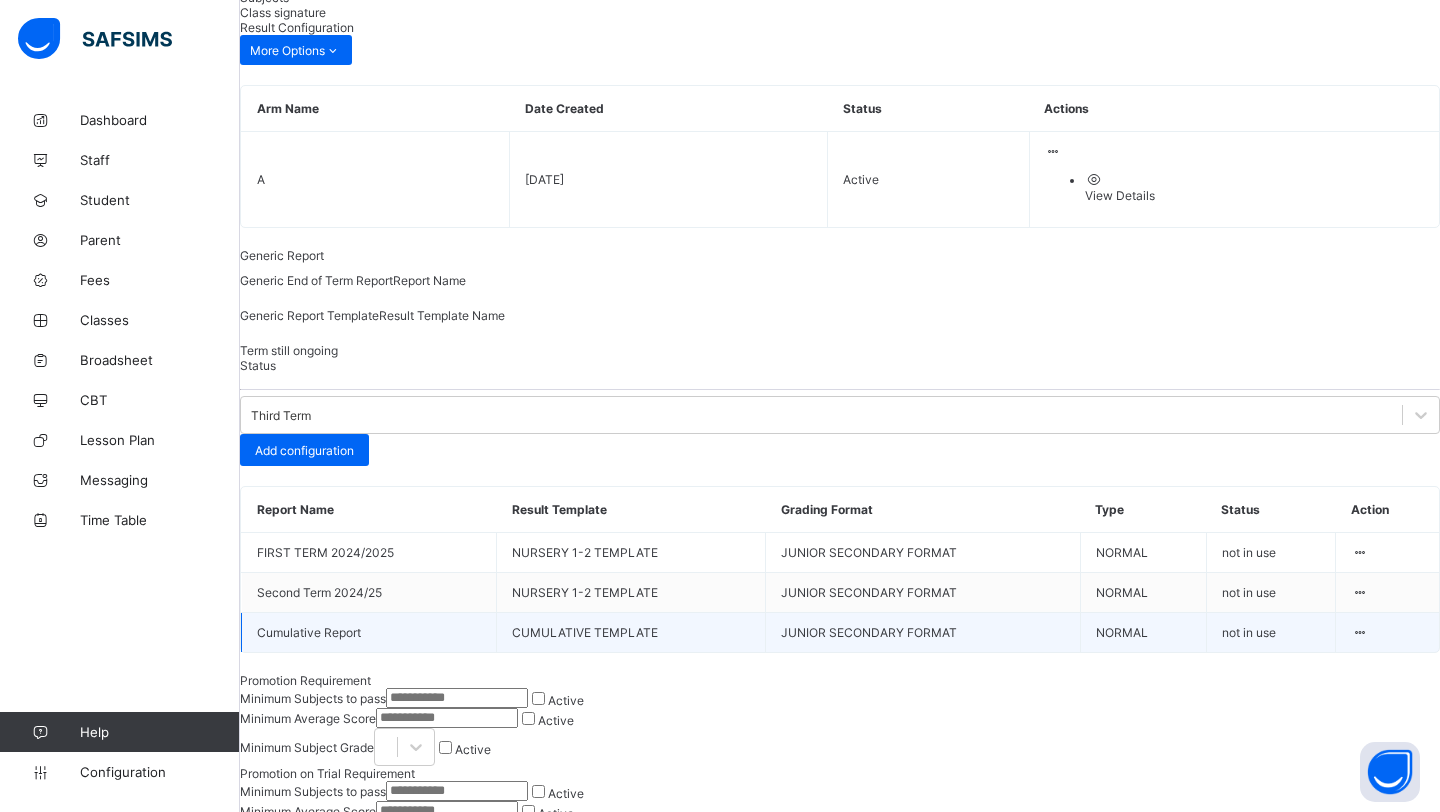 click at bounding box center [1359, 632] 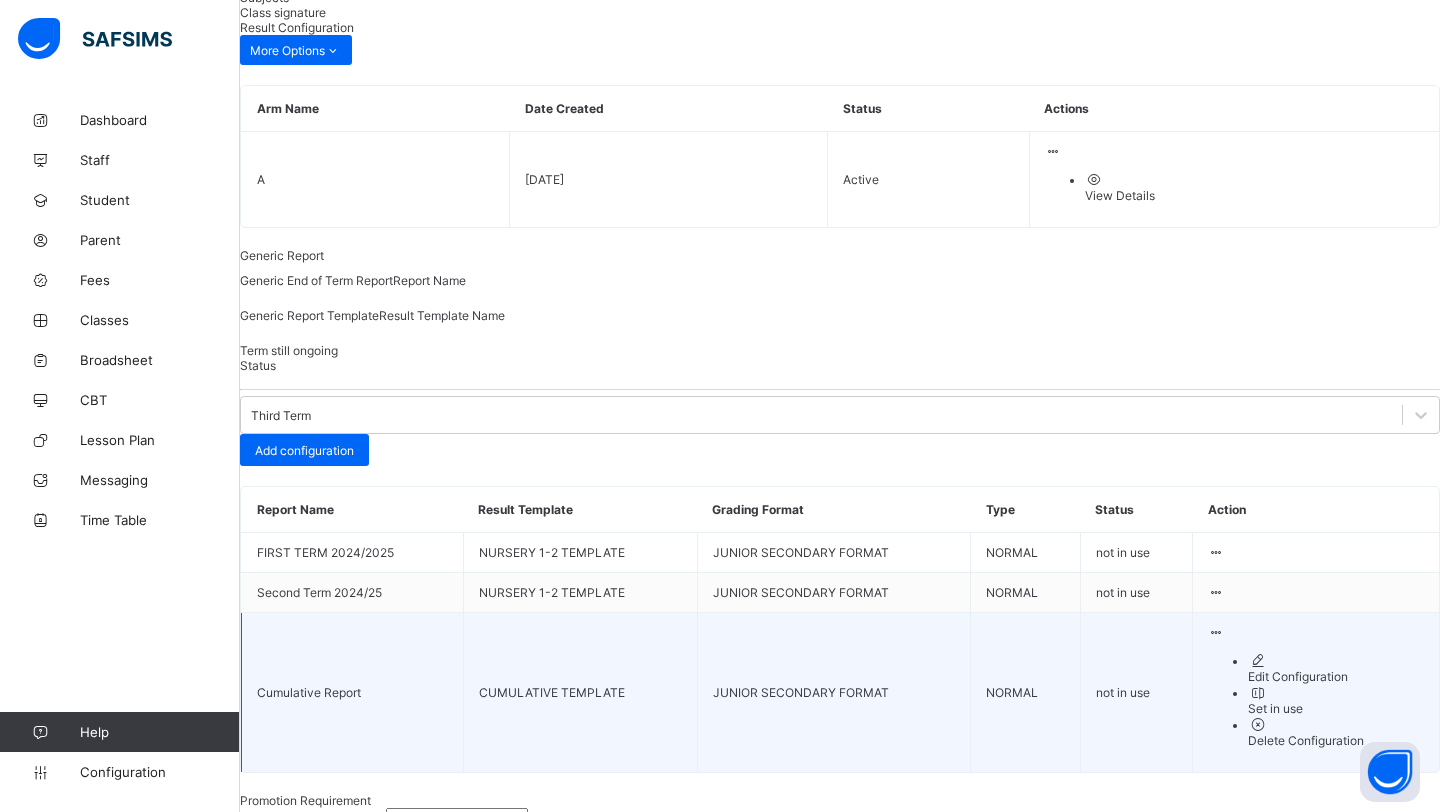 scroll, scrollTop: 297, scrollLeft: 0, axis: vertical 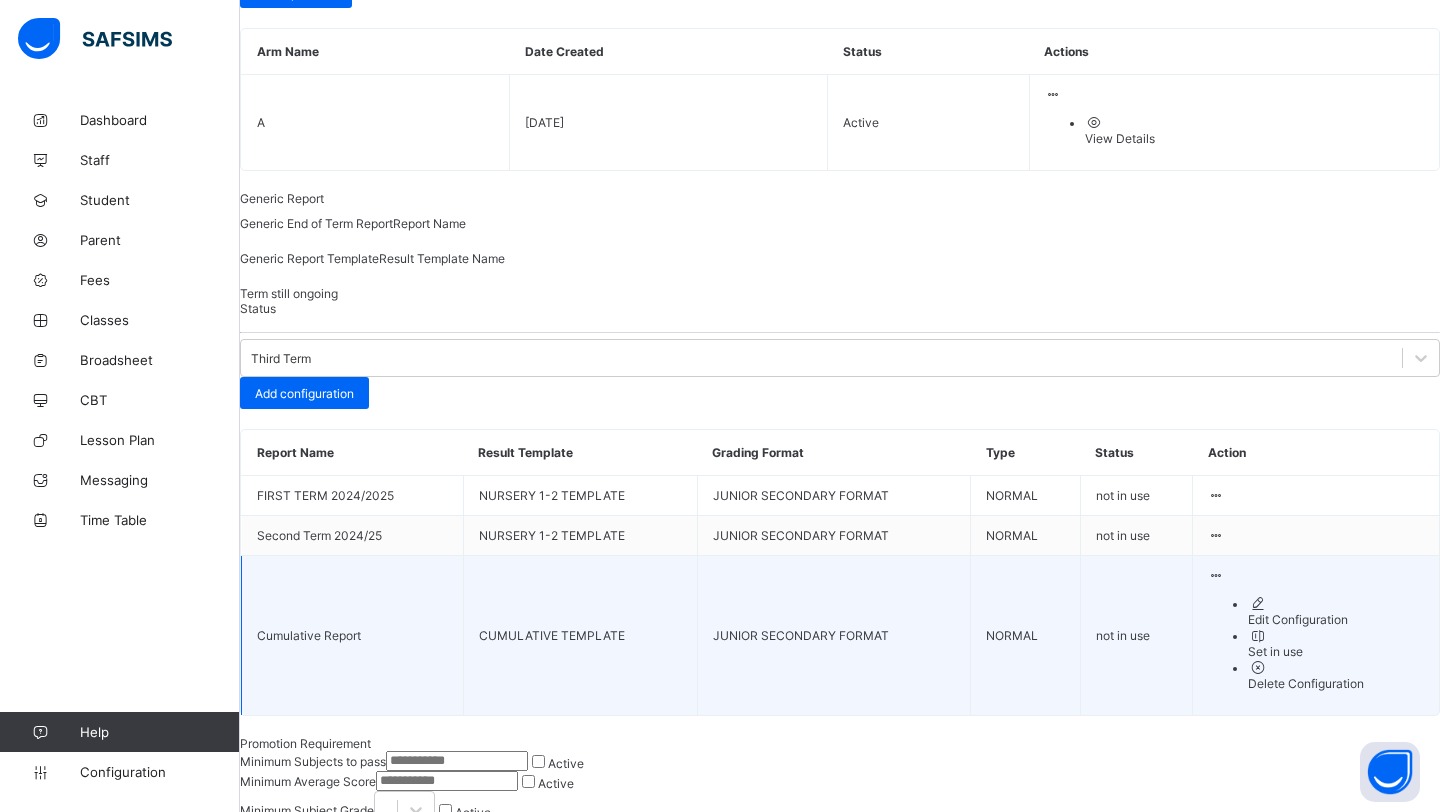 click on "Edit Configuration" at bounding box center [1336, 619] 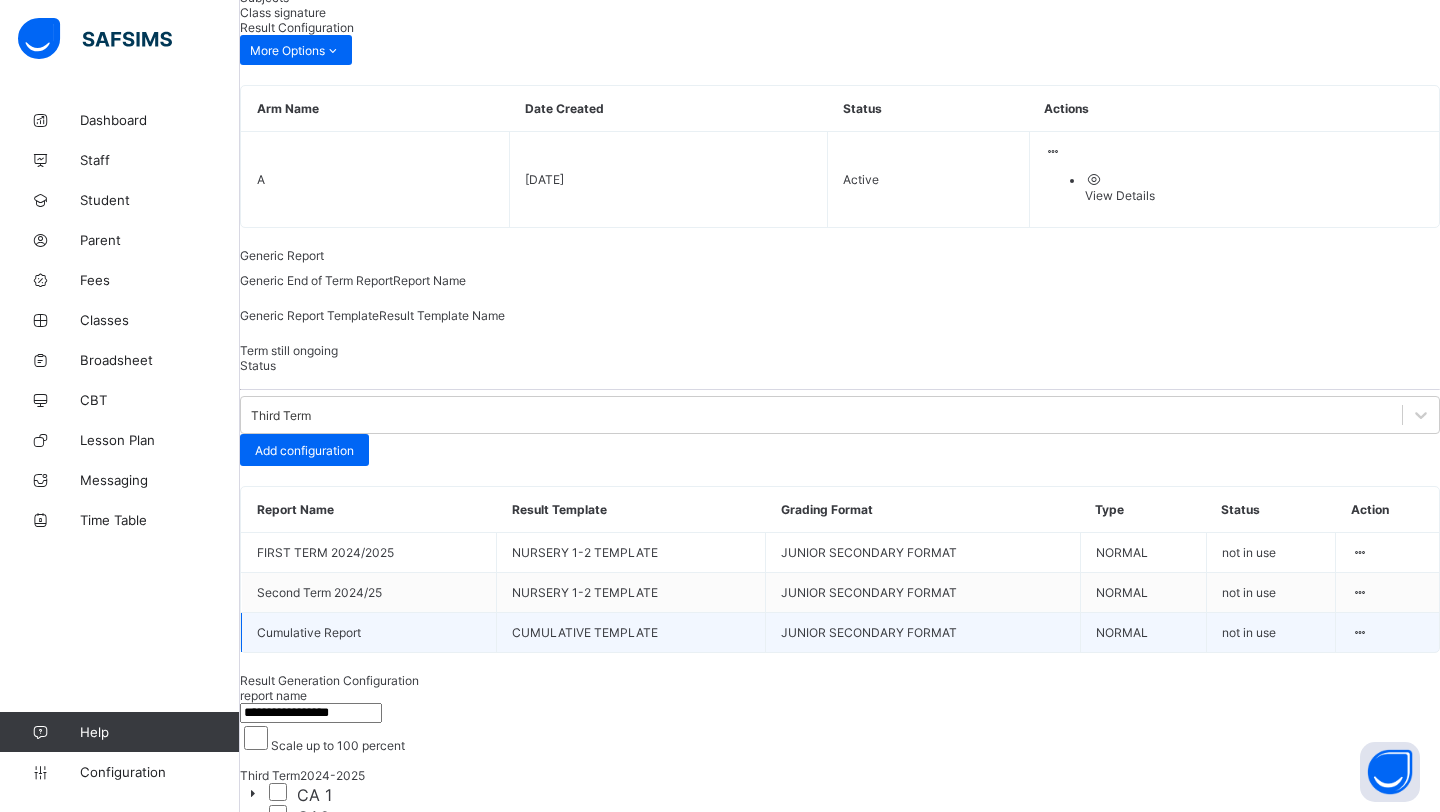 click on "Preview" at bounding box center (1402, 980) 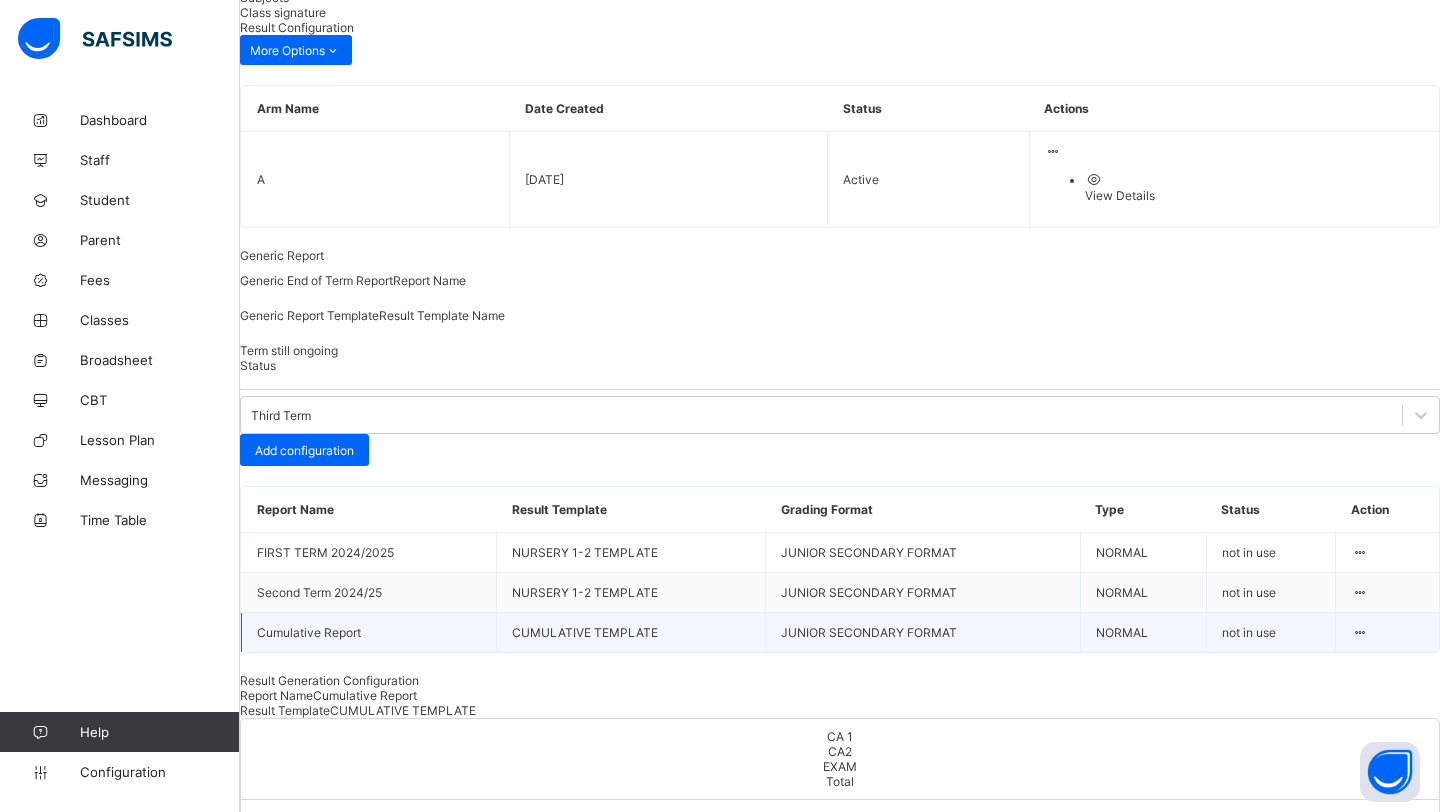 click on "Save" at bounding box center (1410, 1191) 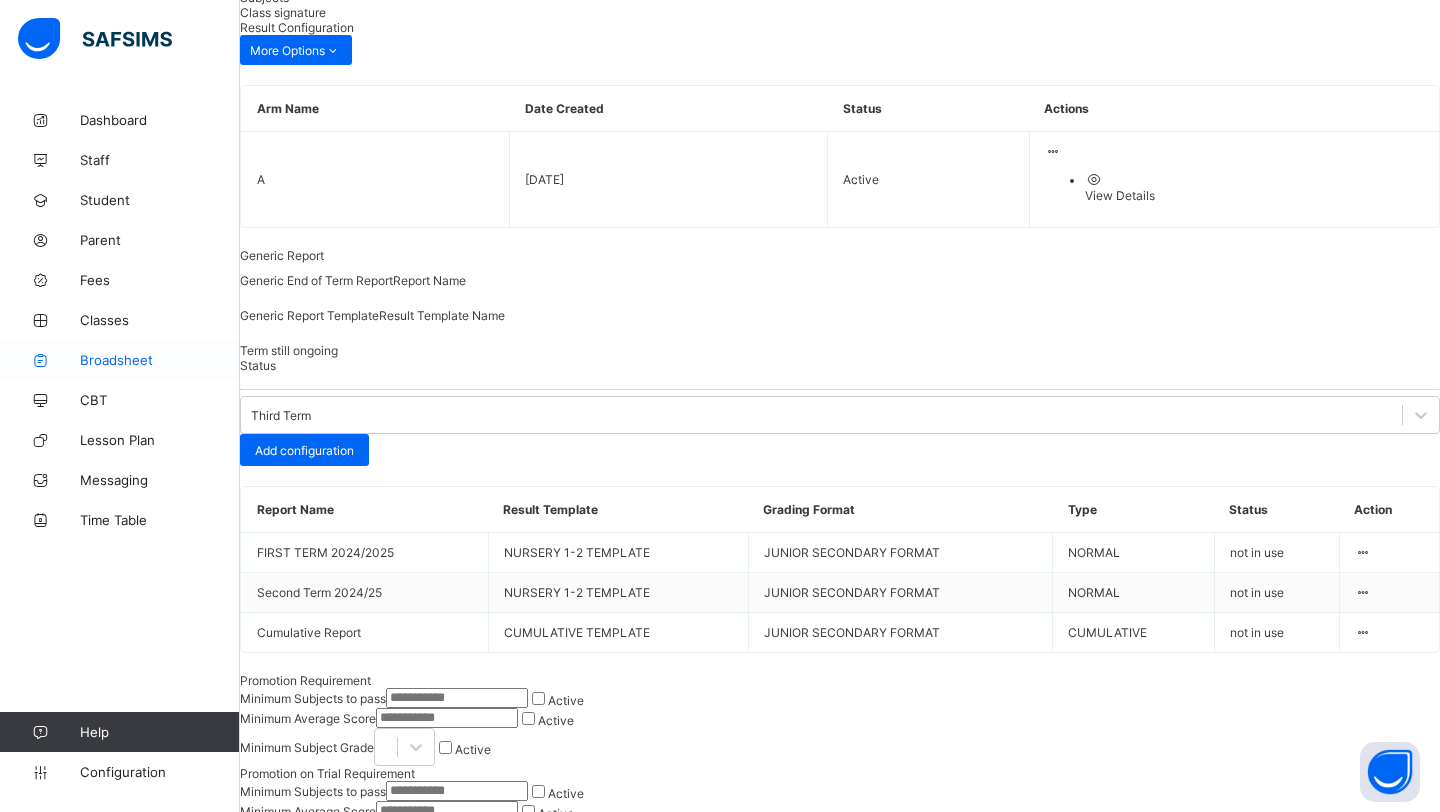 click on "Broadsheet" at bounding box center [160, 360] 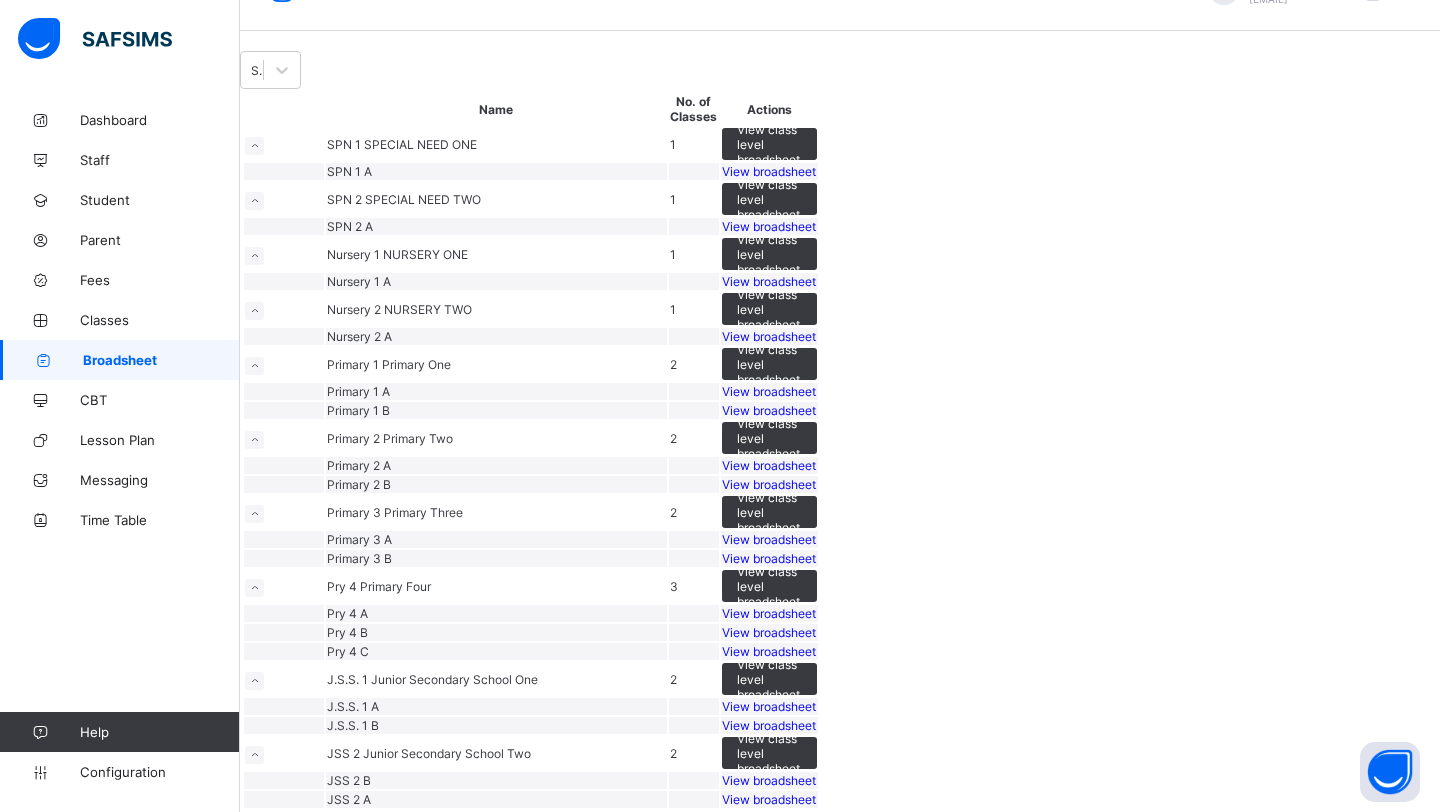 scroll, scrollTop: 134, scrollLeft: 0, axis: vertical 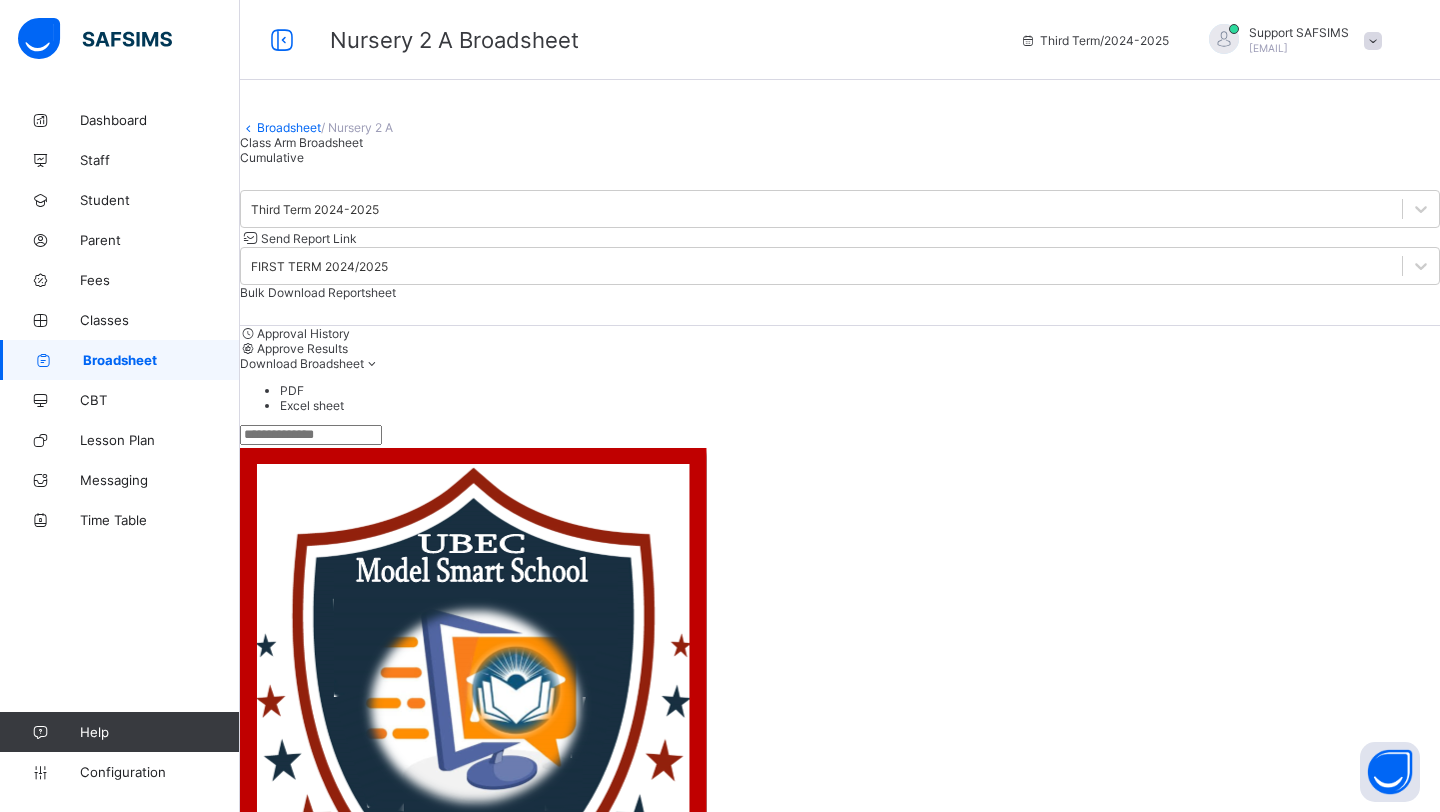 click on "Cumulative" at bounding box center (840, 157) 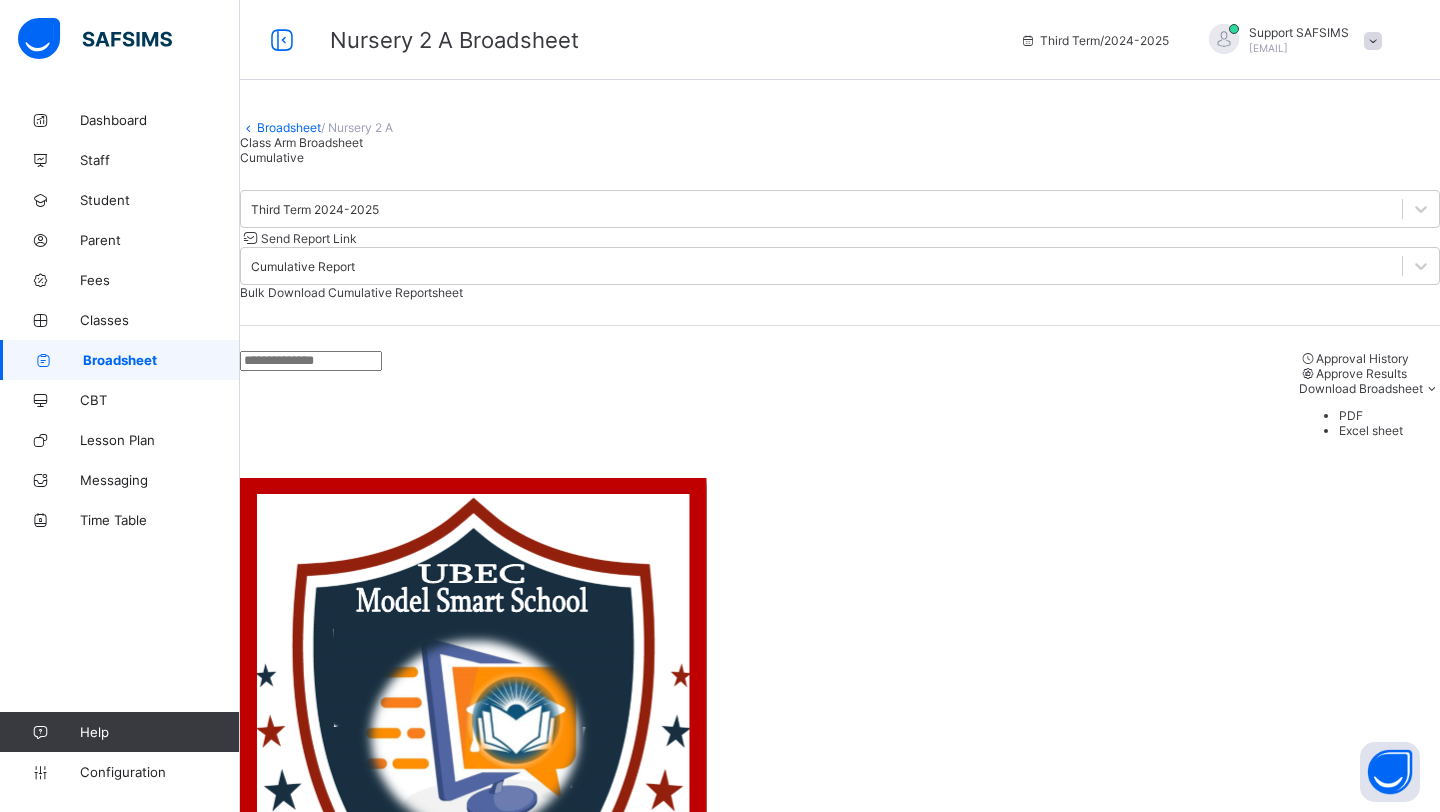 scroll, scrollTop: 1198, scrollLeft: 0, axis: vertical 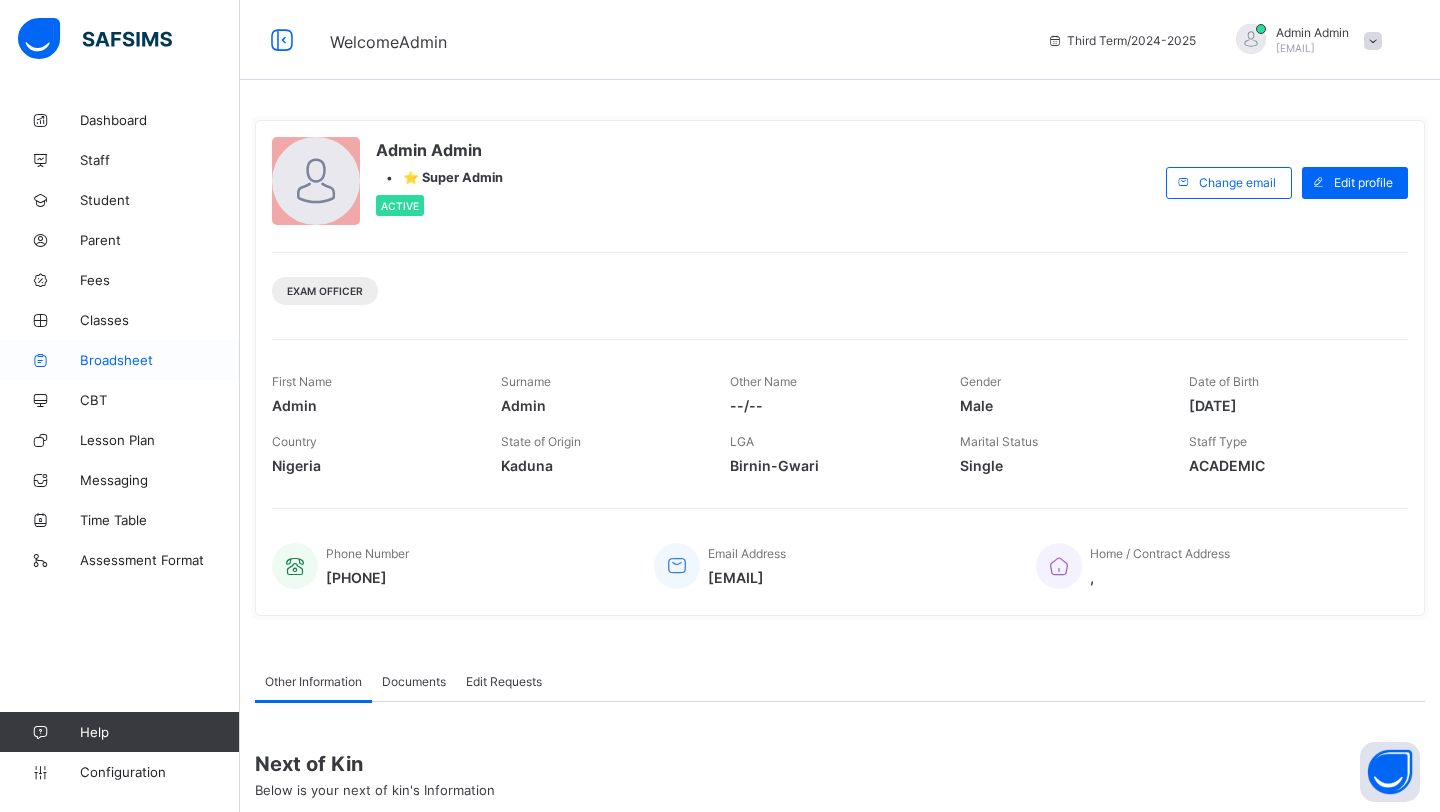 click on "Broadsheet" at bounding box center (160, 360) 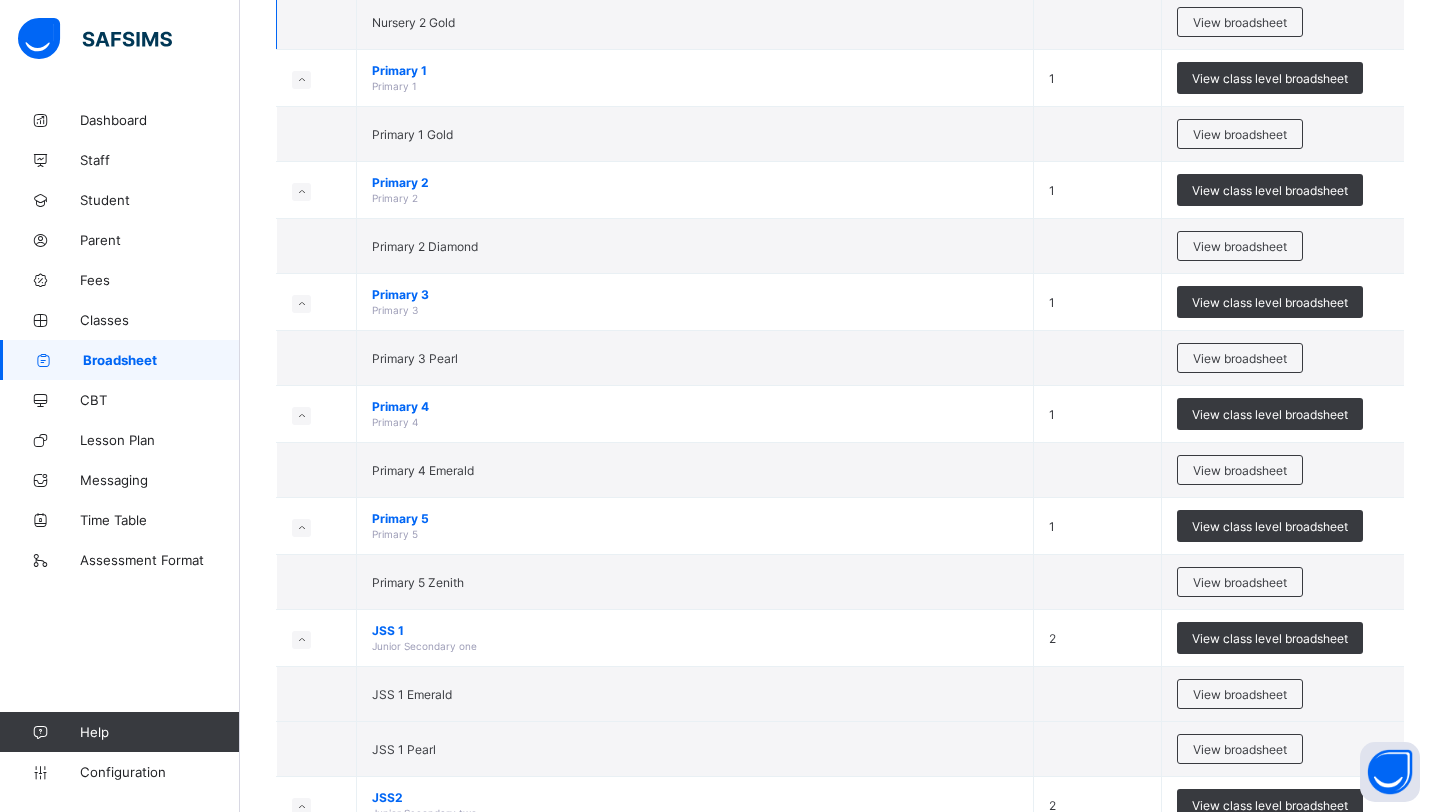 scroll, scrollTop: 757, scrollLeft: 0, axis: vertical 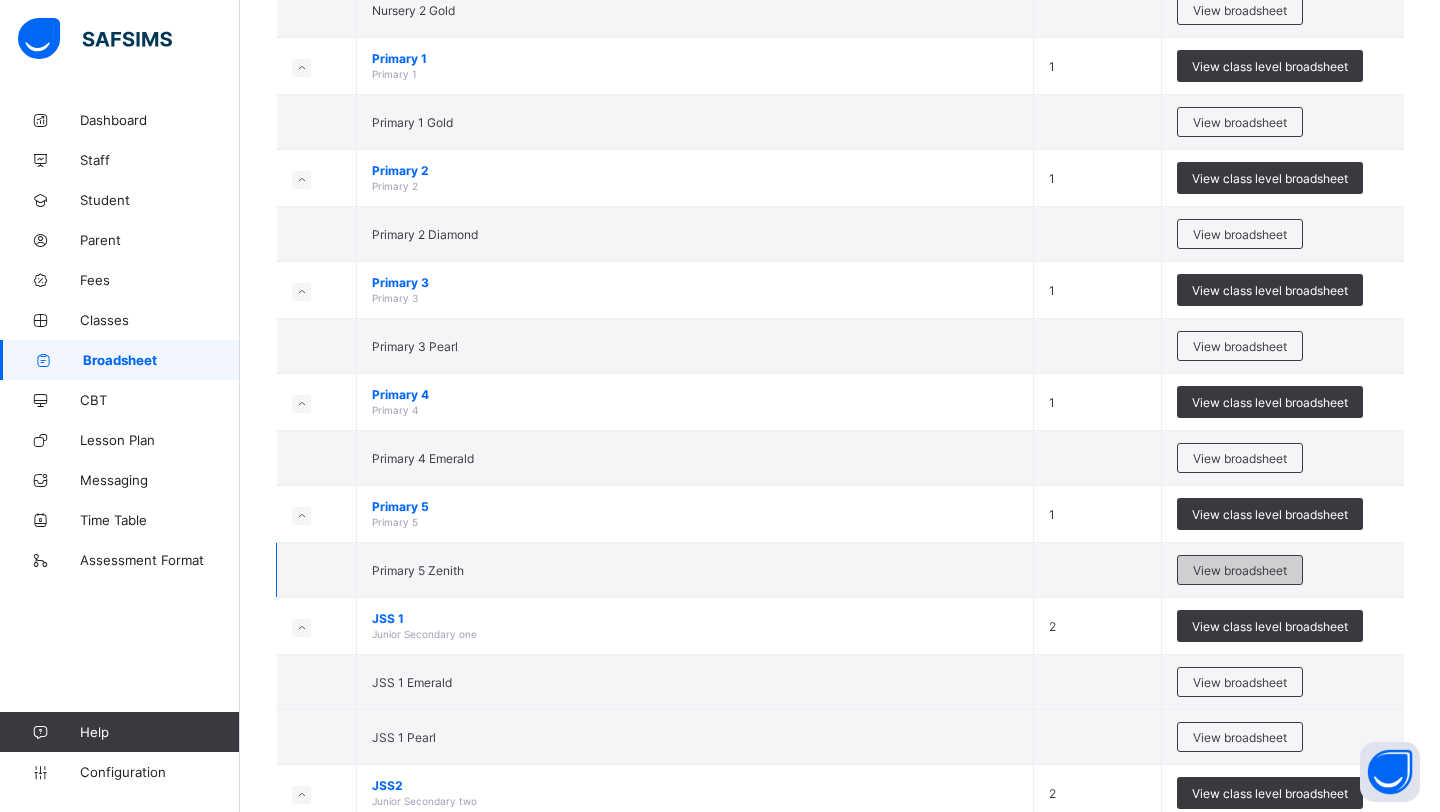 click on "View broadsheet" at bounding box center (1240, 570) 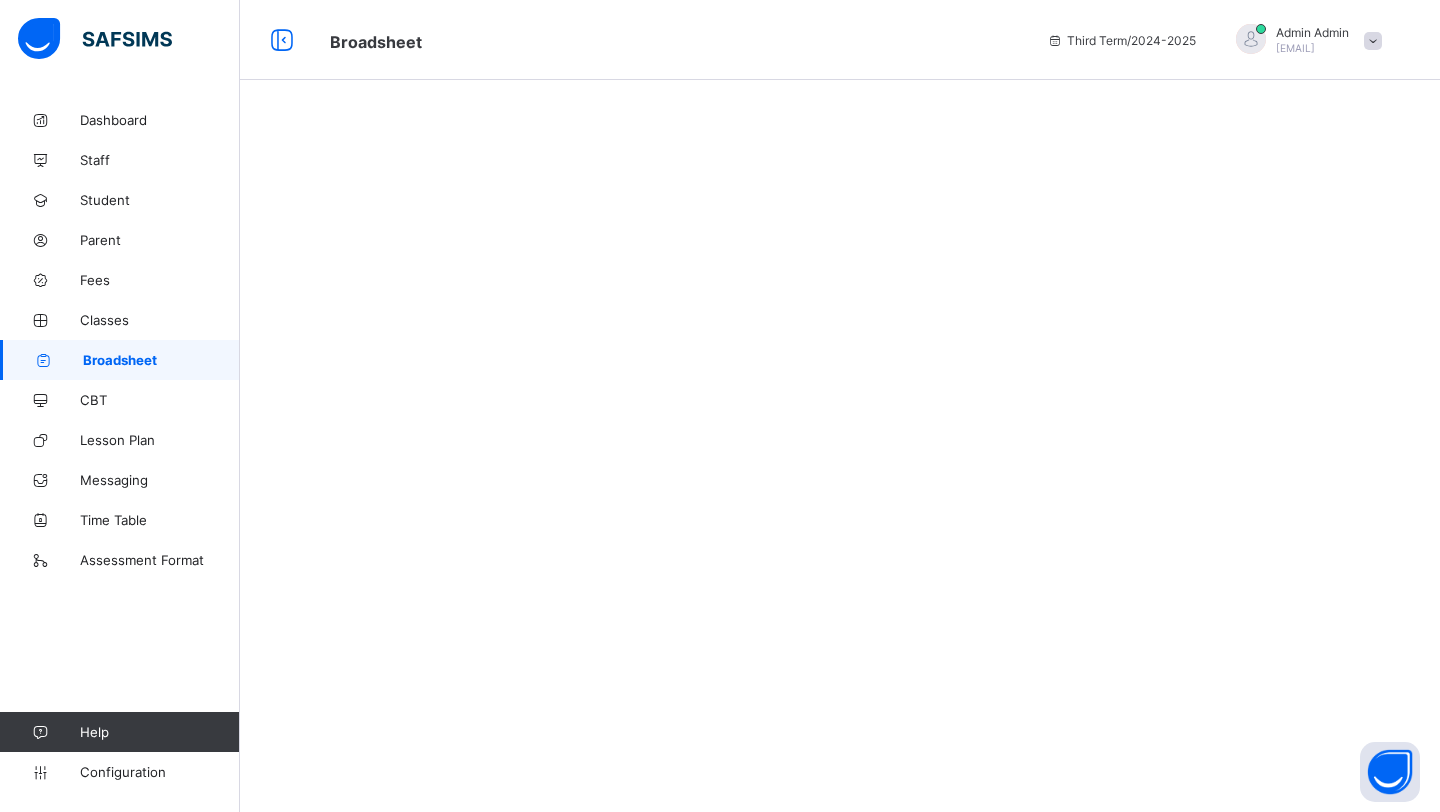 scroll, scrollTop: 0, scrollLeft: 0, axis: both 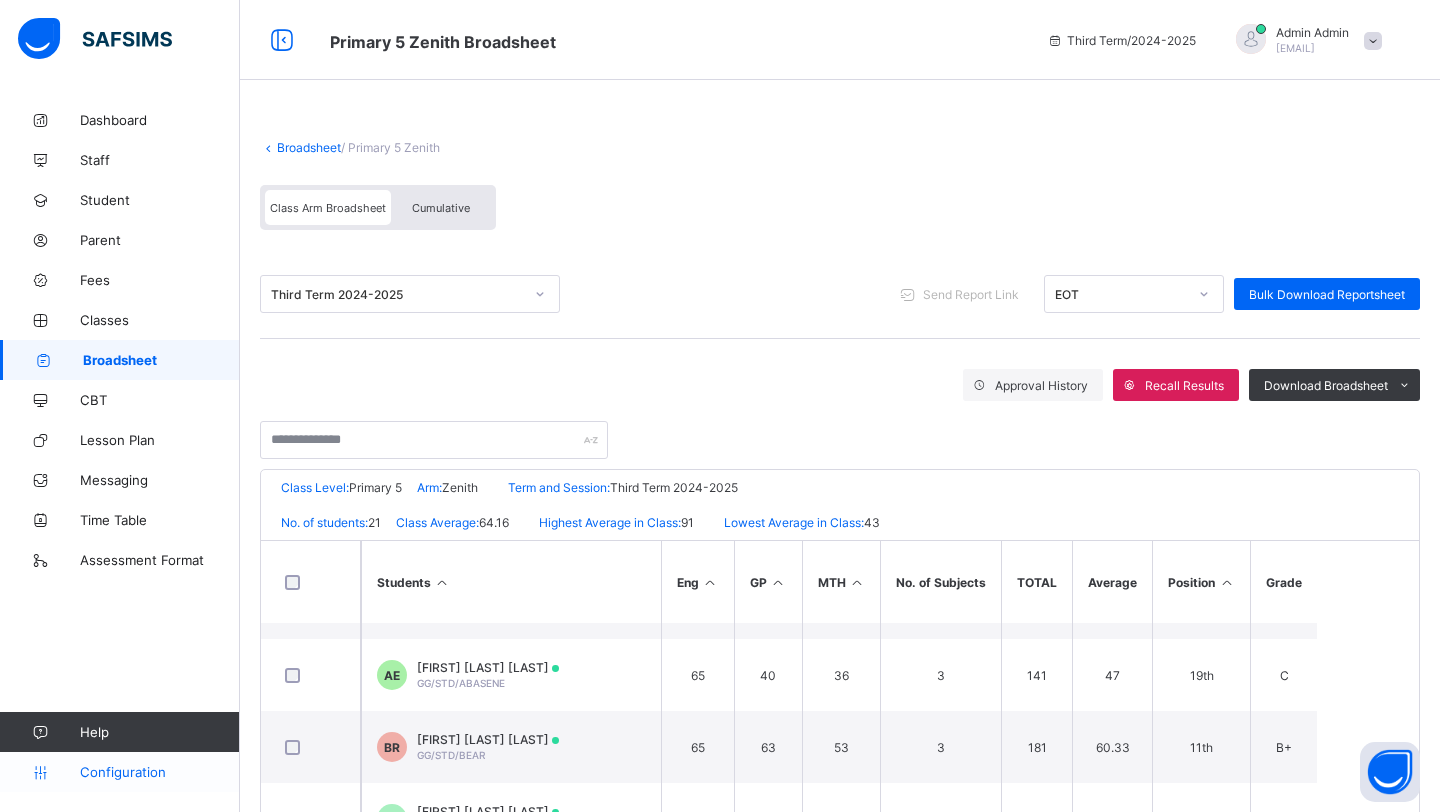 click on "Configuration" at bounding box center [119, 772] 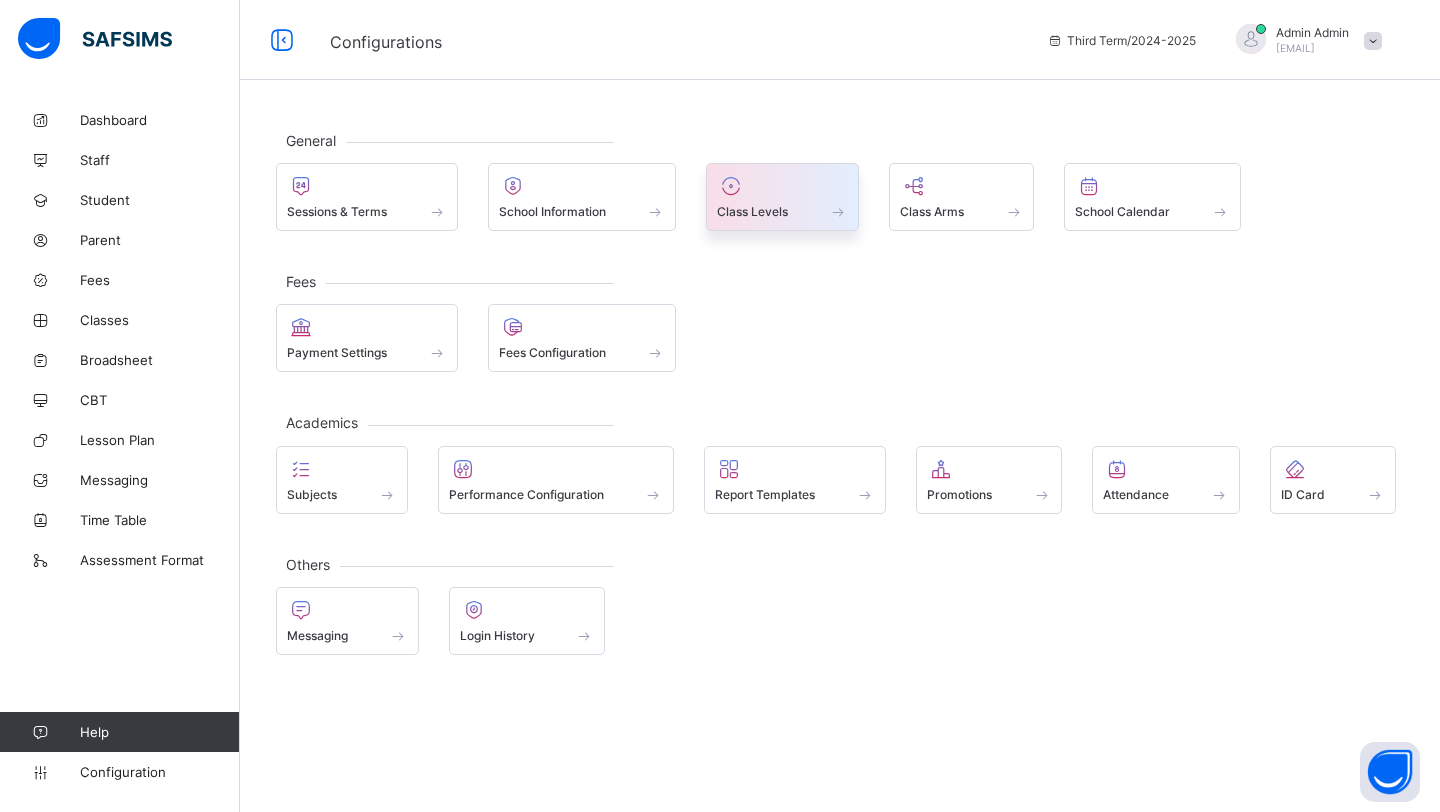 click on "Class Levels" at bounding box center (782, 211) 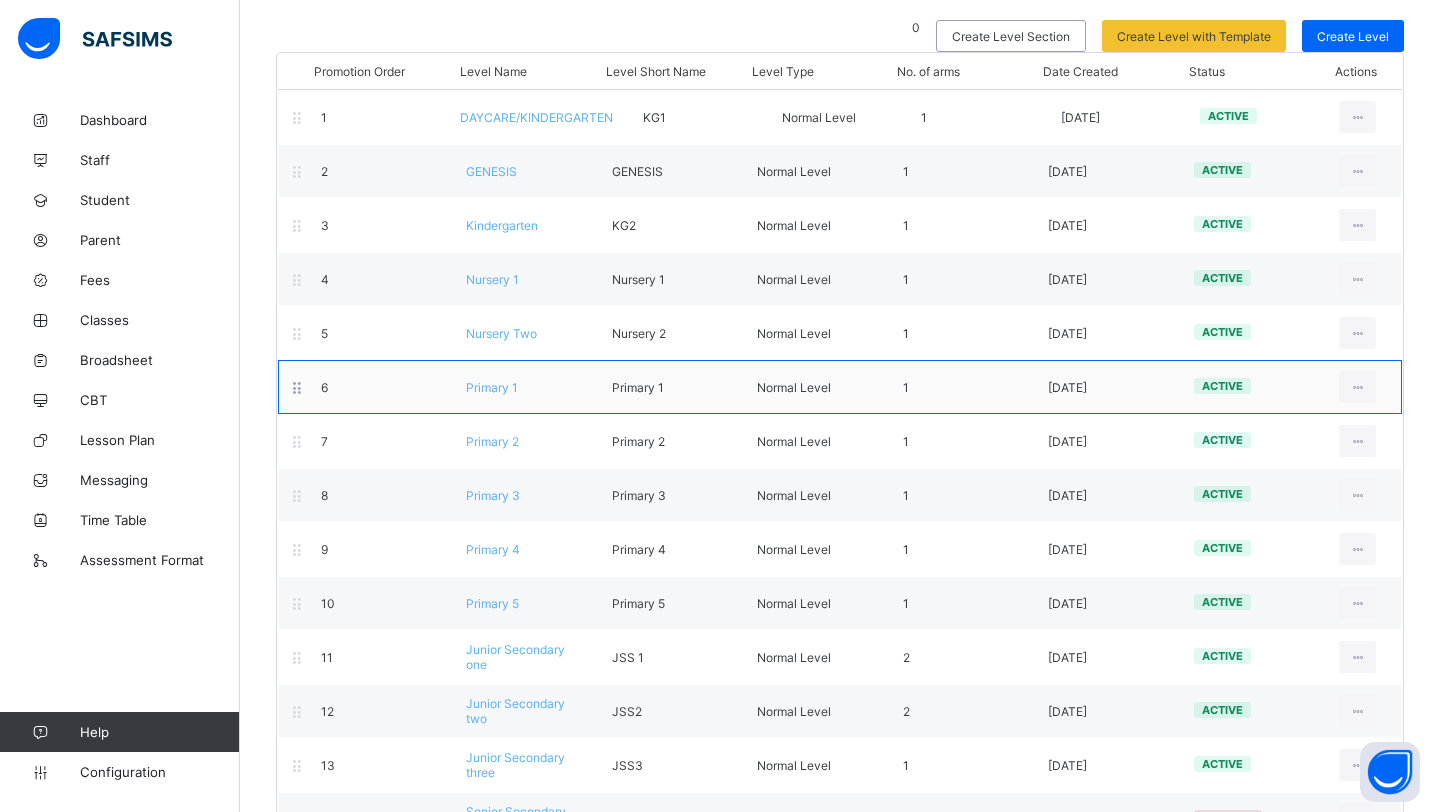 scroll, scrollTop: 192, scrollLeft: 0, axis: vertical 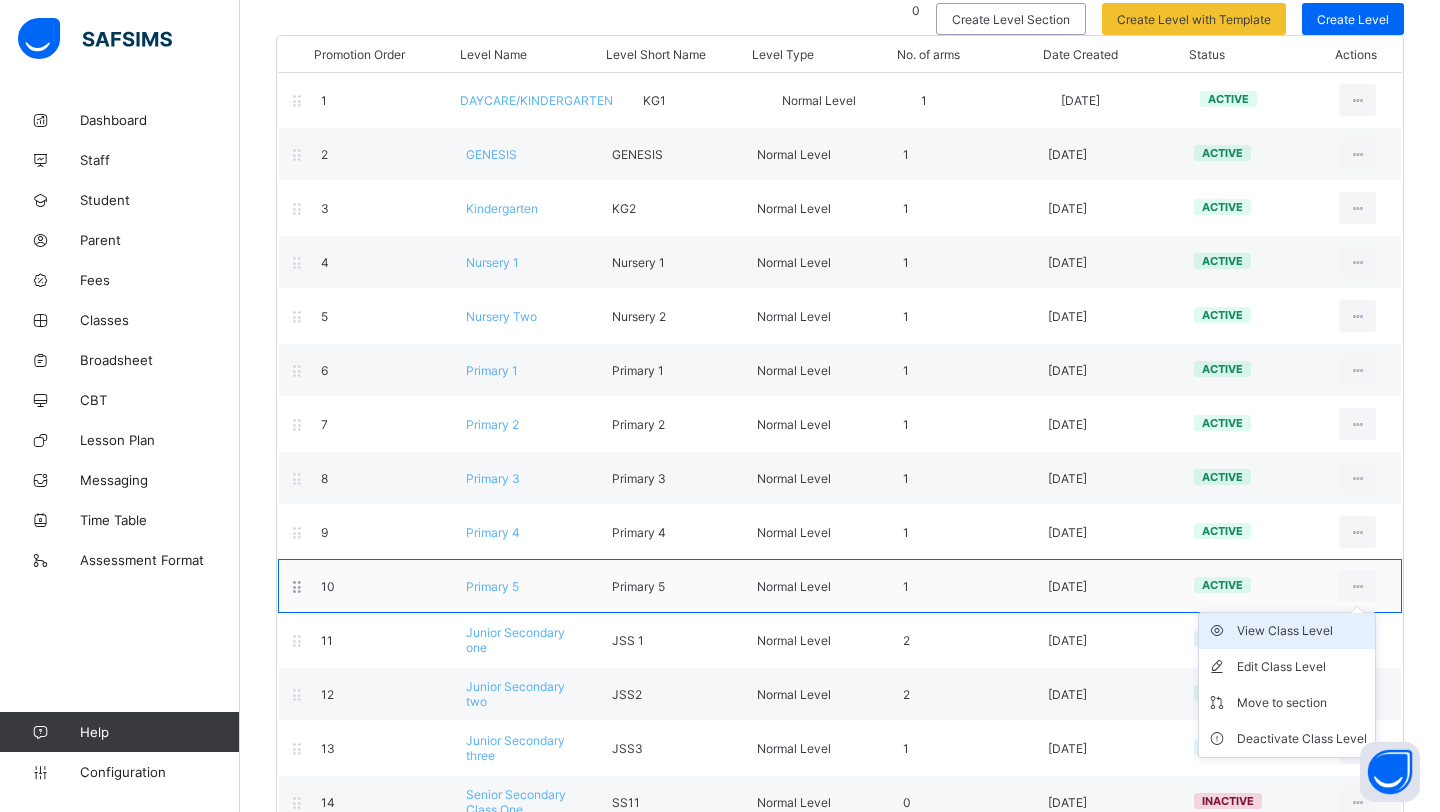 click on "View Class Level" at bounding box center [1302, 631] 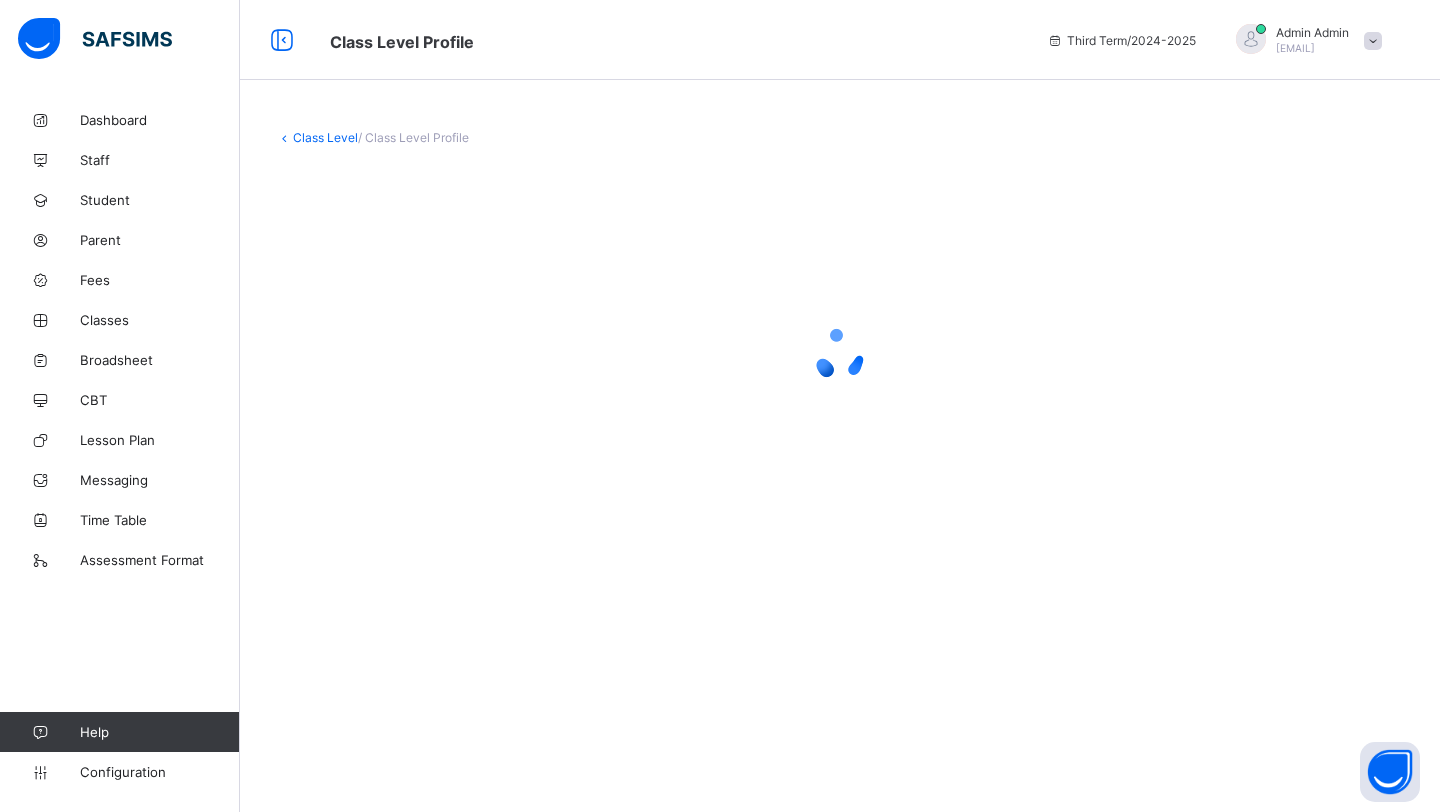scroll, scrollTop: 0, scrollLeft: 0, axis: both 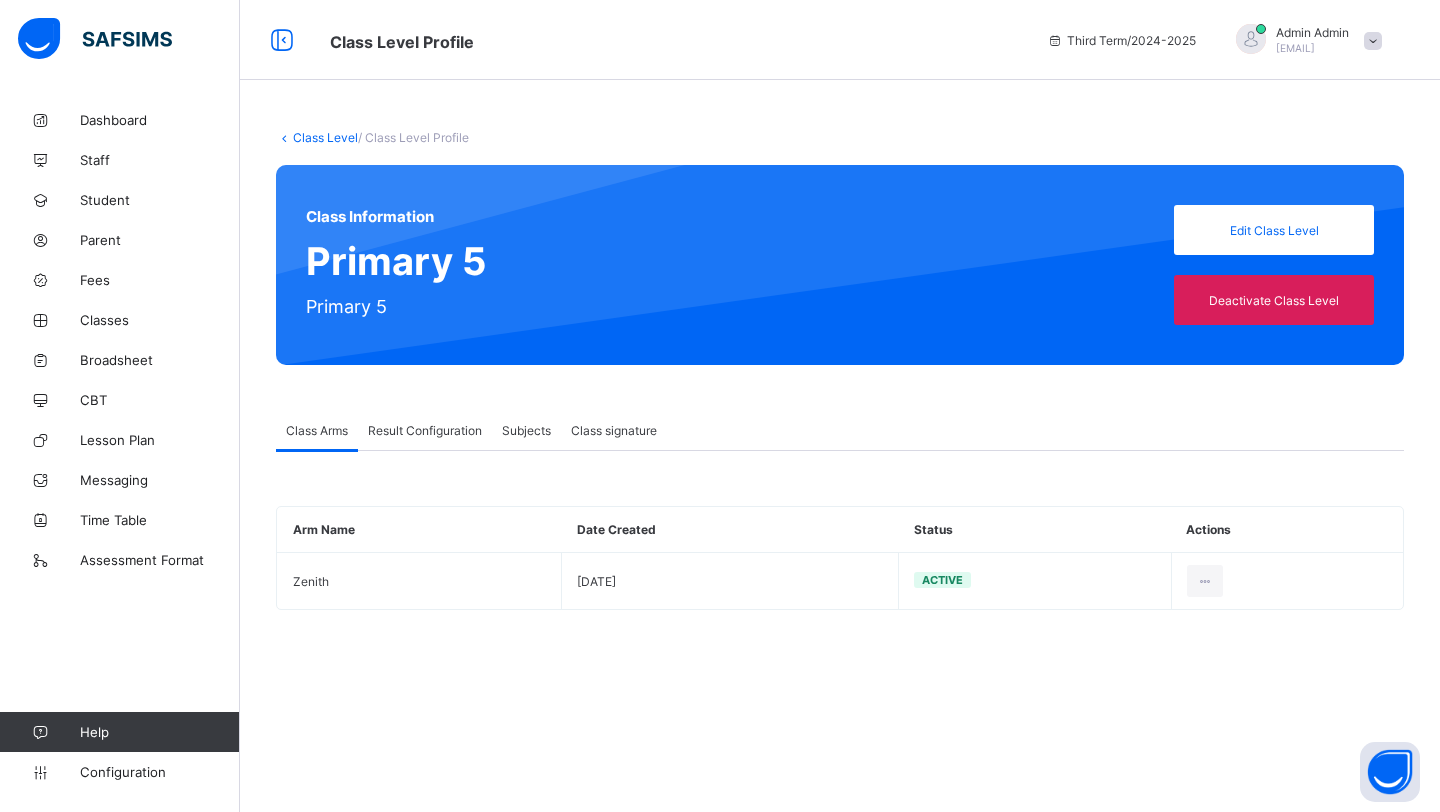 click on "Result Configuration" at bounding box center [425, 430] 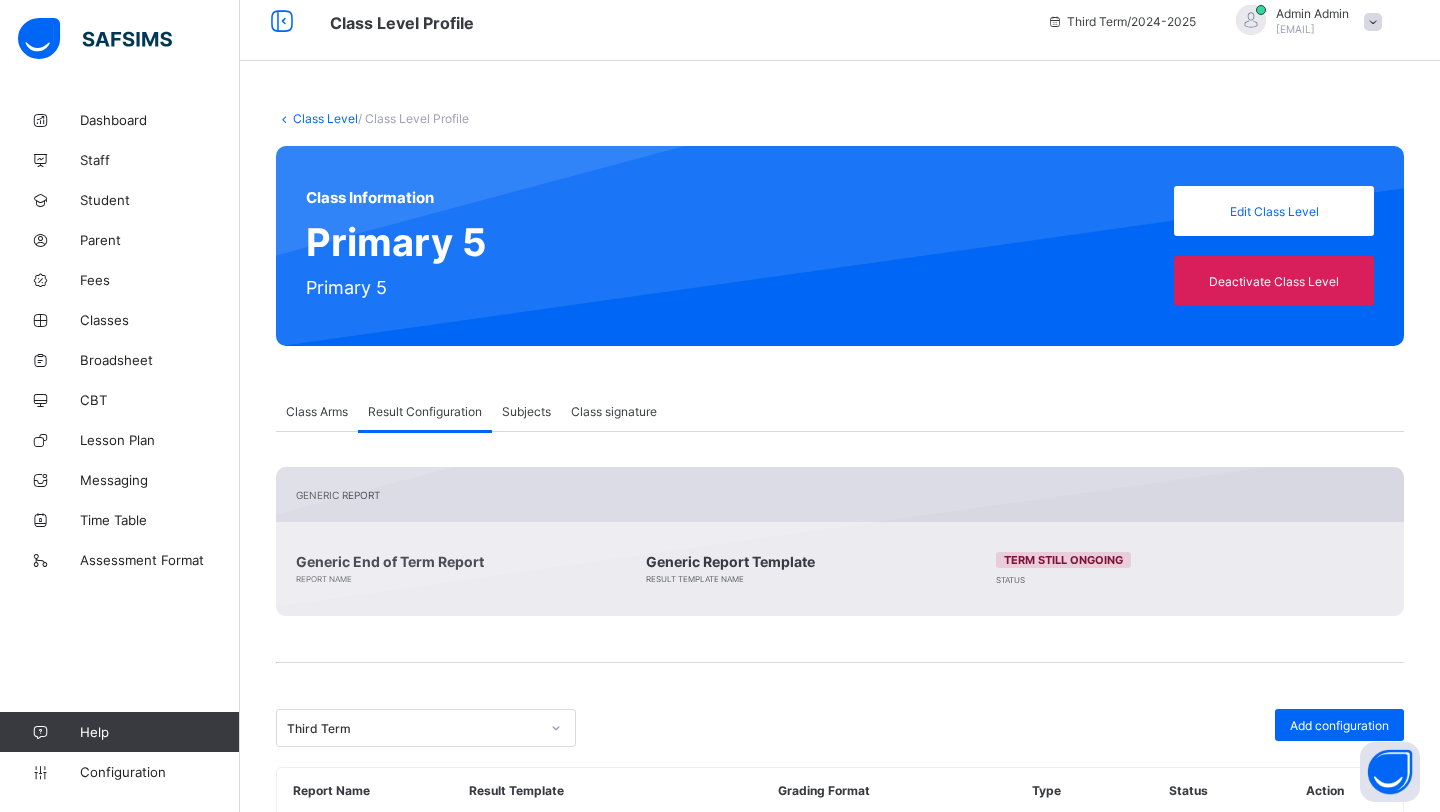 scroll, scrollTop: 0, scrollLeft: 0, axis: both 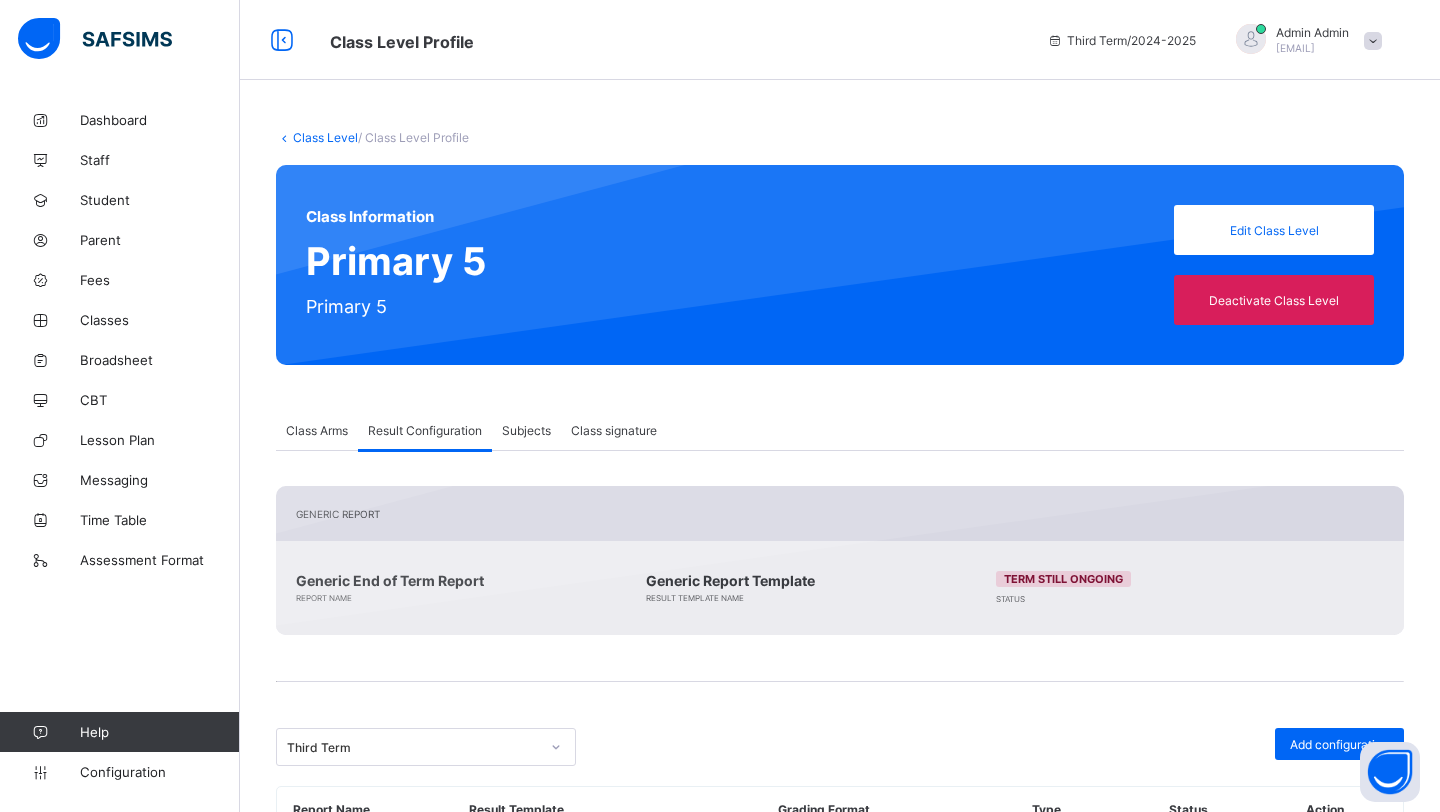 click on "Class Level" at bounding box center (325, 137) 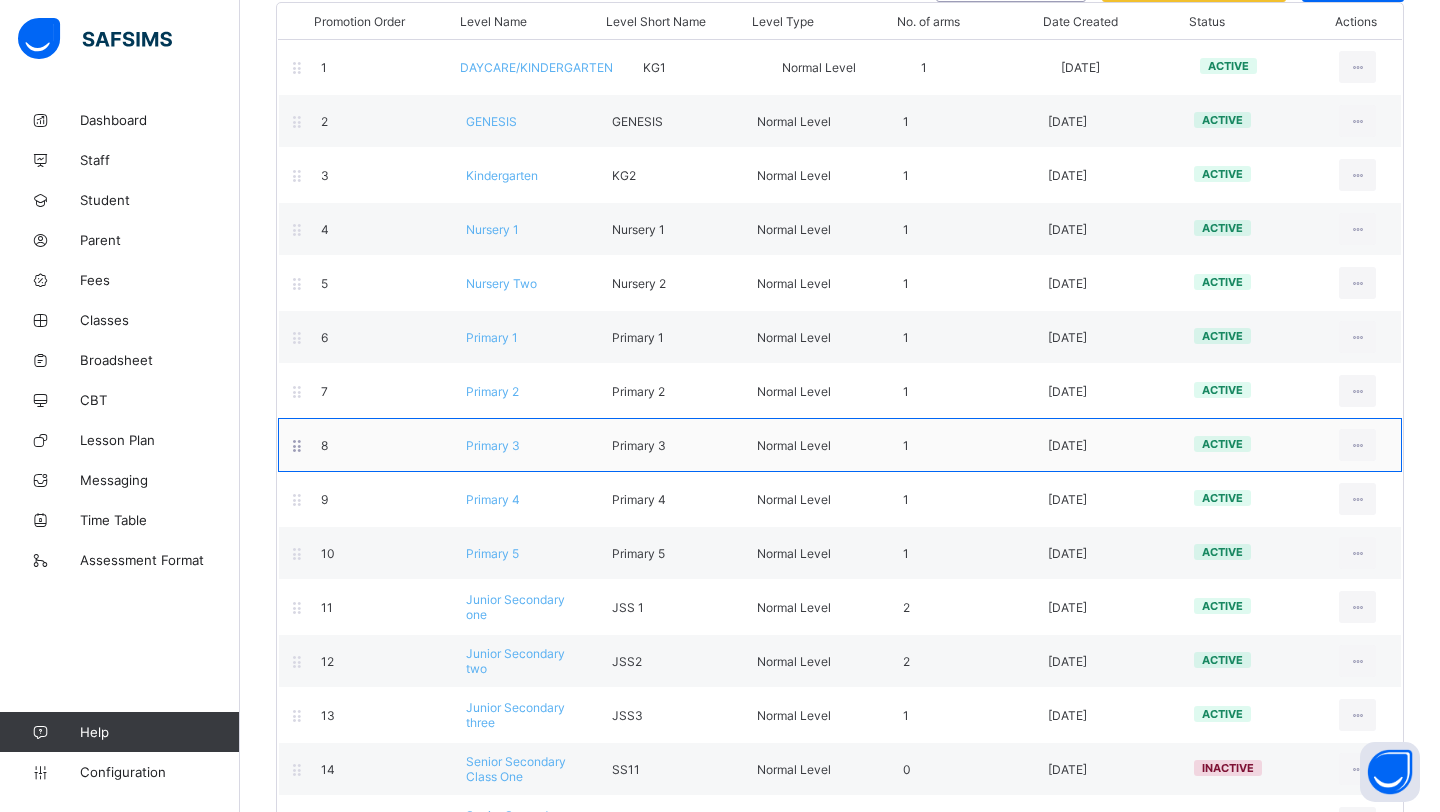 scroll, scrollTop: 401, scrollLeft: 0, axis: vertical 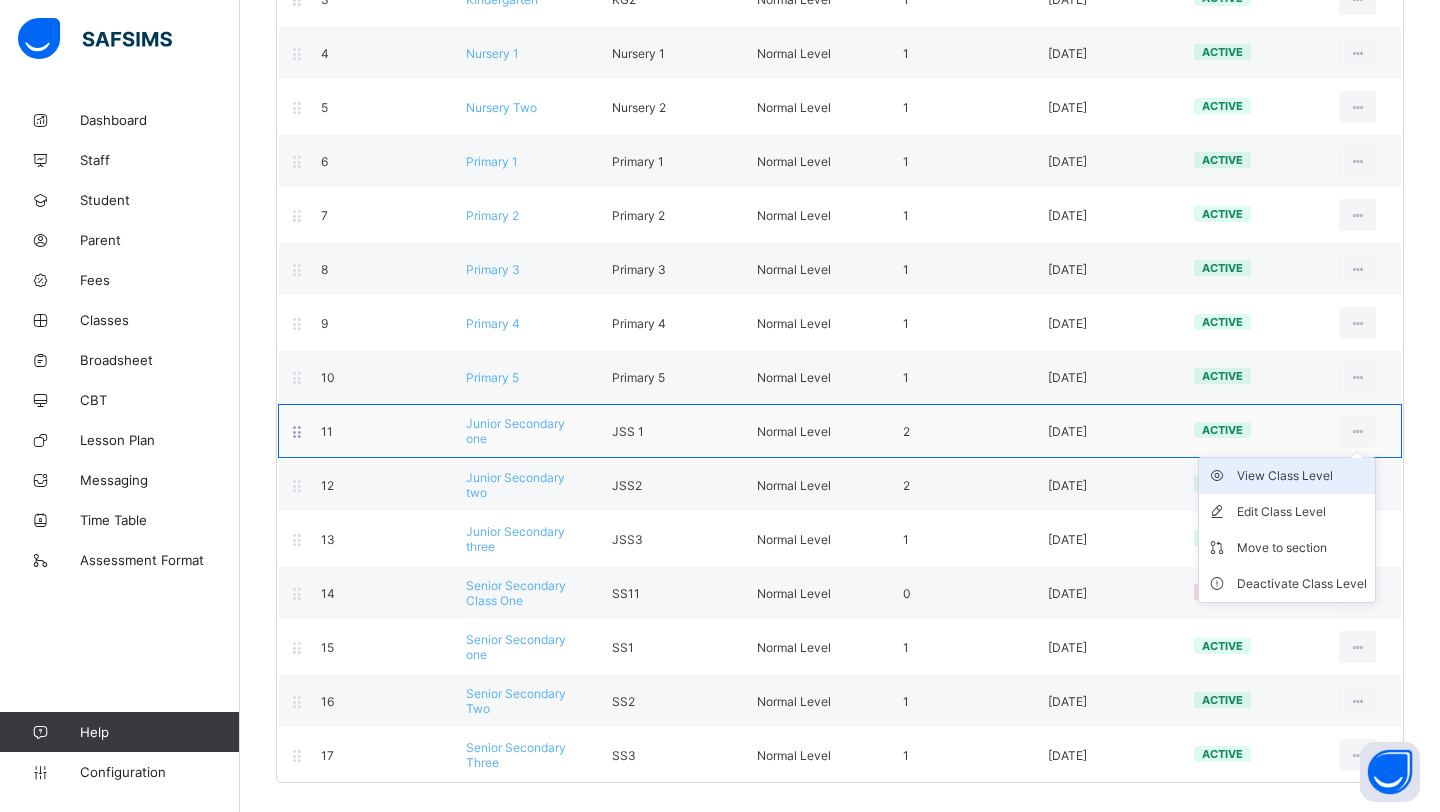 click on "View Class Level" at bounding box center (1302, 476) 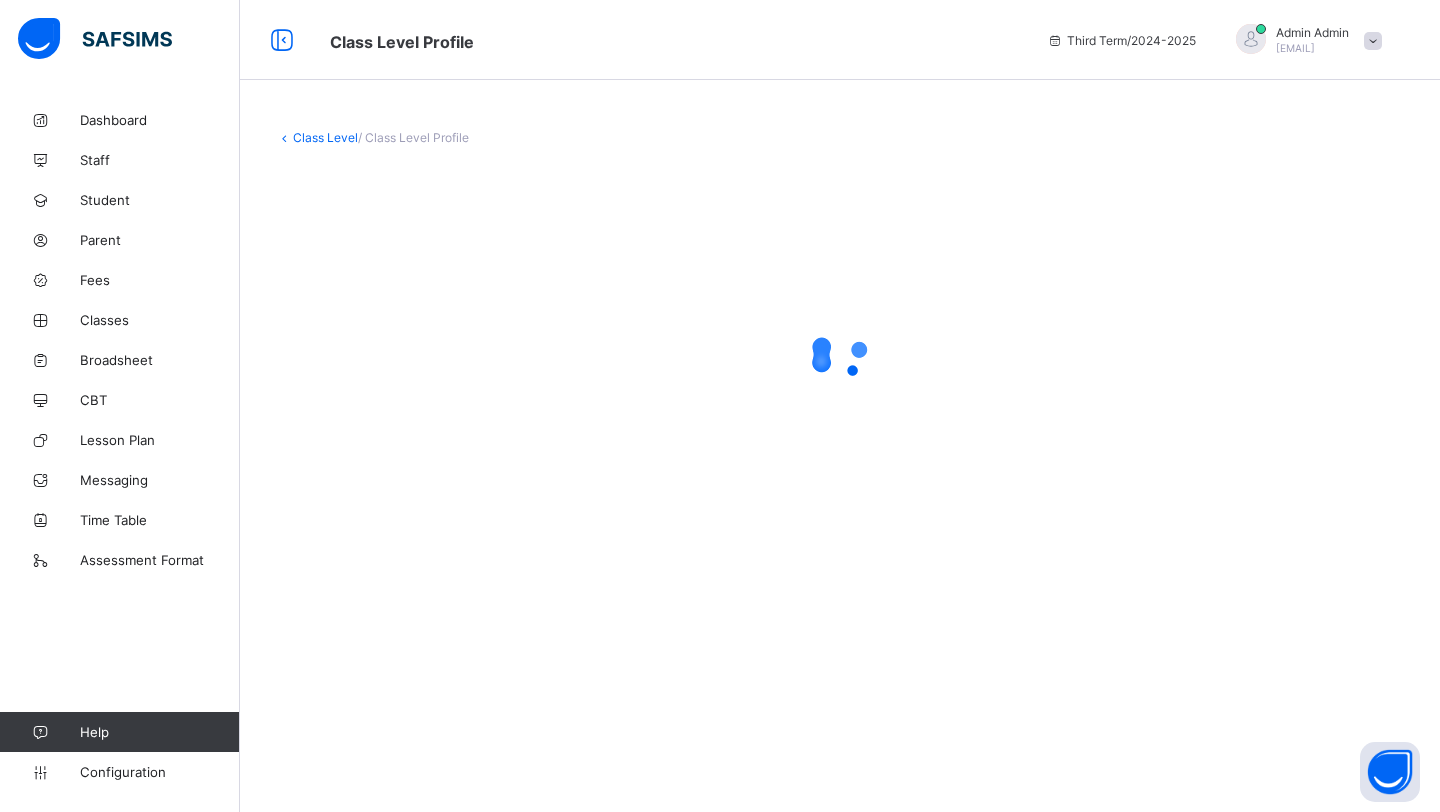 scroll, scrollTop: 0, scrollLeft: 0, axis: both 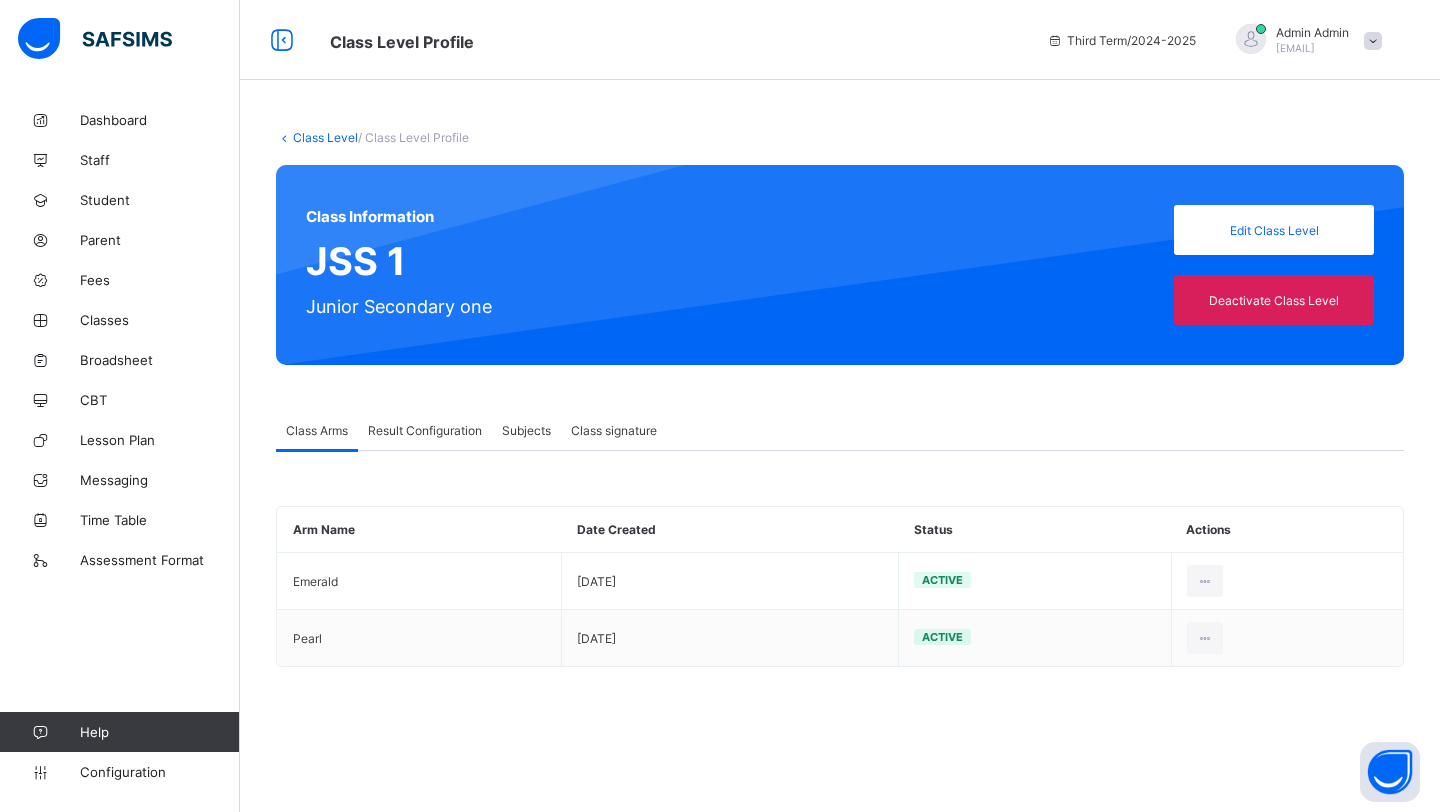 click on "[ARM] [DATE] [STATUS] [ACTIONS] [CLASS] [DATE] [STATUS] [ACTIONS]" at bounding box center [840, 559] 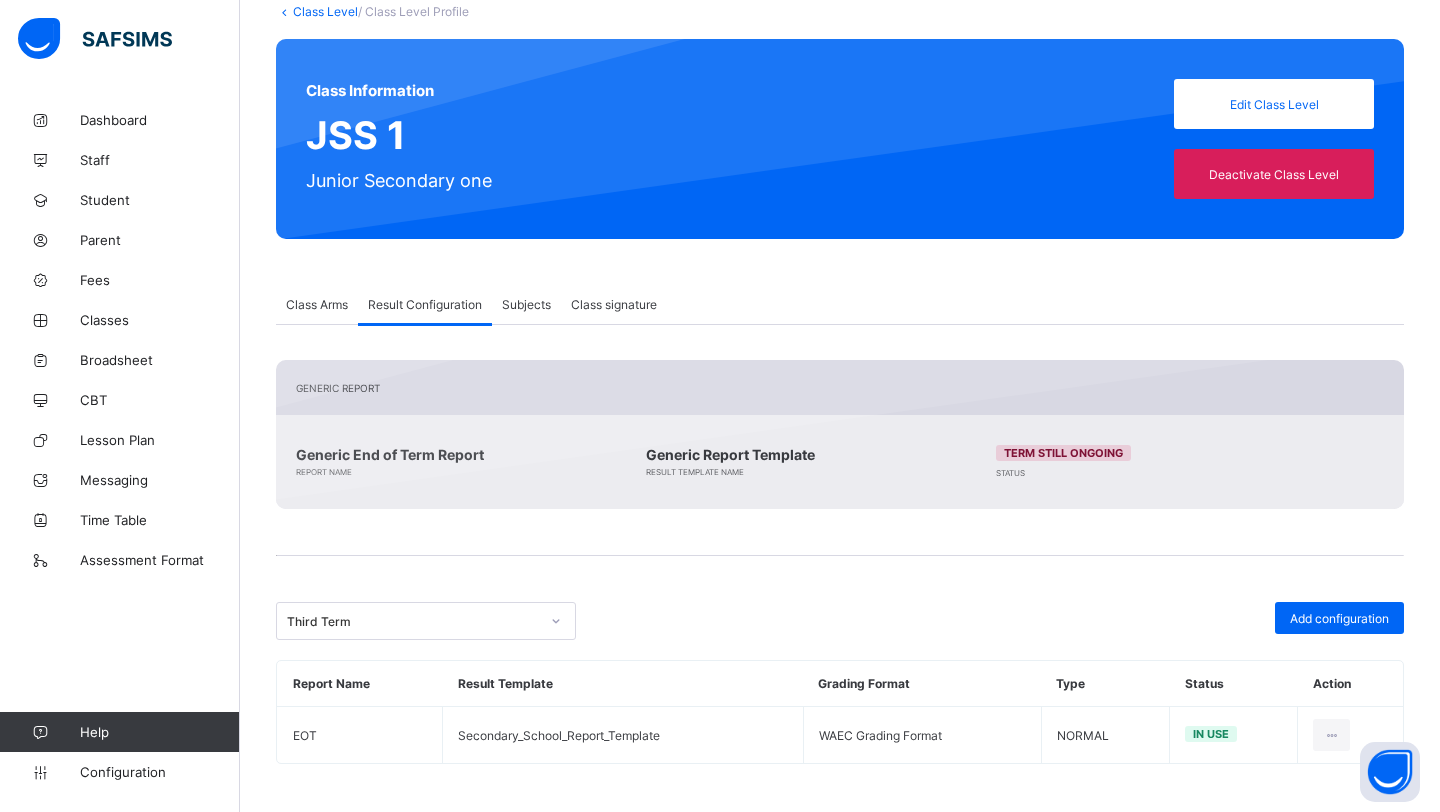 scroll, scrollTop: 0, scrollLeft: 0, axis: both 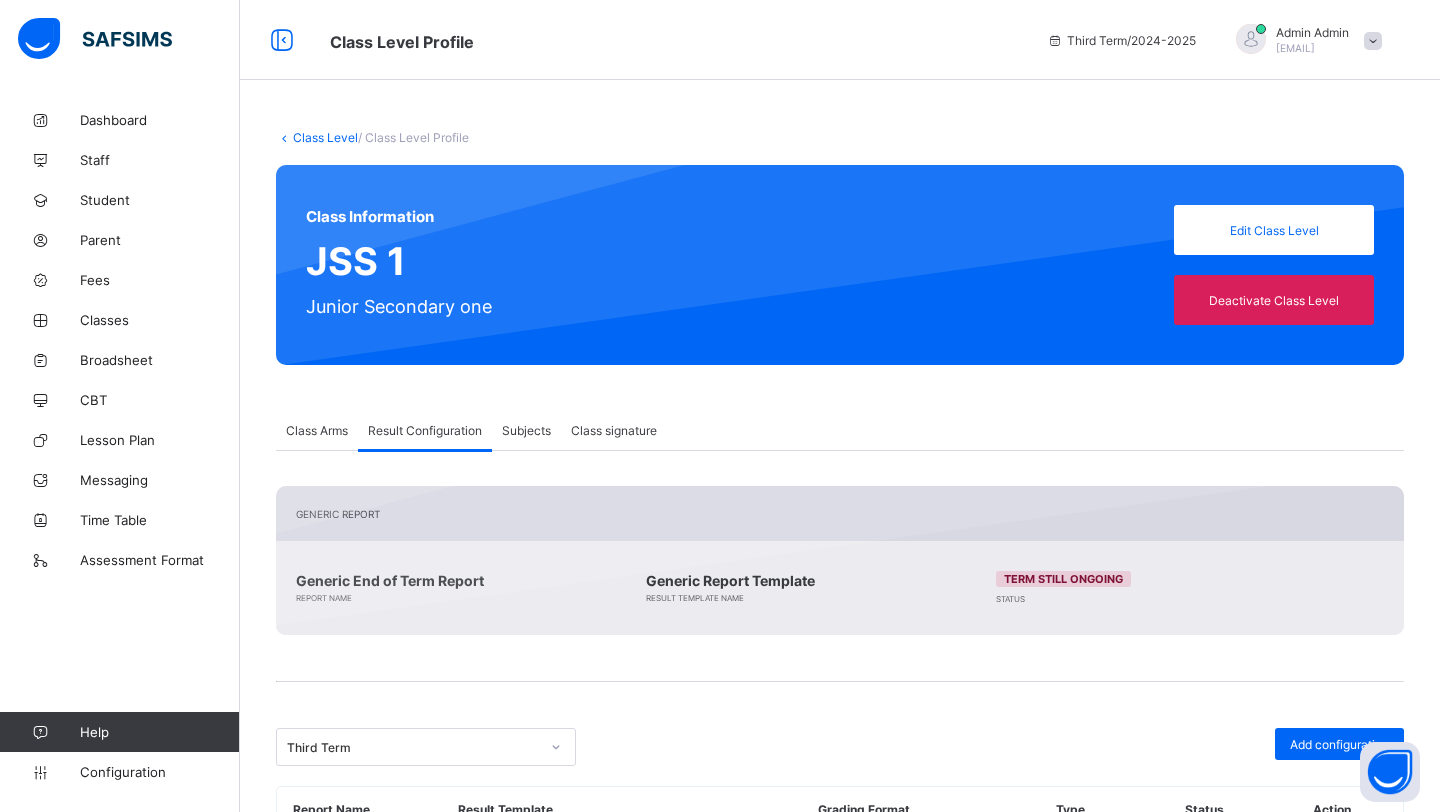 click on "Class Level" at bounding box center (325, 137) 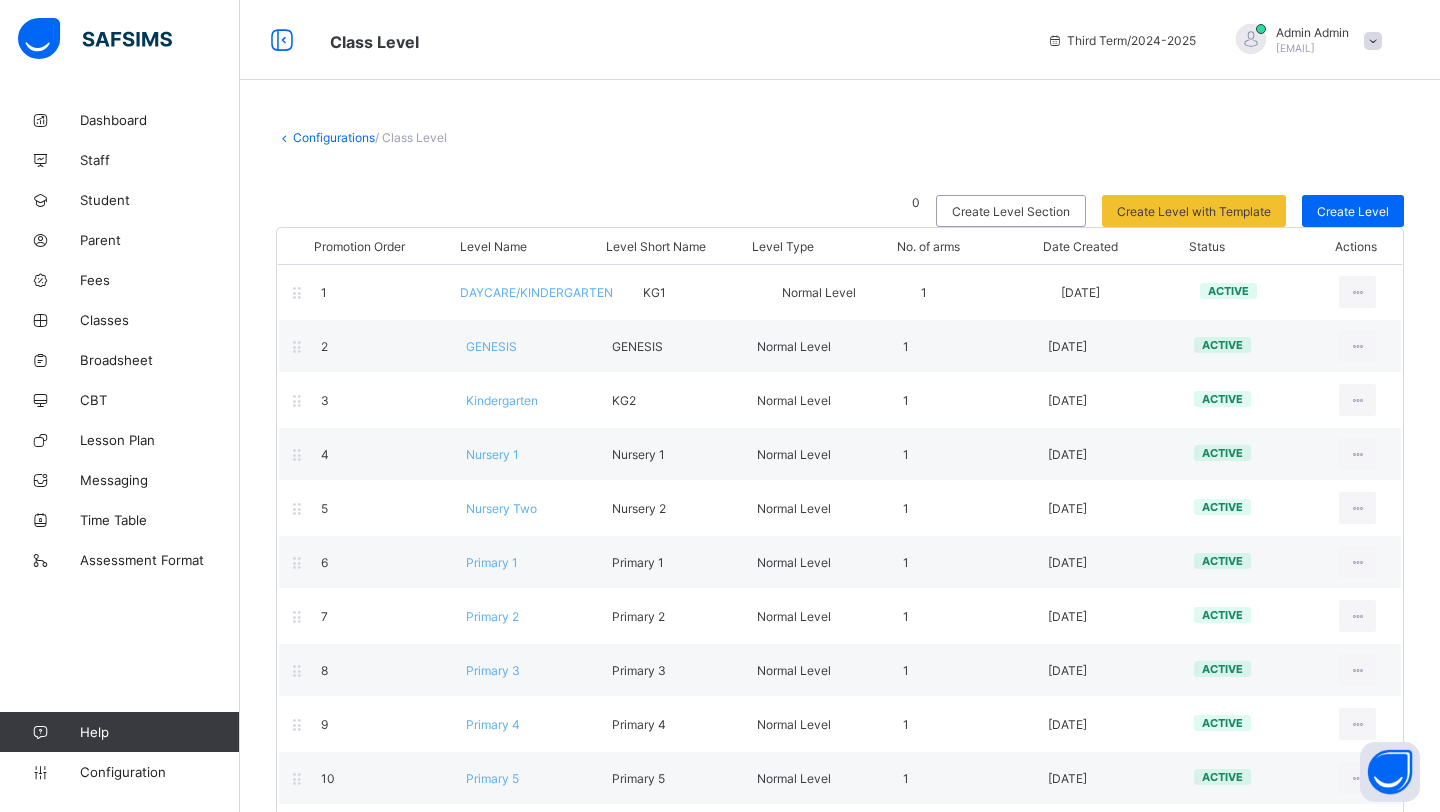 click on "Configurations" at bounding box center [334, 137] 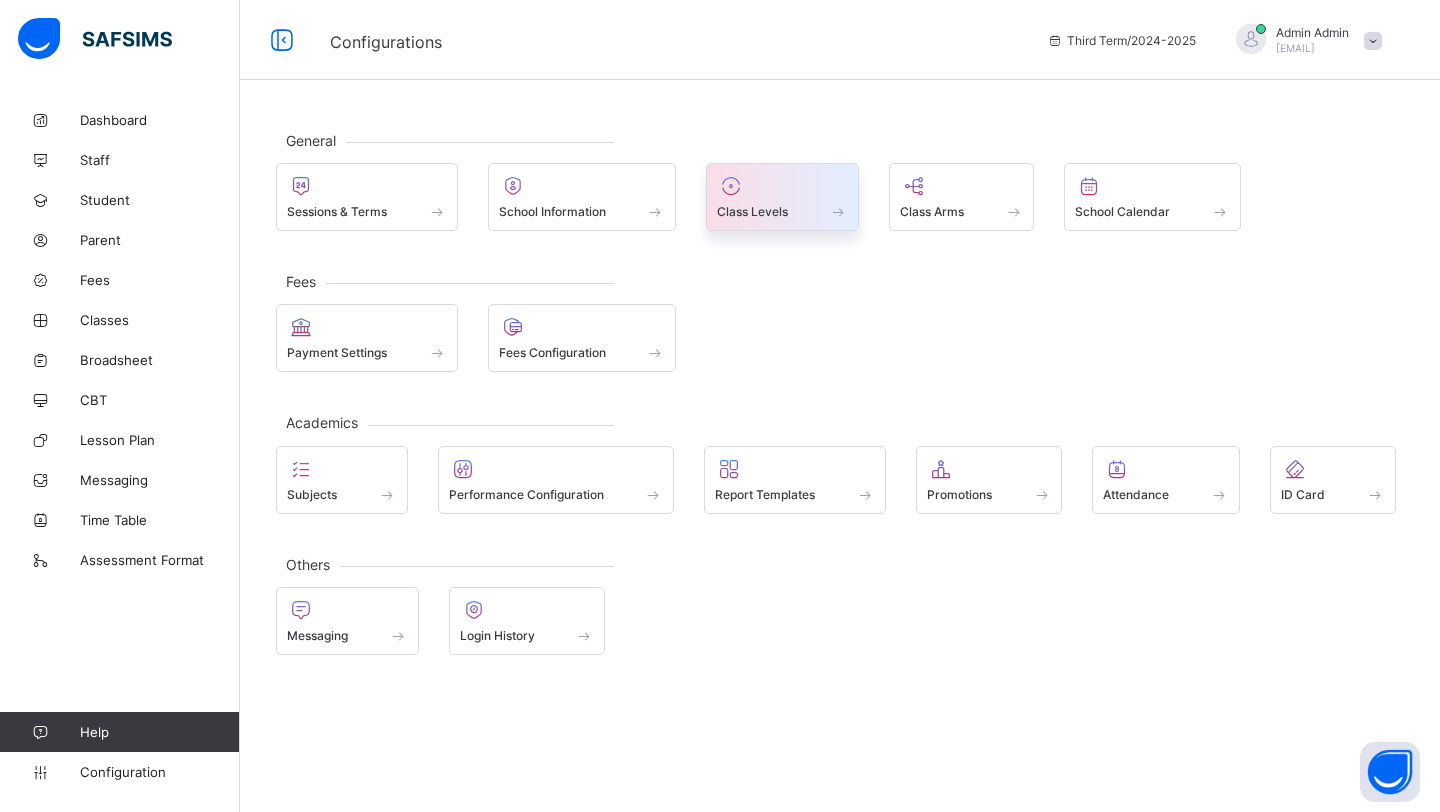 click on "Class Levels" at bounding box center [752, 211] 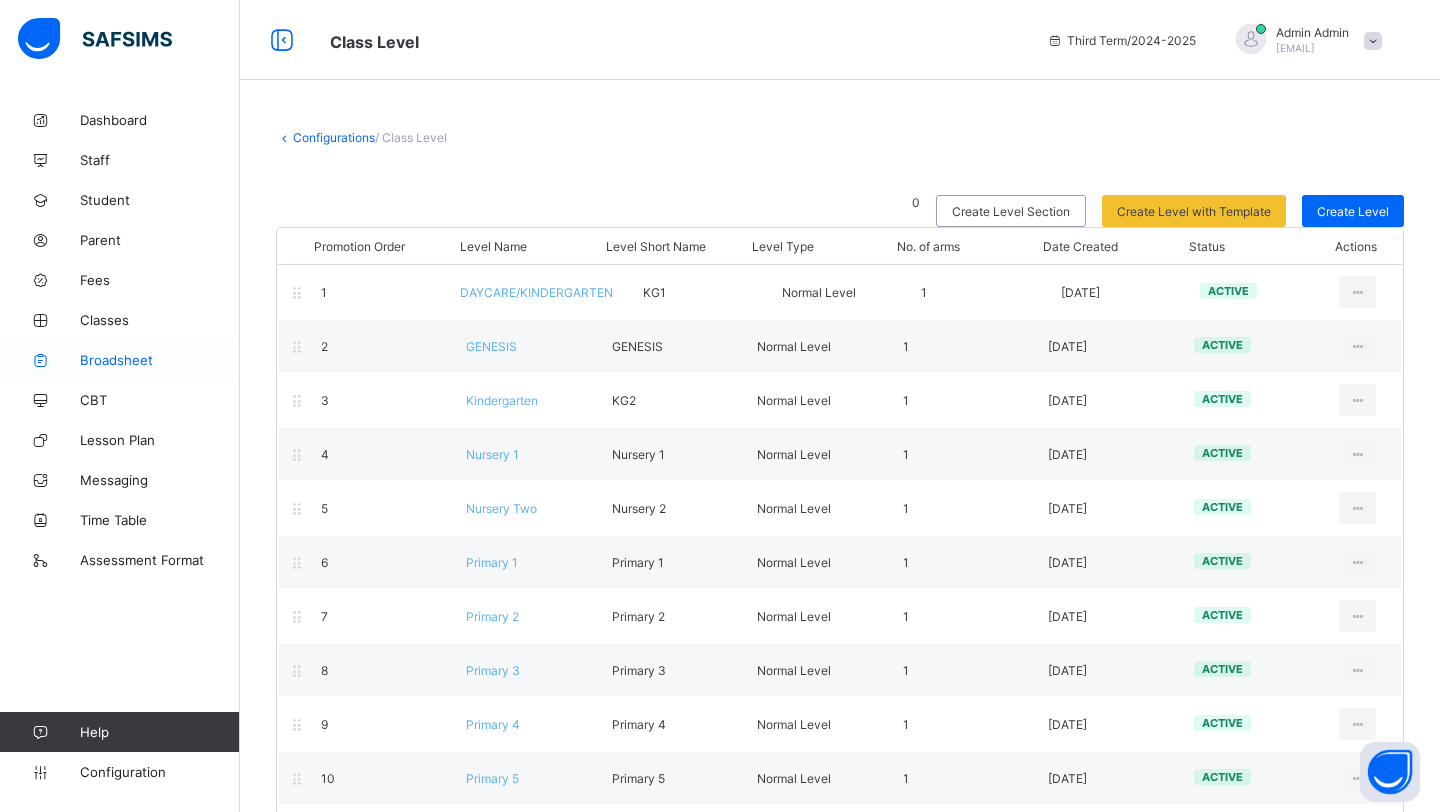 click on "Broadsheet" at bounding box center (160, 360) 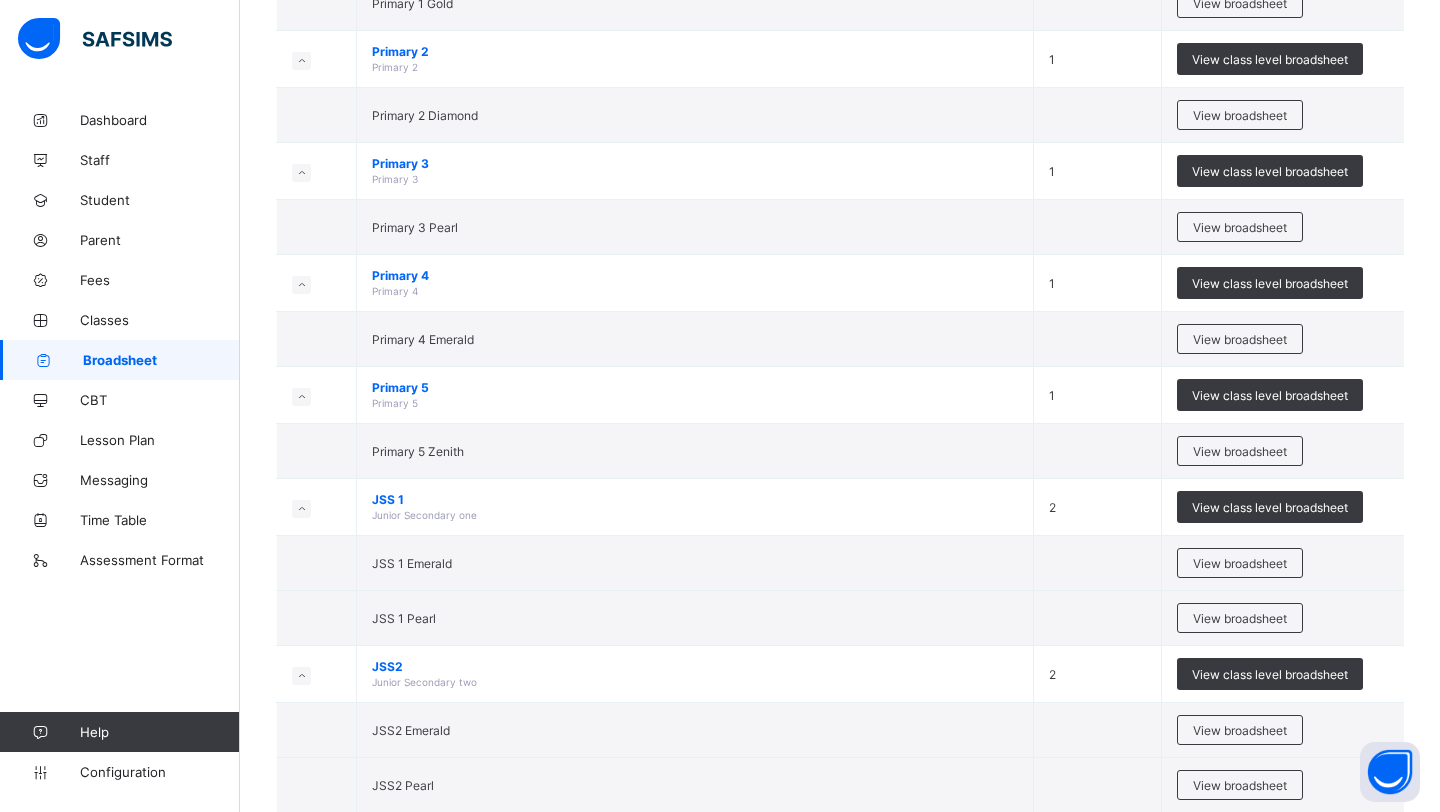 scroll, scrollTop: 877, scrollLeft: 0, axis: vertical 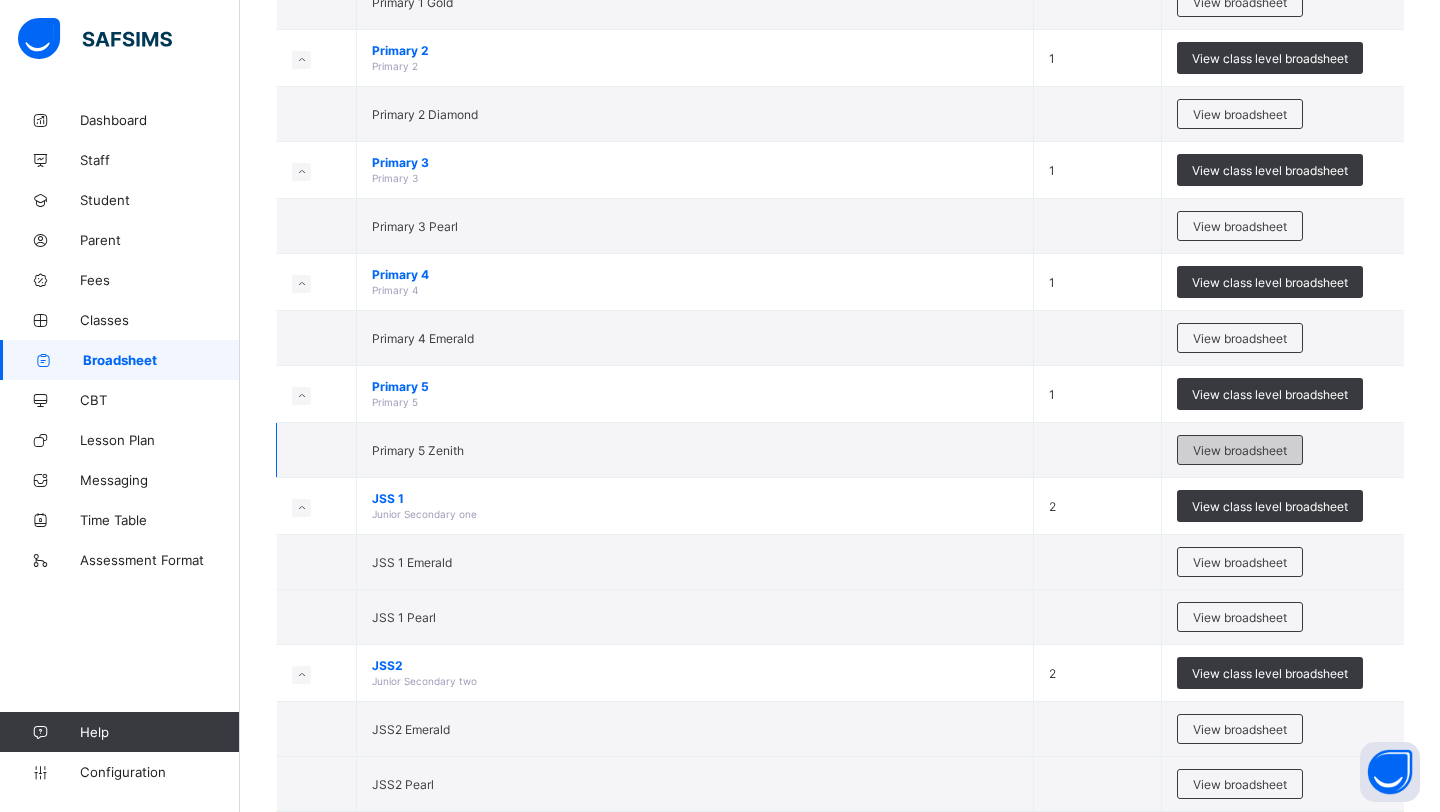 click on "View broadsheet" at bounding box center (1240, 450) 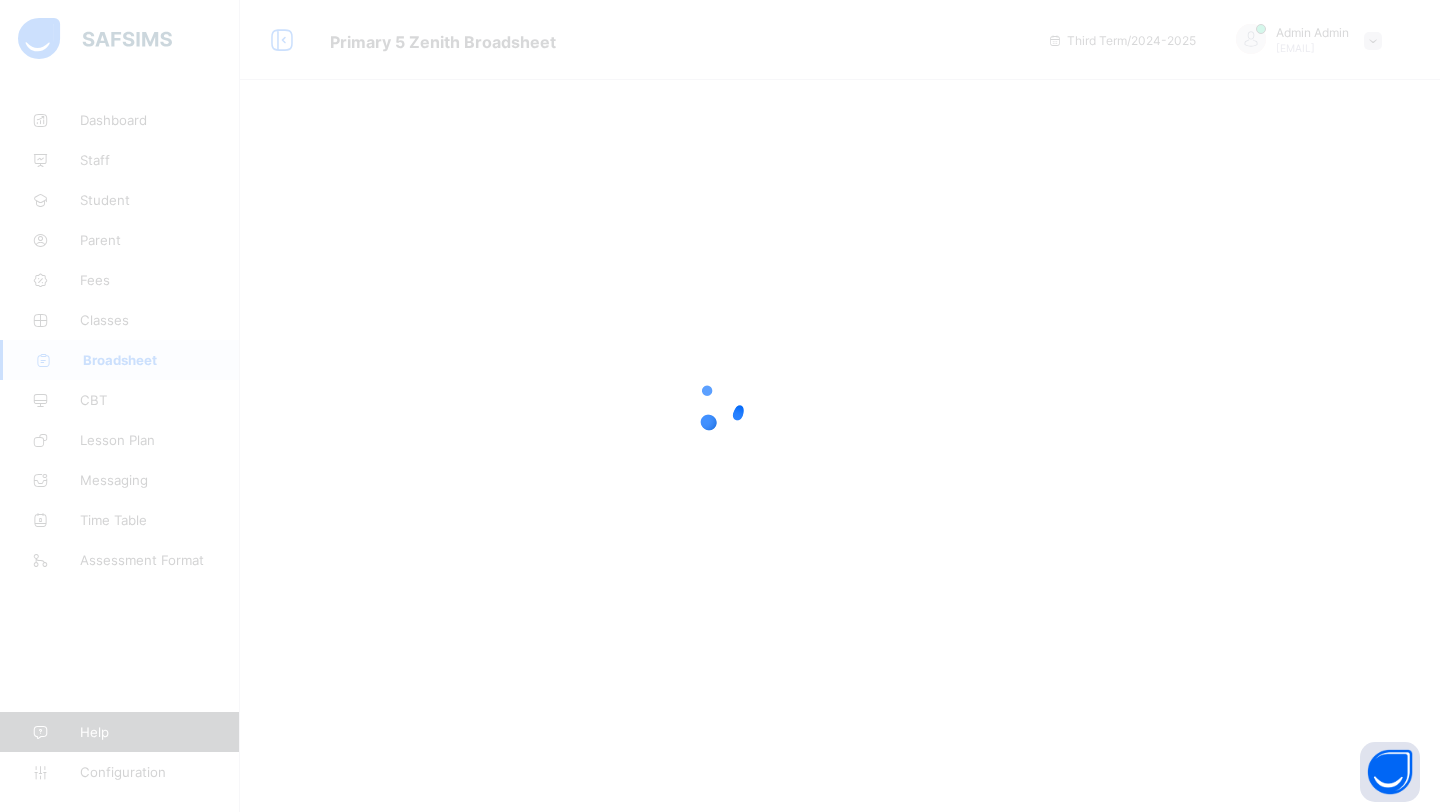 scroll, scrollTop: 0, scrollLeft: 0, axis: both 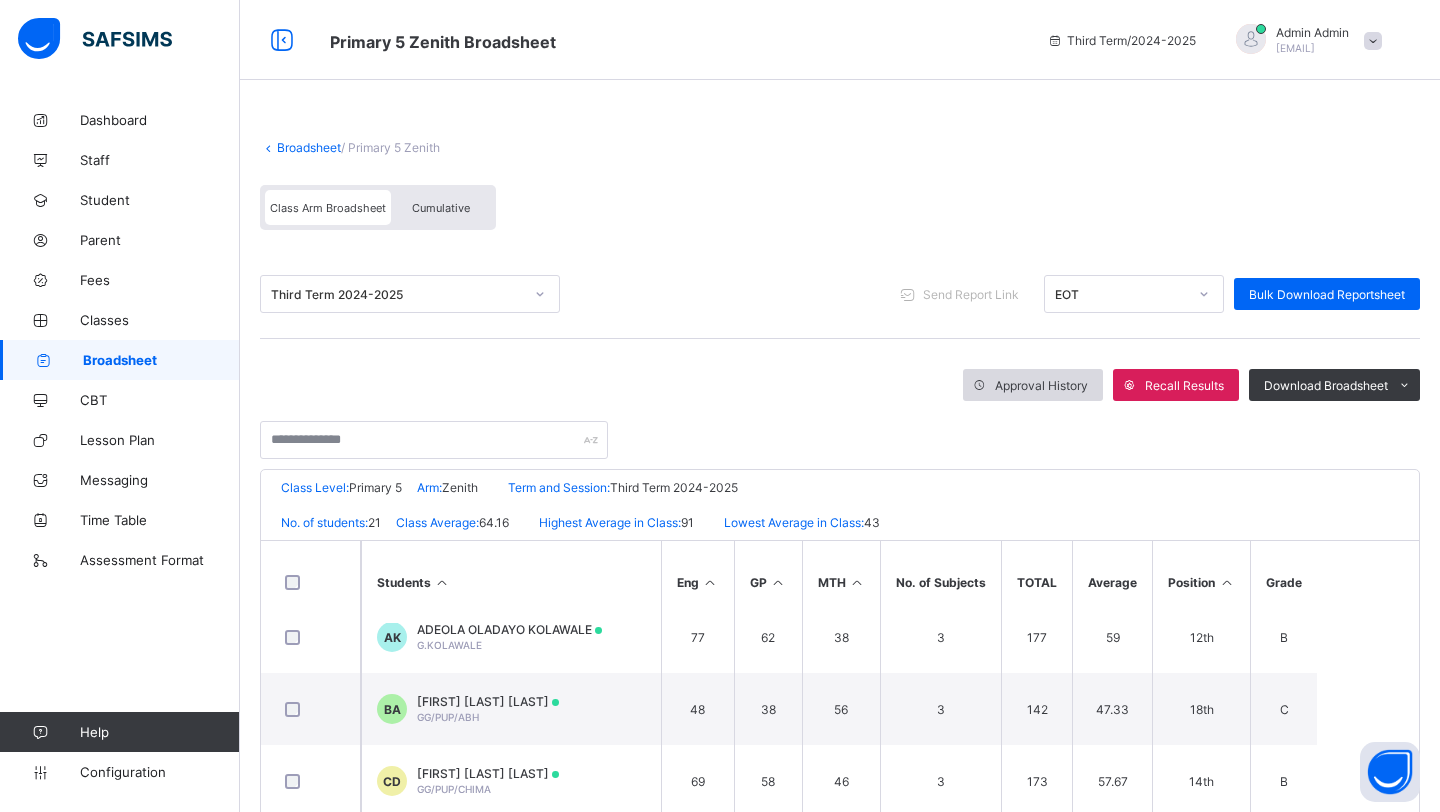 click on "Approval History" at bounding box center [1033, 385] 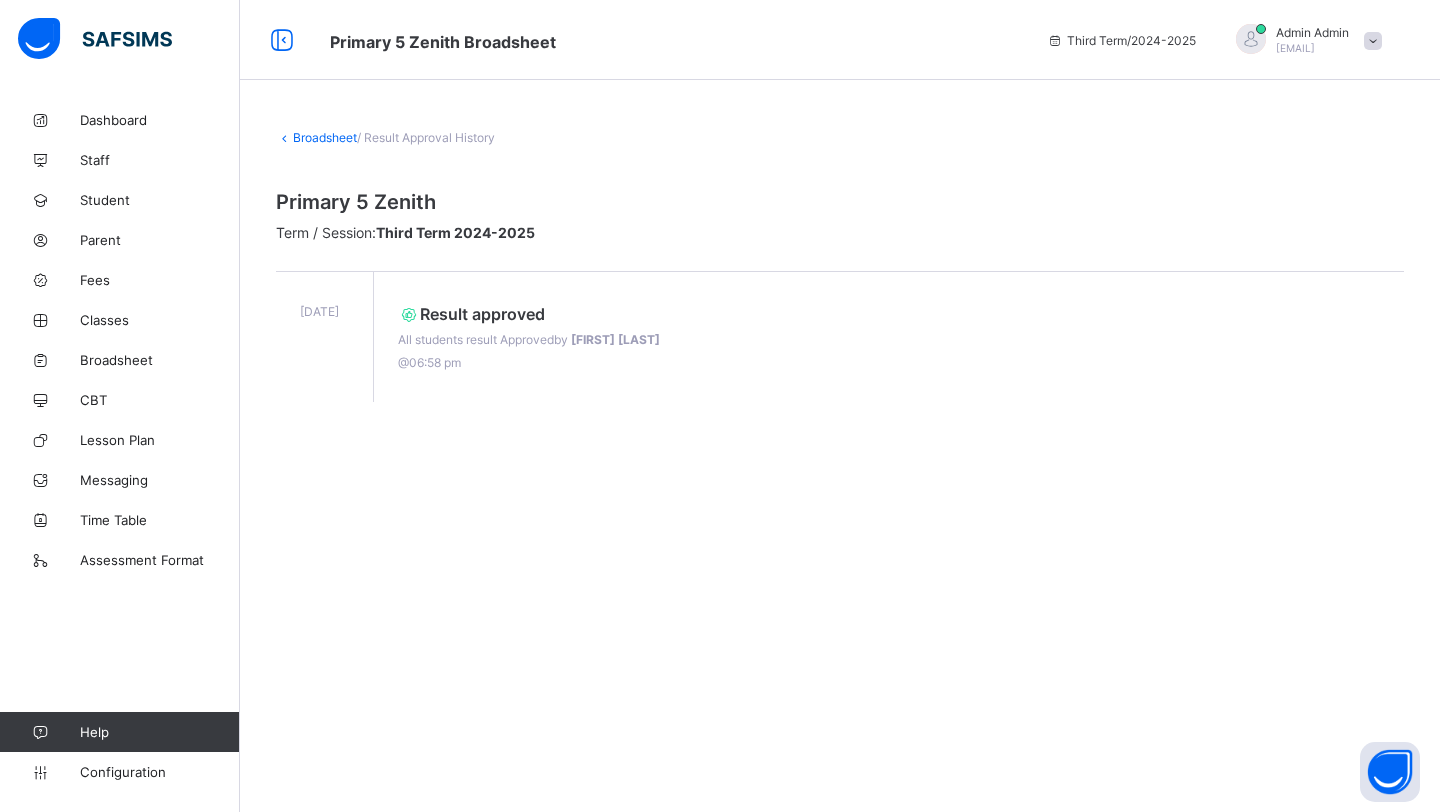 click on "Broadsheet" at bounding box center (325, 137) 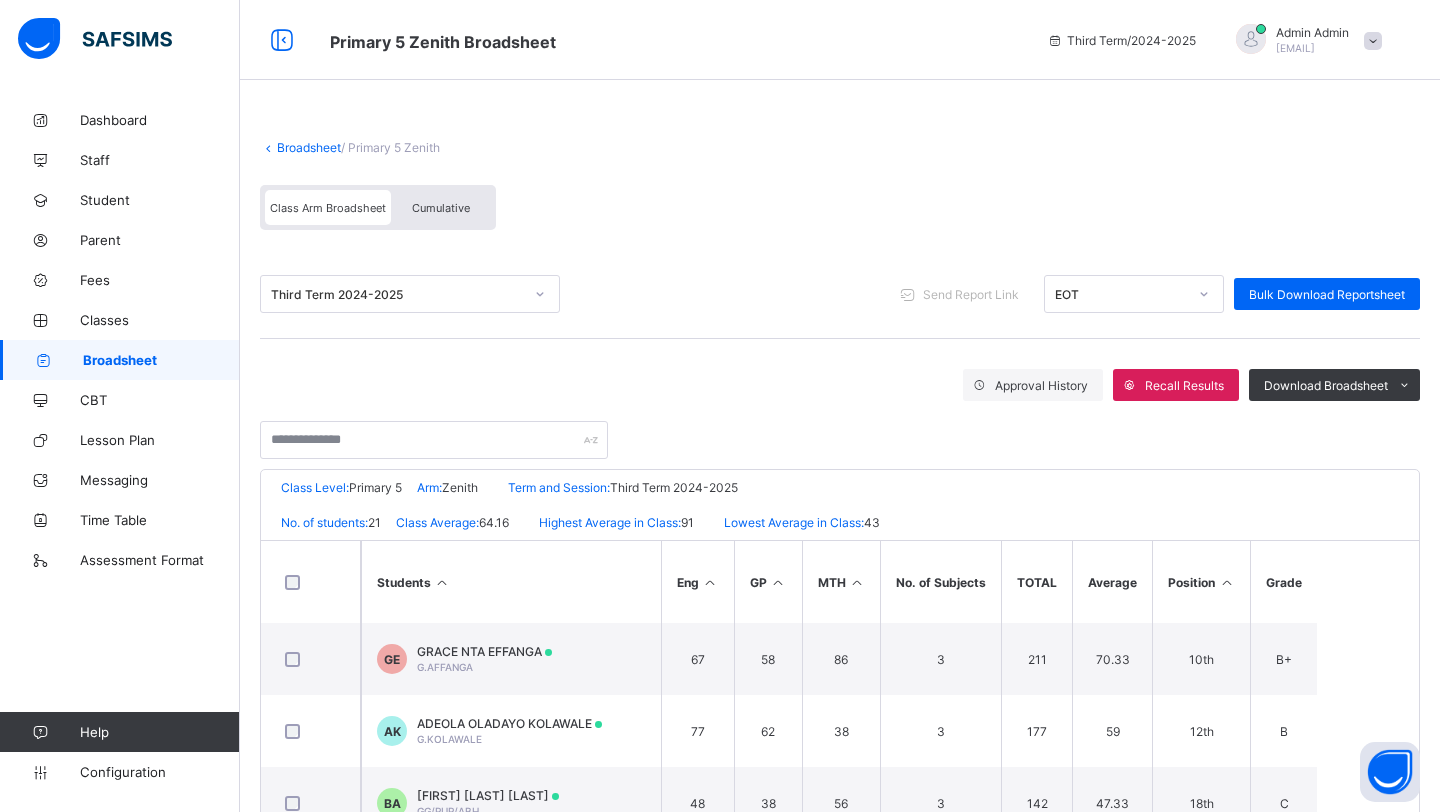 click on "Broadsheet" at bounding box center [309, 147] 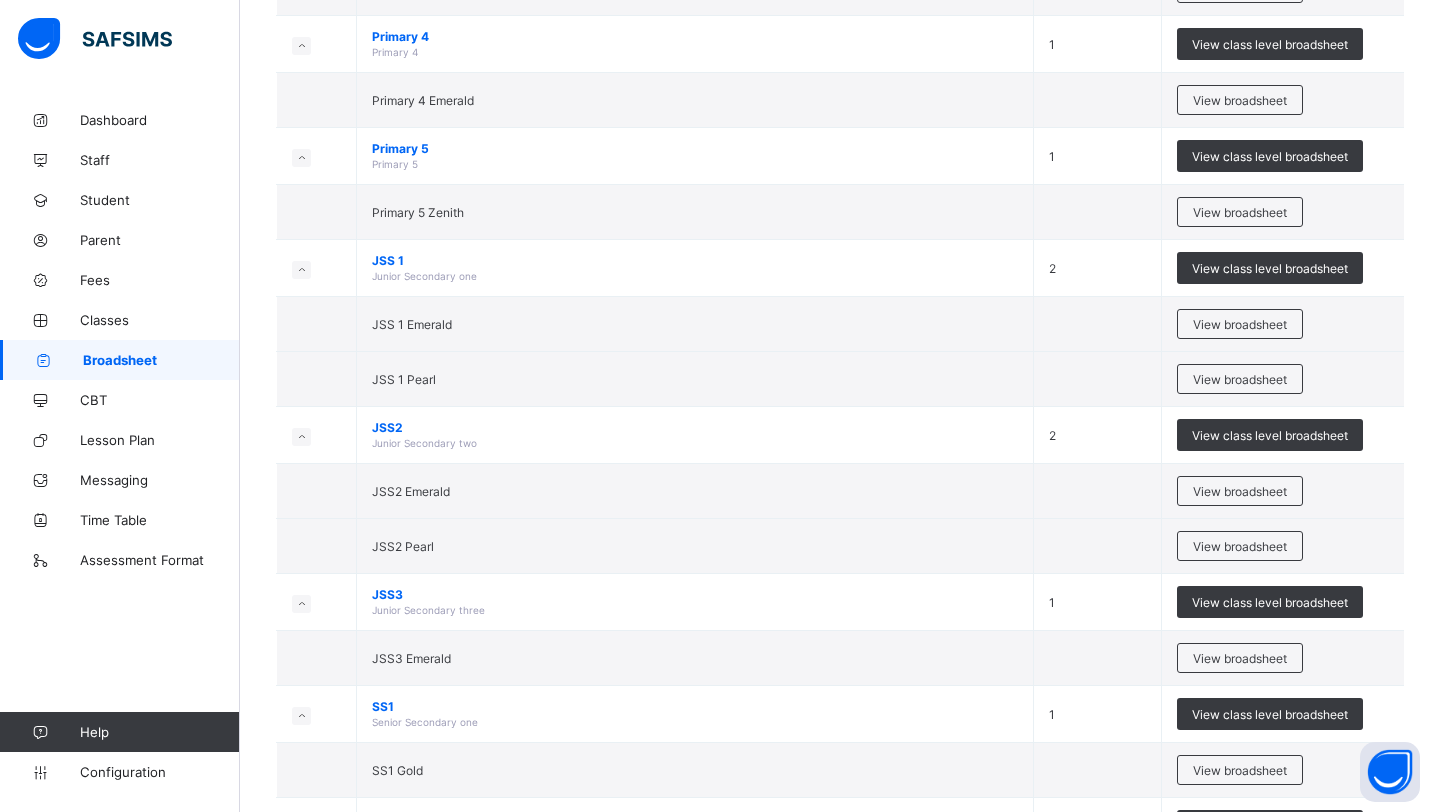 scroll, scrollTop: 1111, scrollLeft: 0, axis: vertical 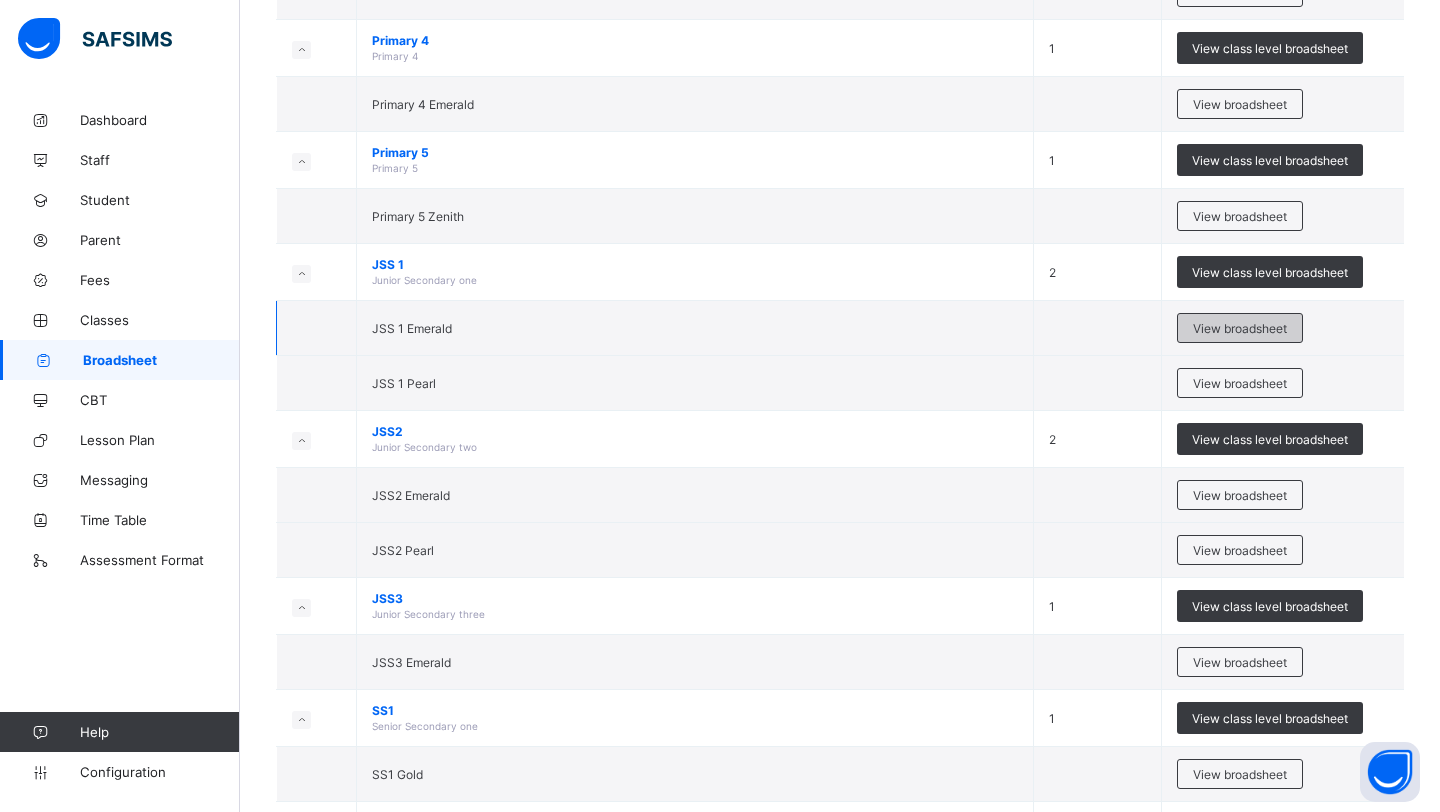click on "View broadsheet" at bounding box center (1240, 328) 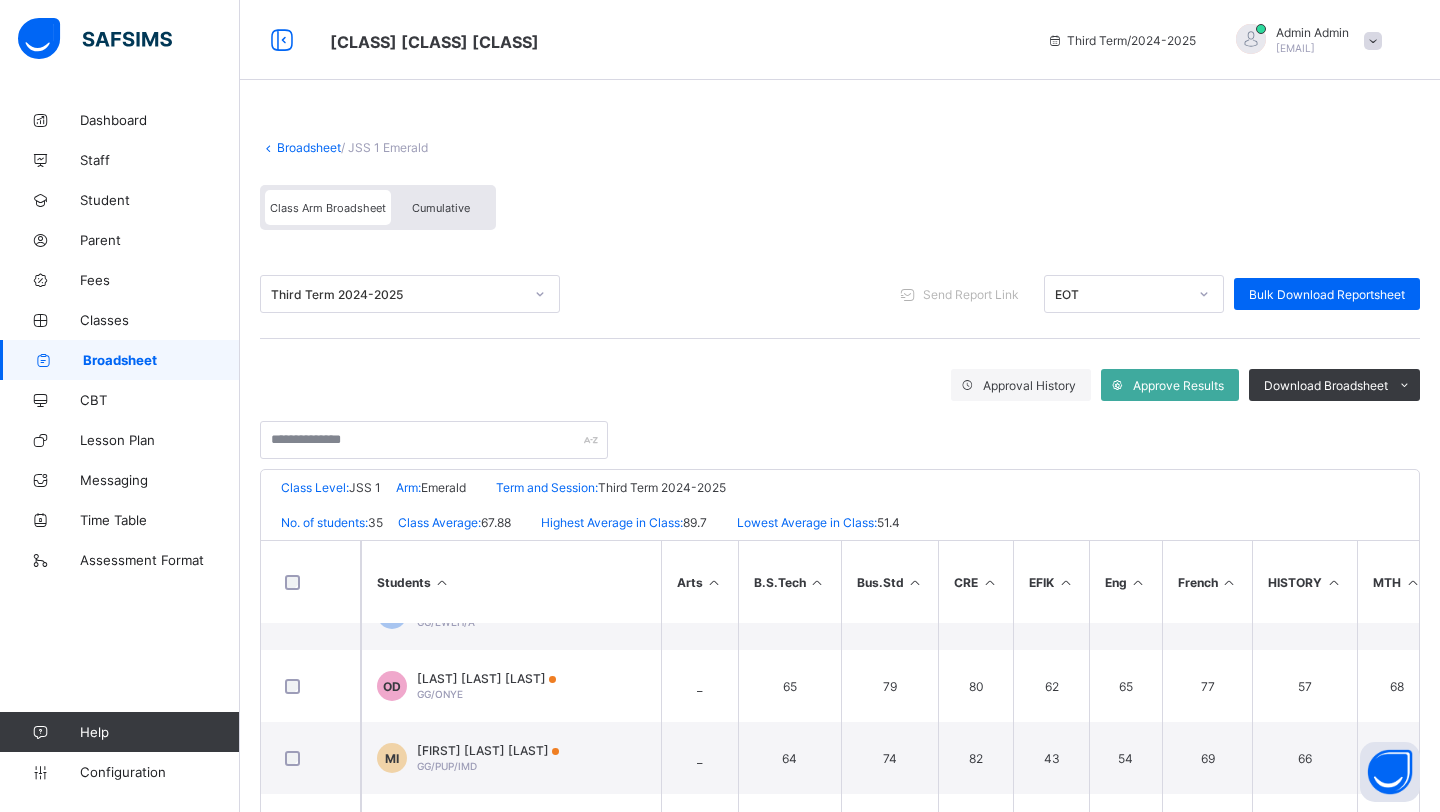 scroll, scrollTop: 44, scrollLeft: 0, axis: vertical 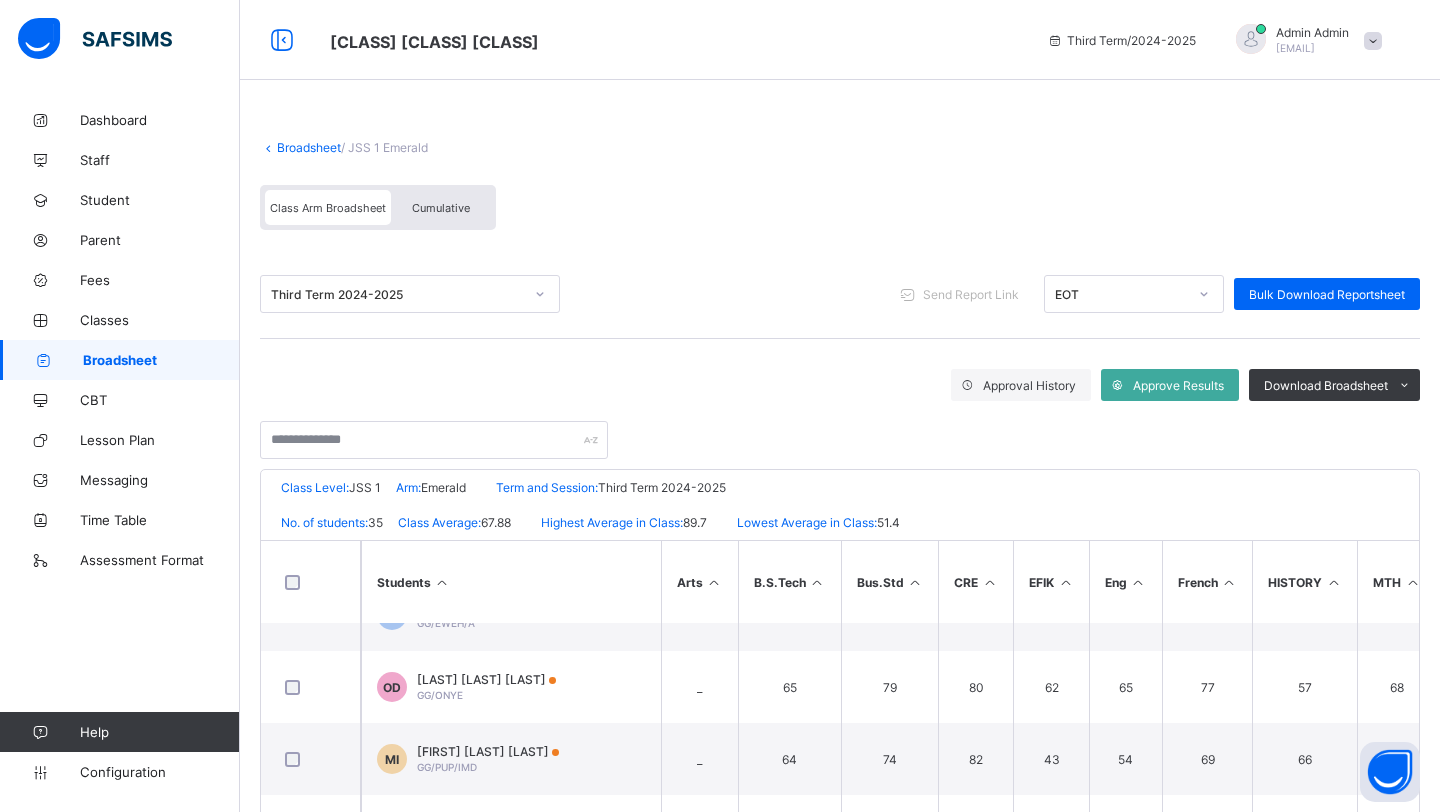 click on "Broadsheet" at bounding box center [309, 147] 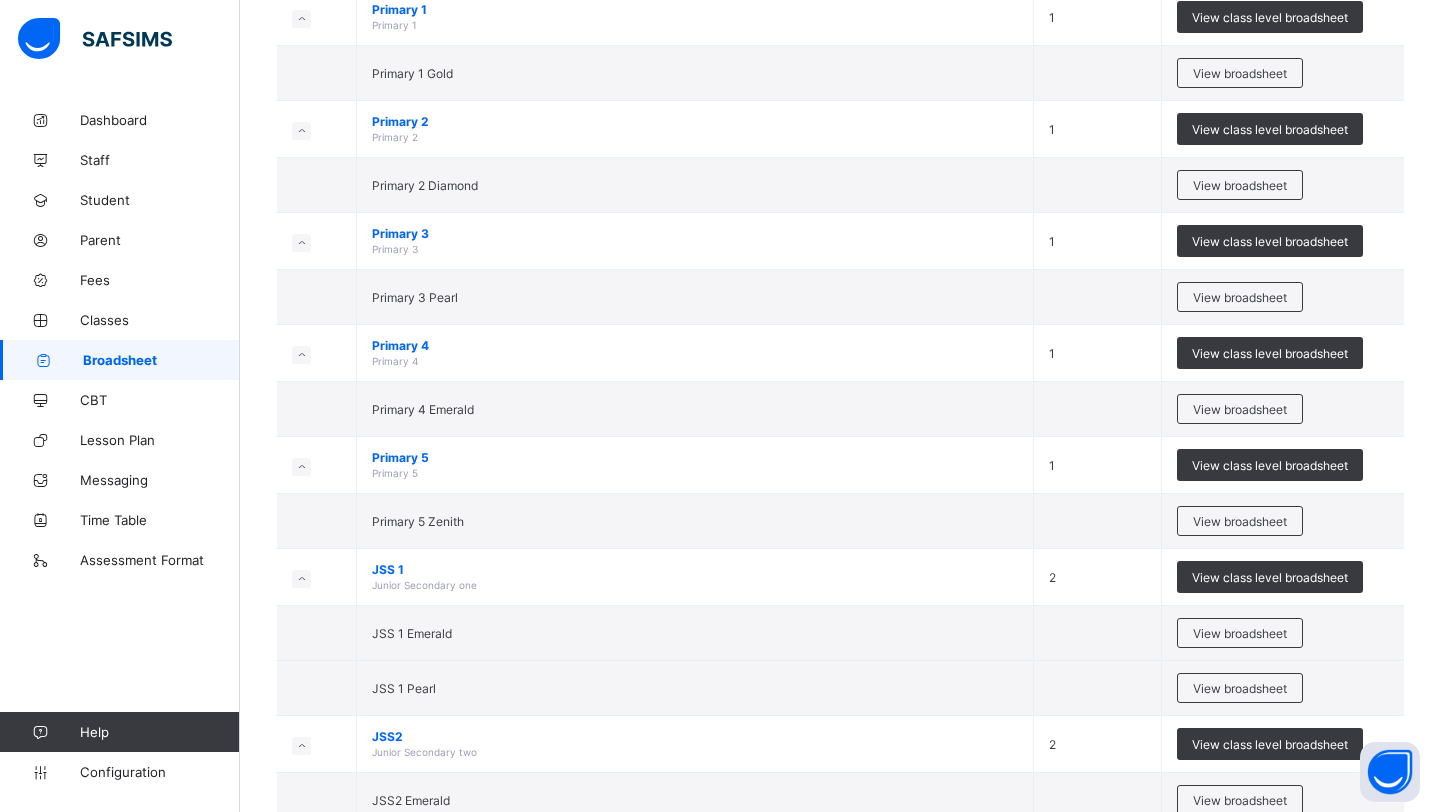 scroll, scrollTop: 835, scrollLeft: 0, axis: vertical 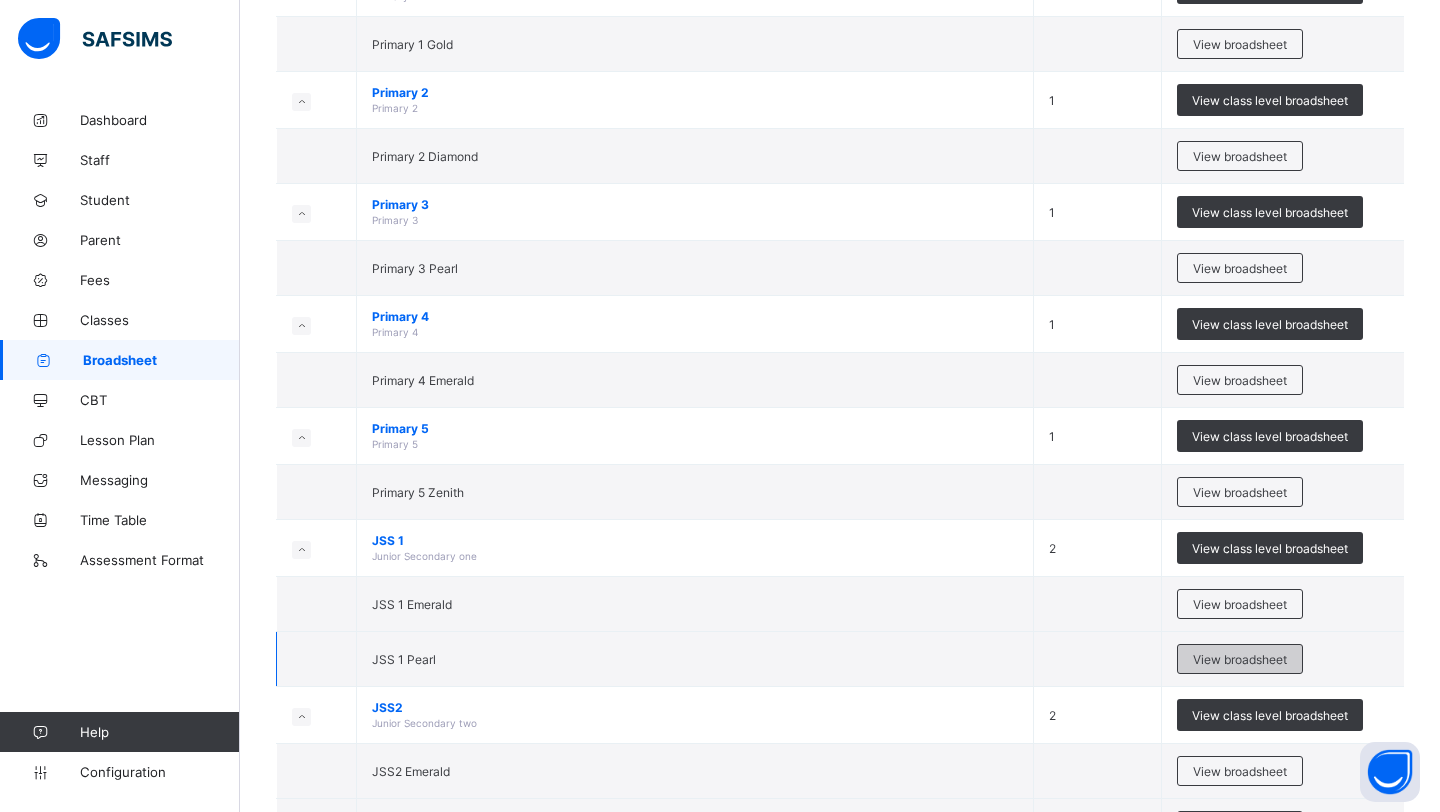 click on "View broadsheet" at bounding box center (1240, 659) 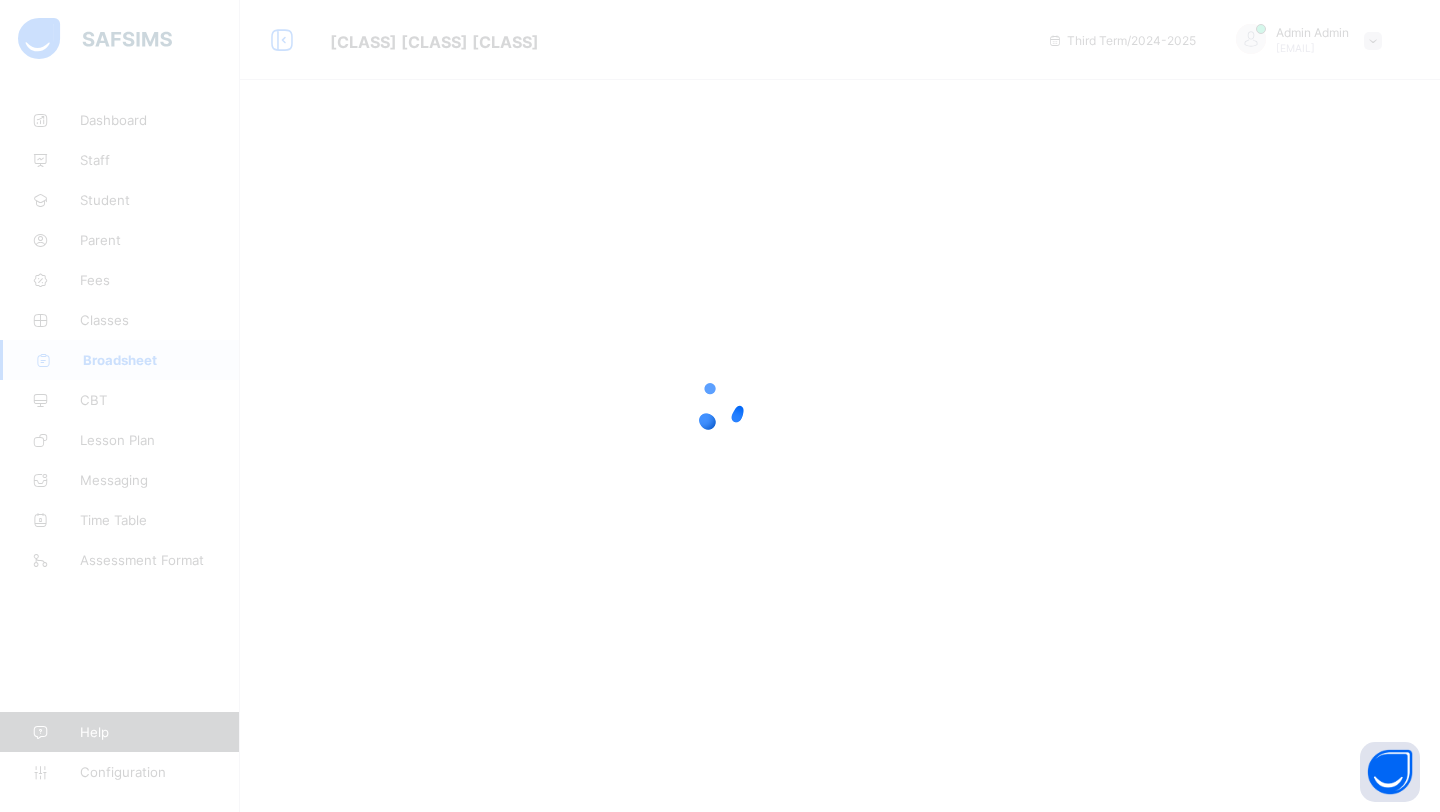 scroll, scrollTop: 0, scrollLeft: 0, axis: both 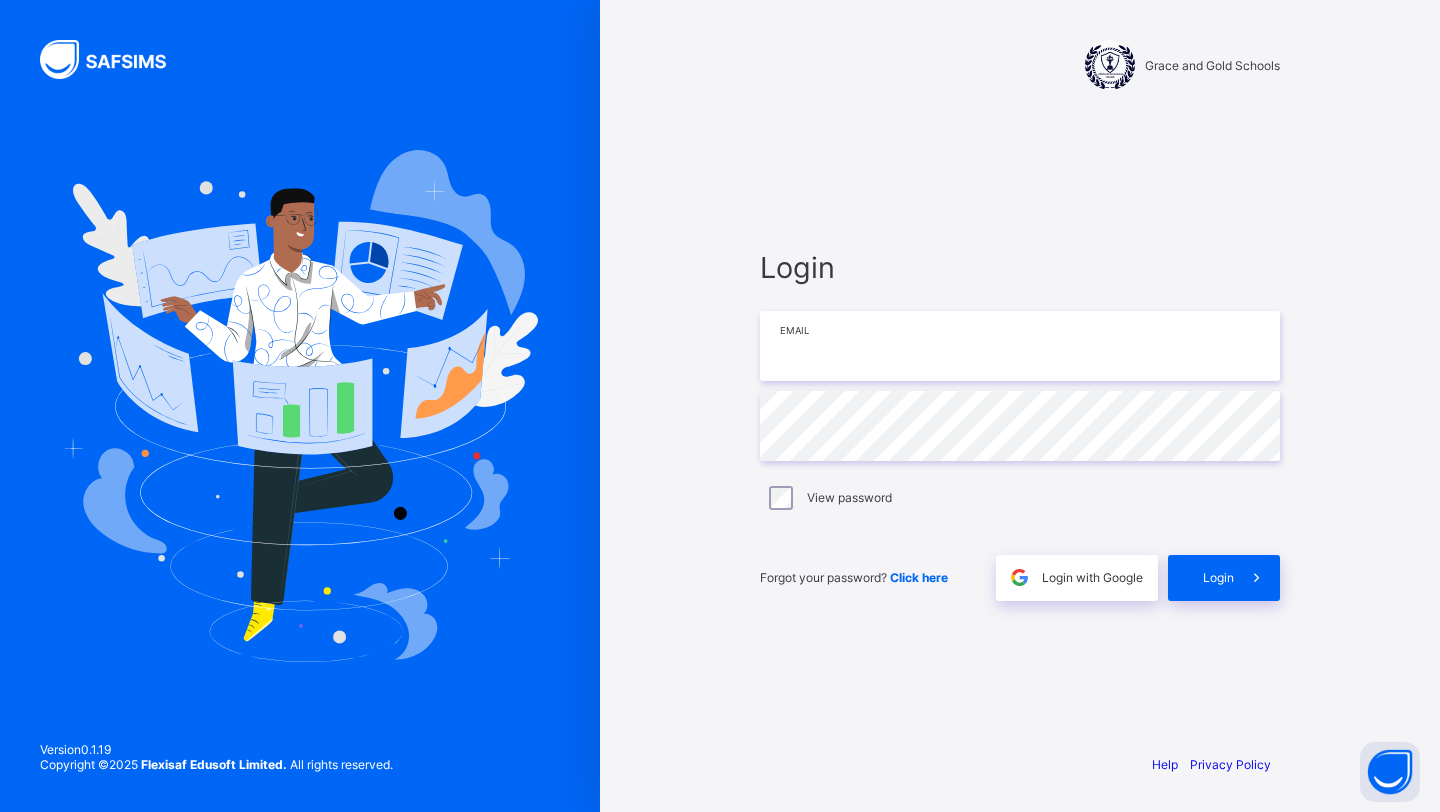 click at bounding box center (1020, 346) 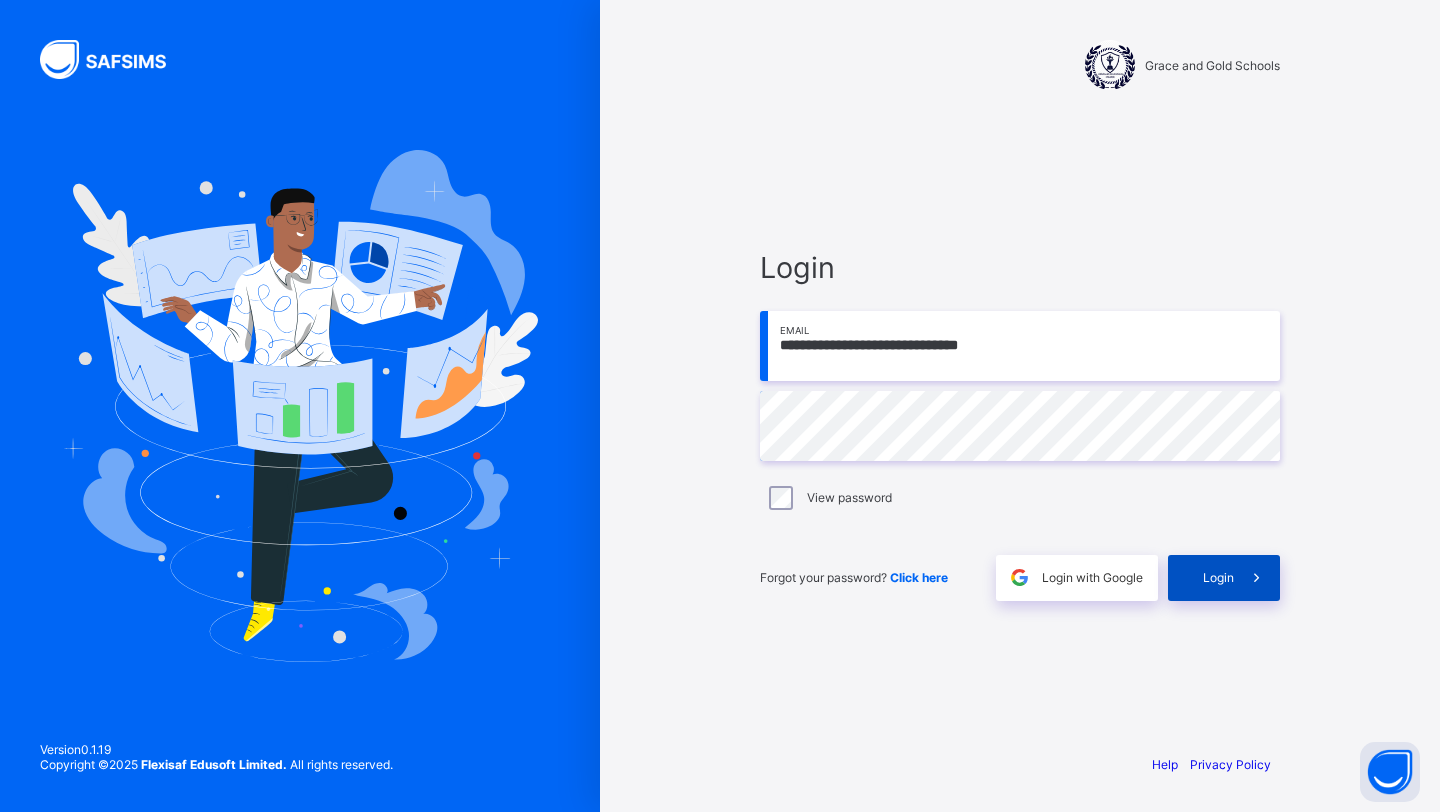 click on "Login" at bounding box center (1218, 577) 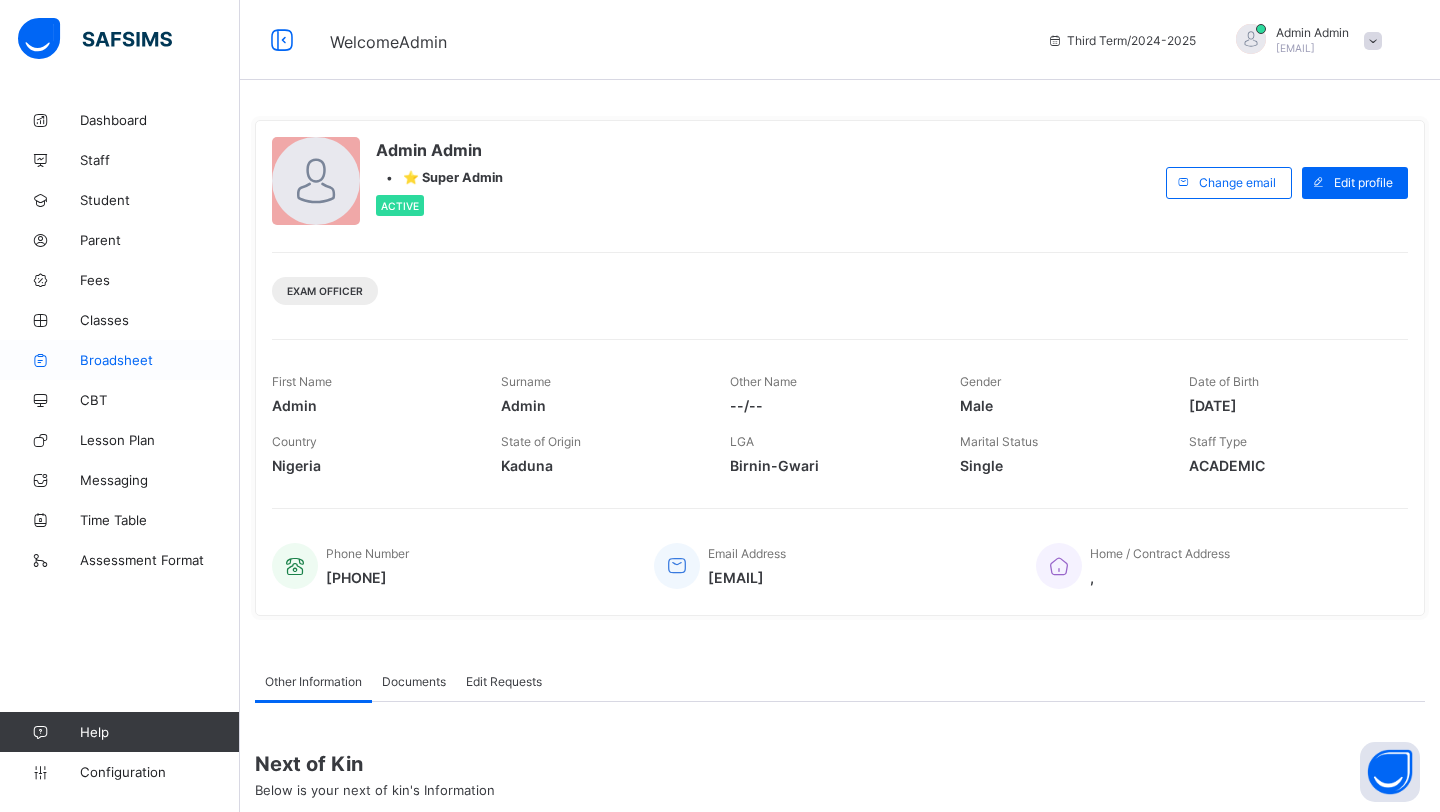 click on "Broadsheet" at bounding box center [160, 360] 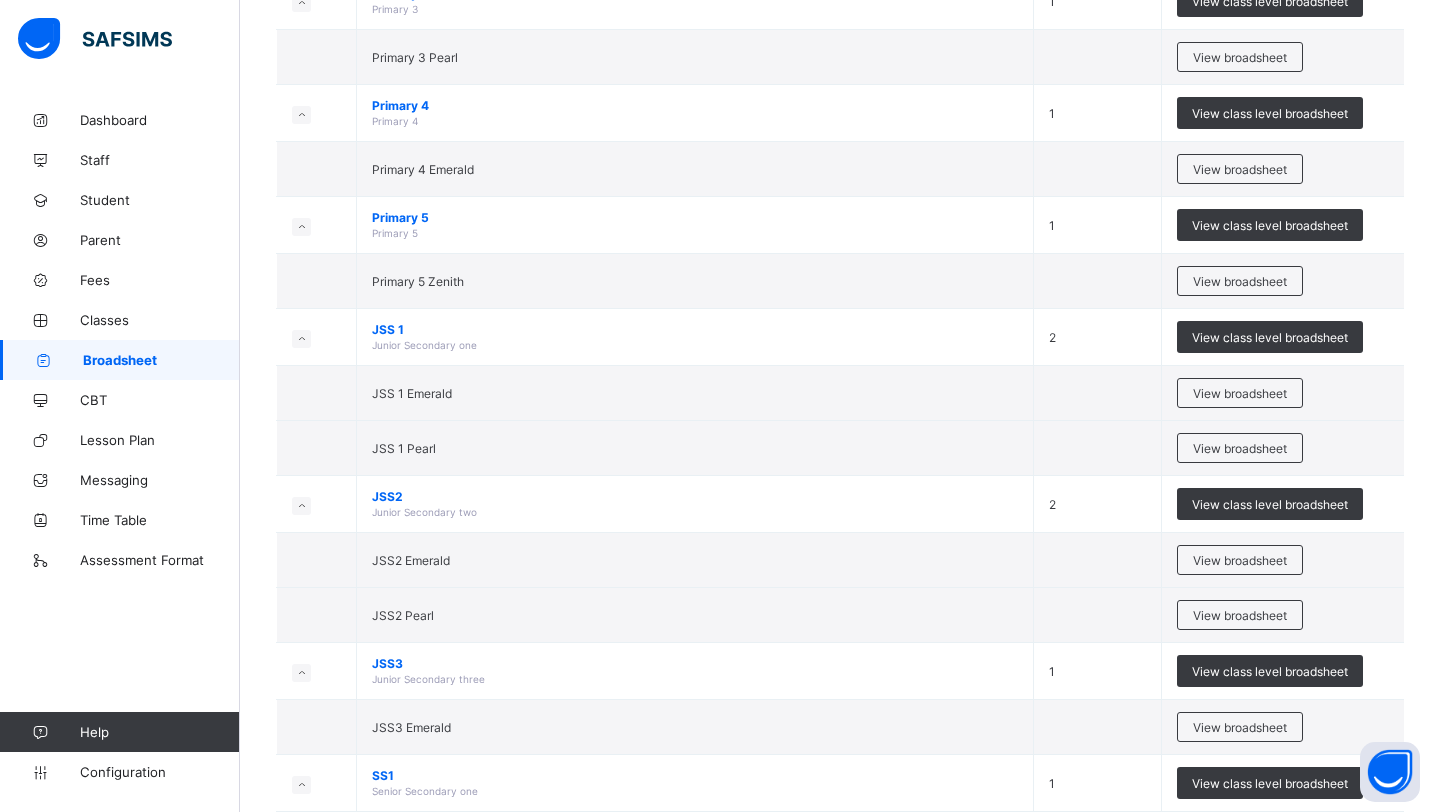 scroll, scrollTop: 1374, scrollLeft: 0, axis: vertical 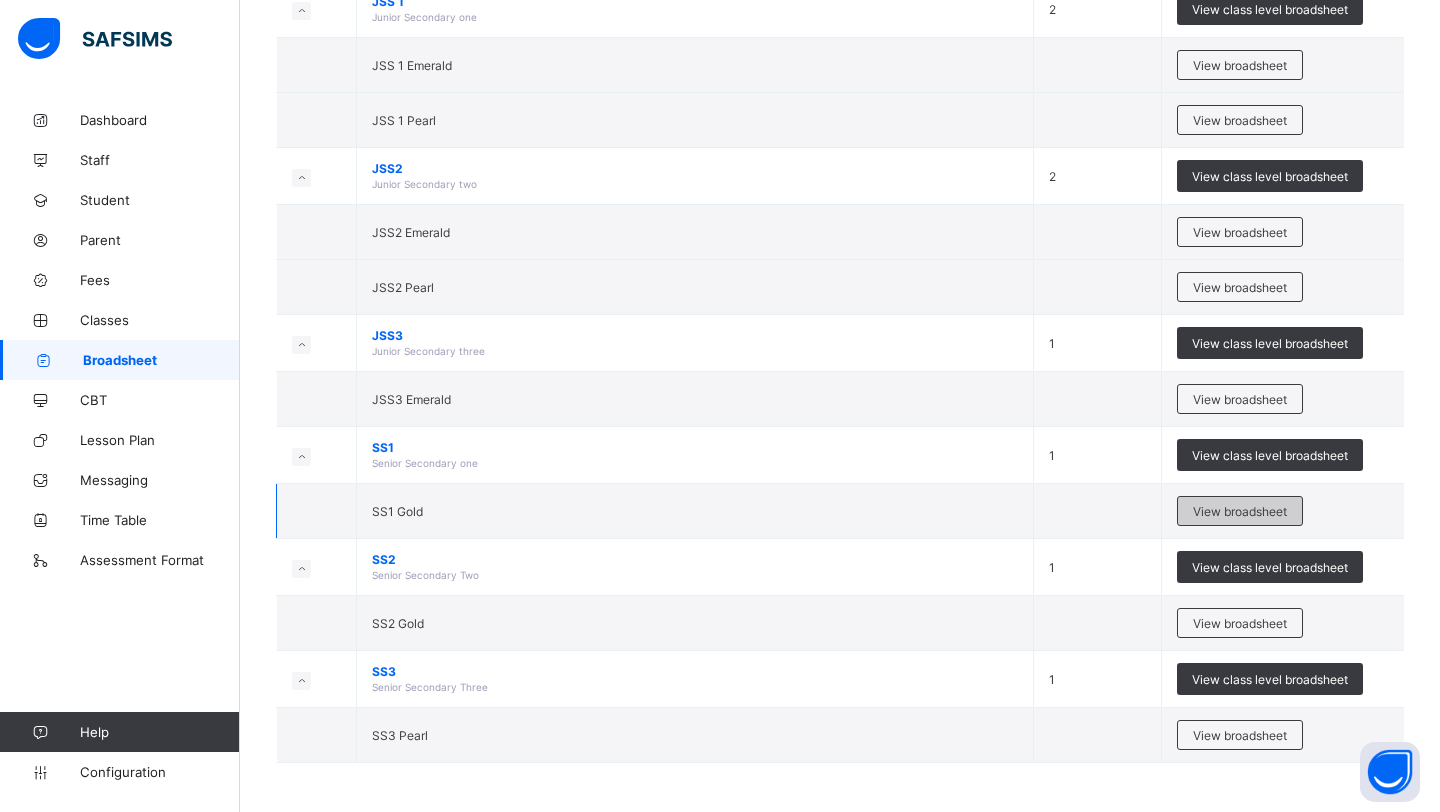 click on "View broadsheet" at bounding box center [1240, 511] 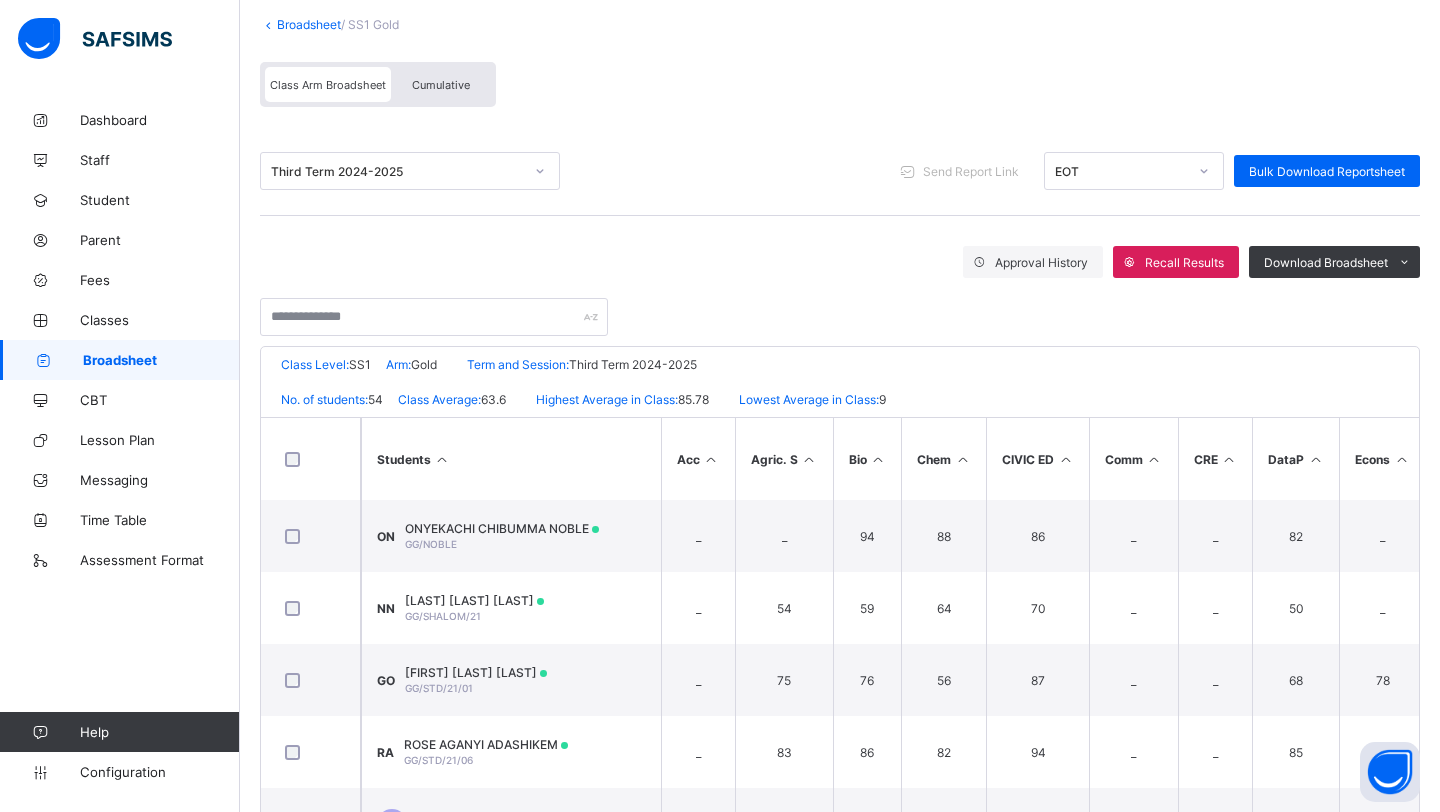 scroll, scrollTop: 52, scrollLeft: 0, axis: vertical 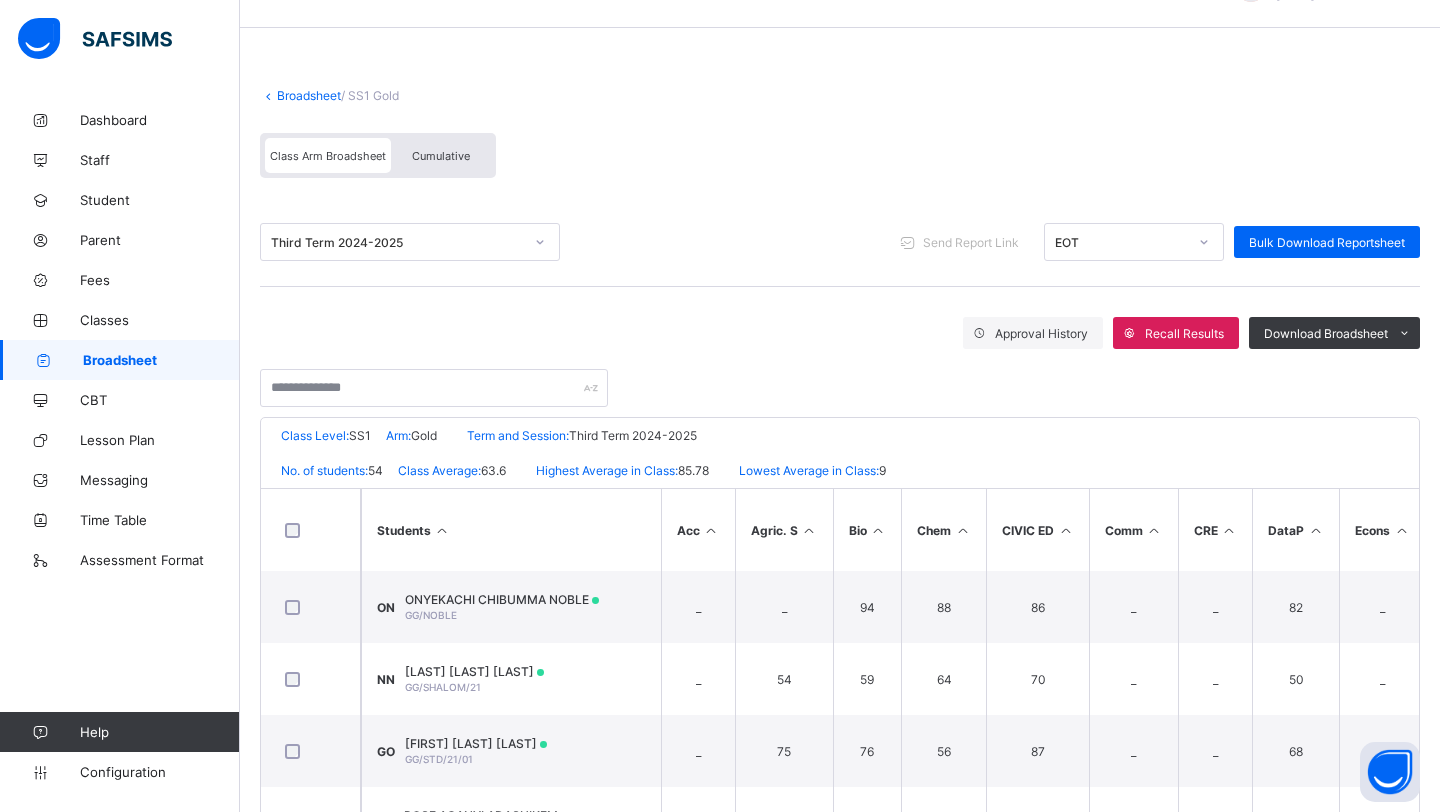 click on "Cumulative" at bounding box center (441, 156) 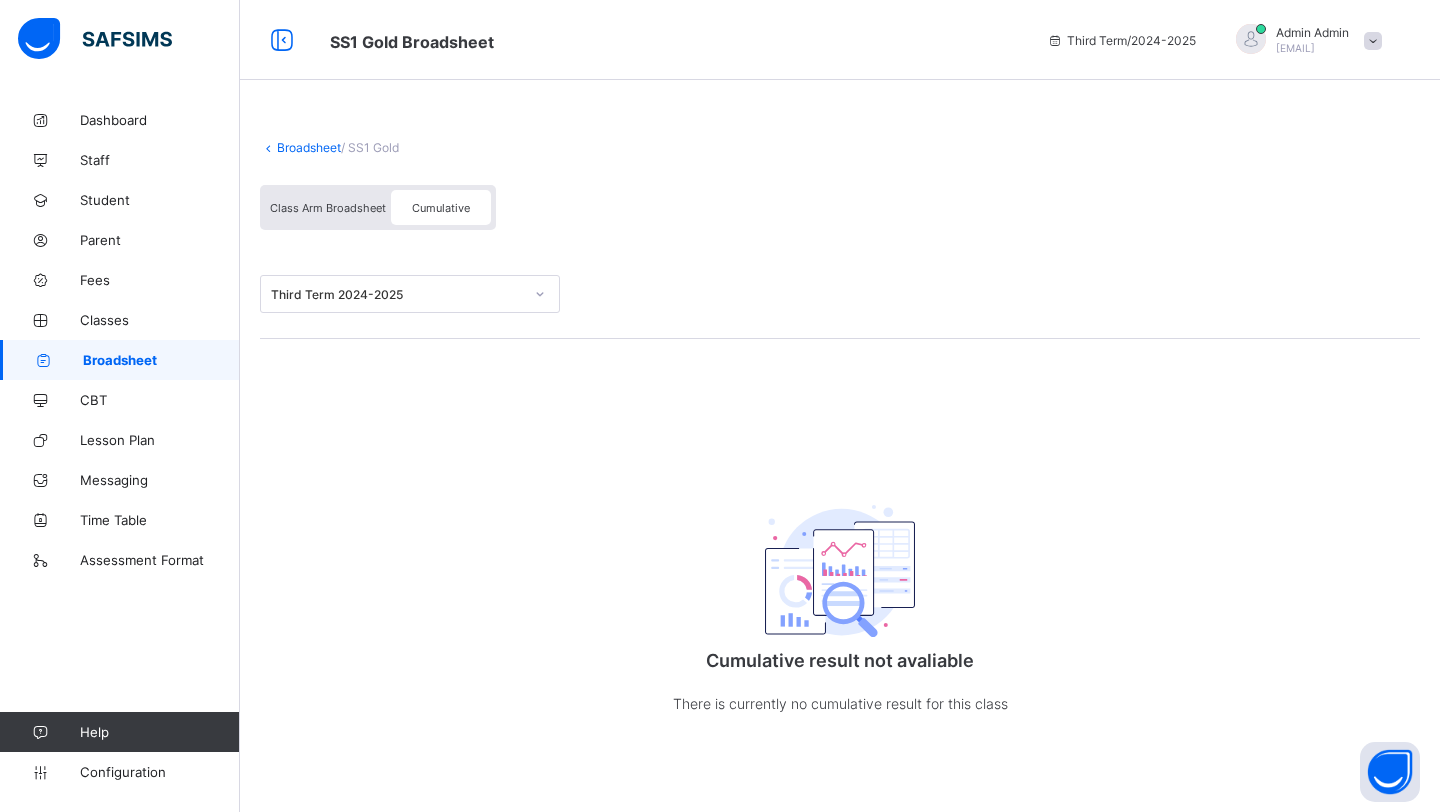scroll, scrollTop: 0, scrollLeft: 0, axis: both 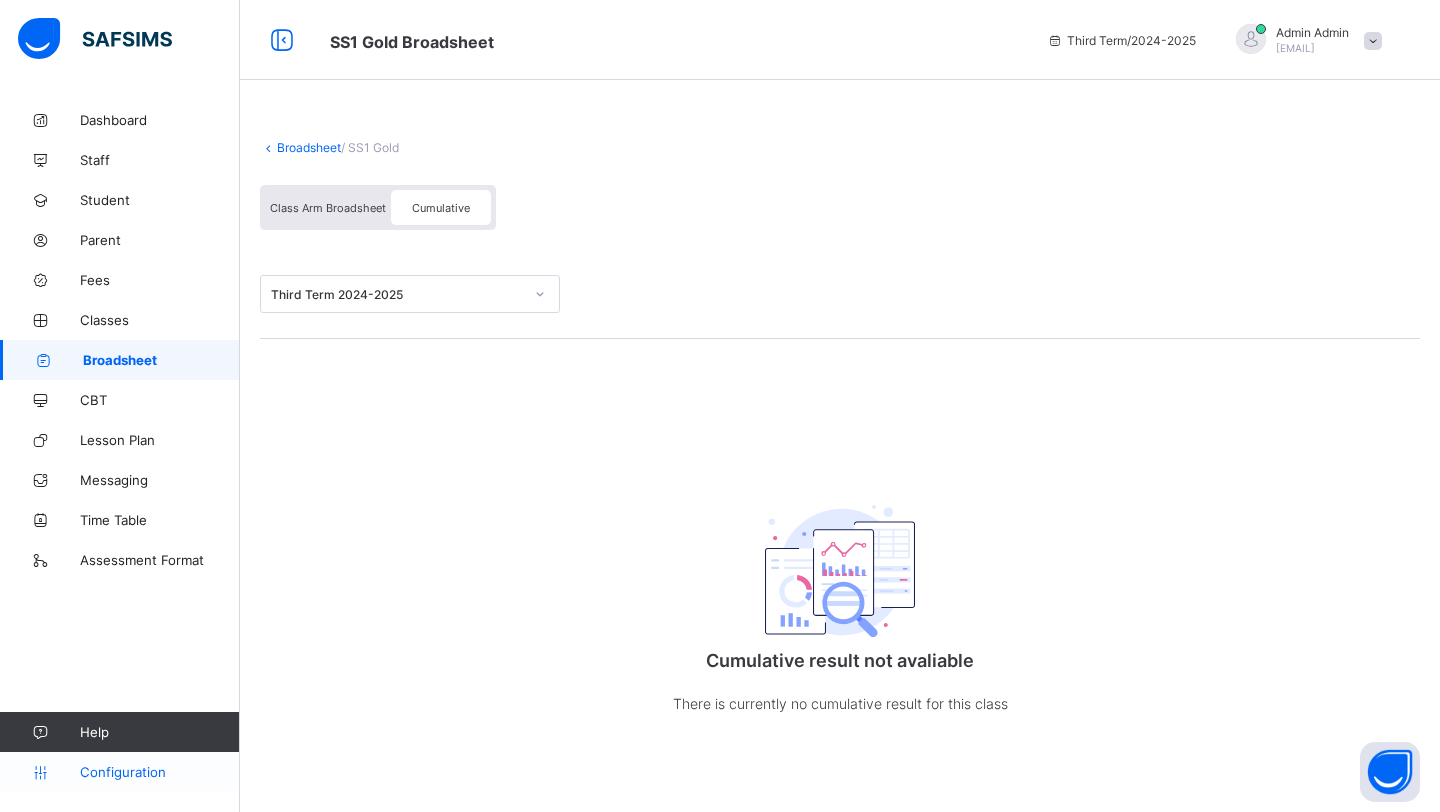 click on "Configuration" at bounding box center [159, 772] 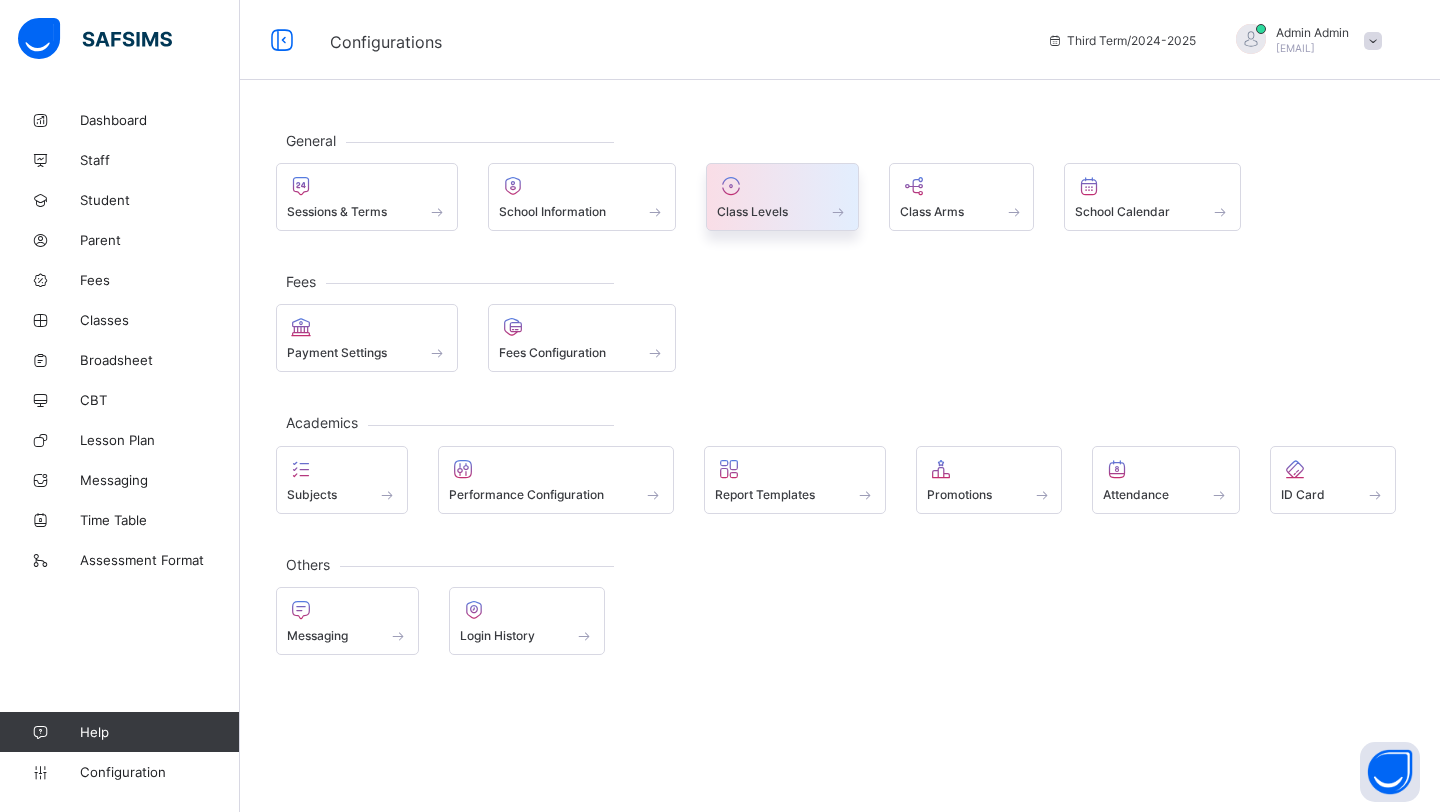 click at bounding box center (782, 200) 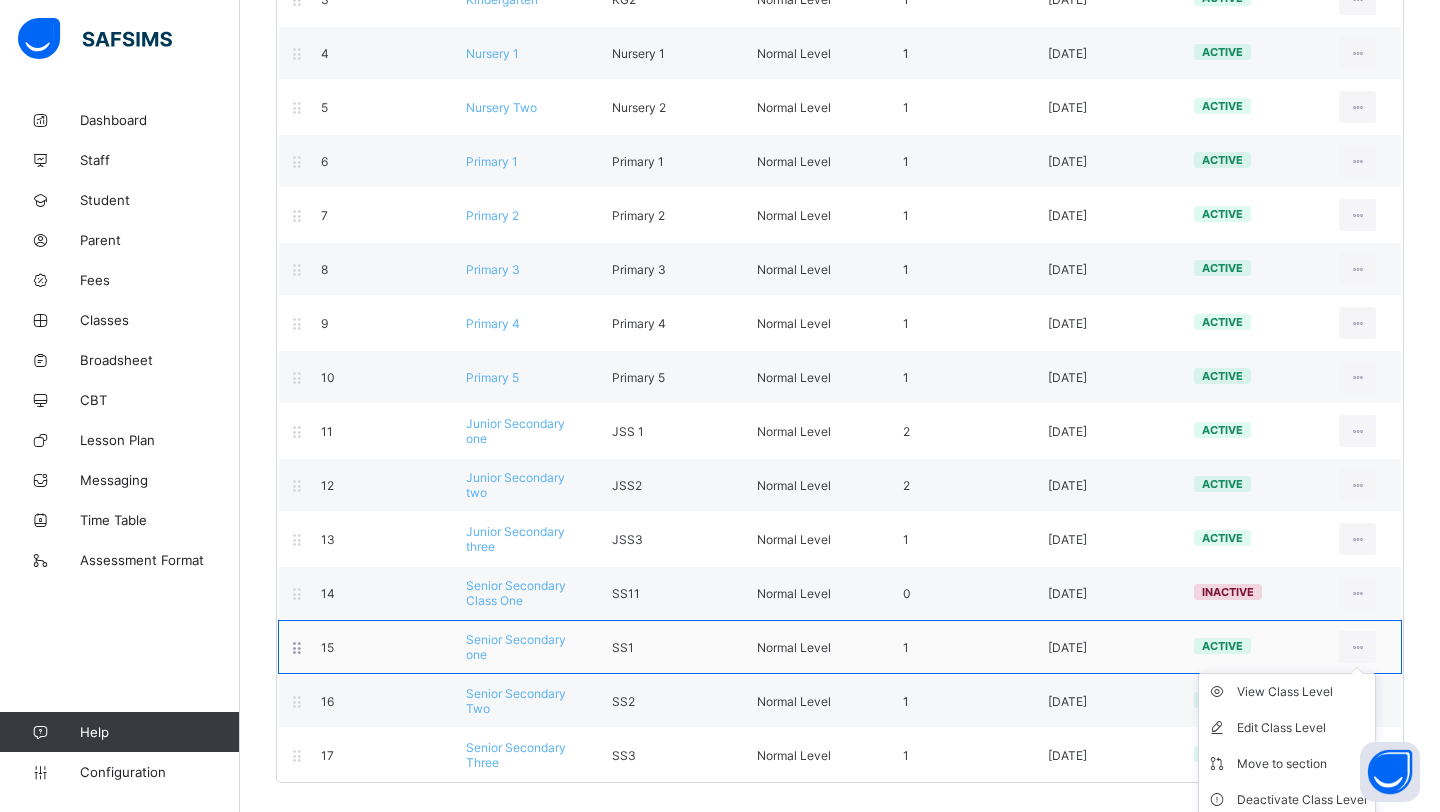 scroll, scrollTop: 402, scrollLeft: 0, axis: vertical 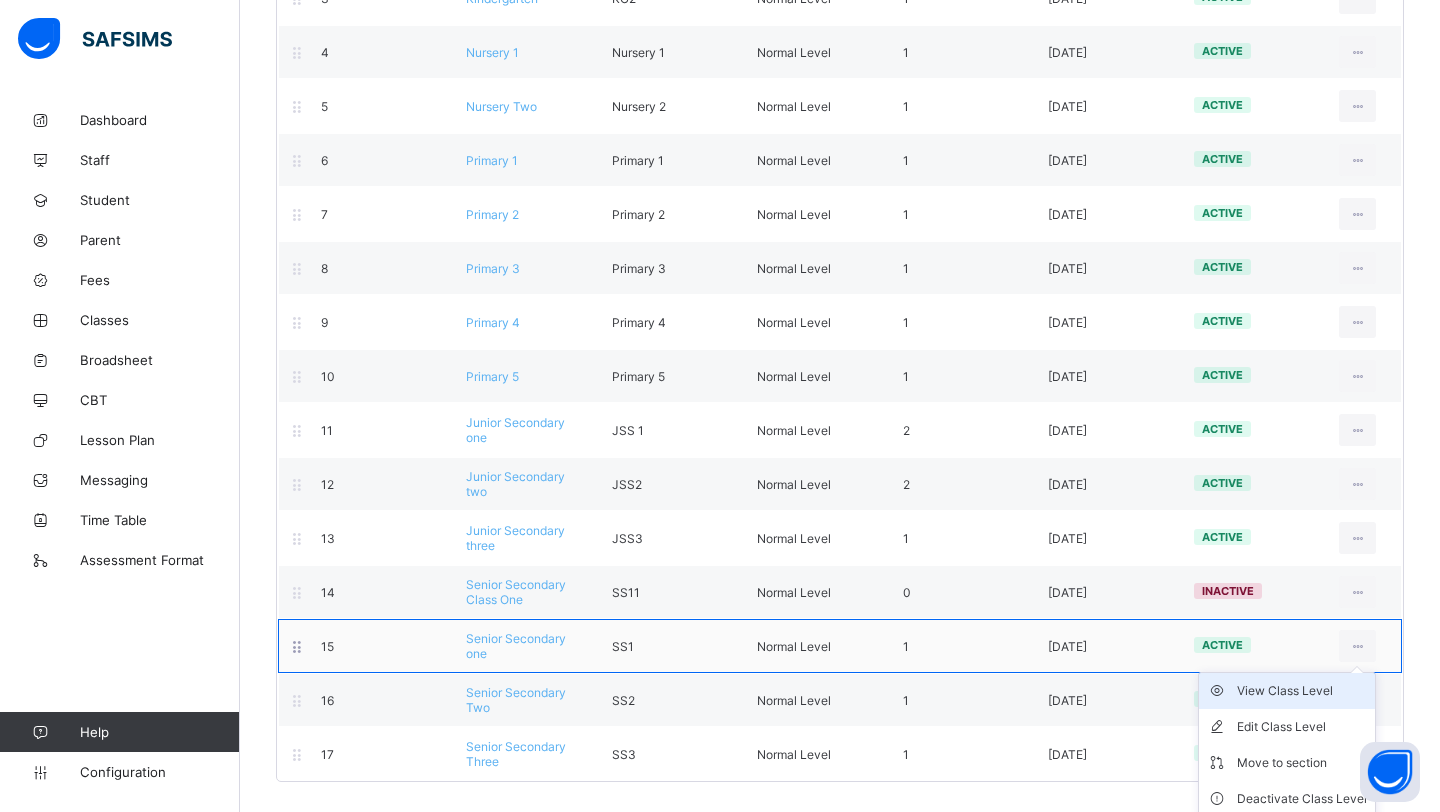 click on "View Class Level" at bounding box center (1287, 691) 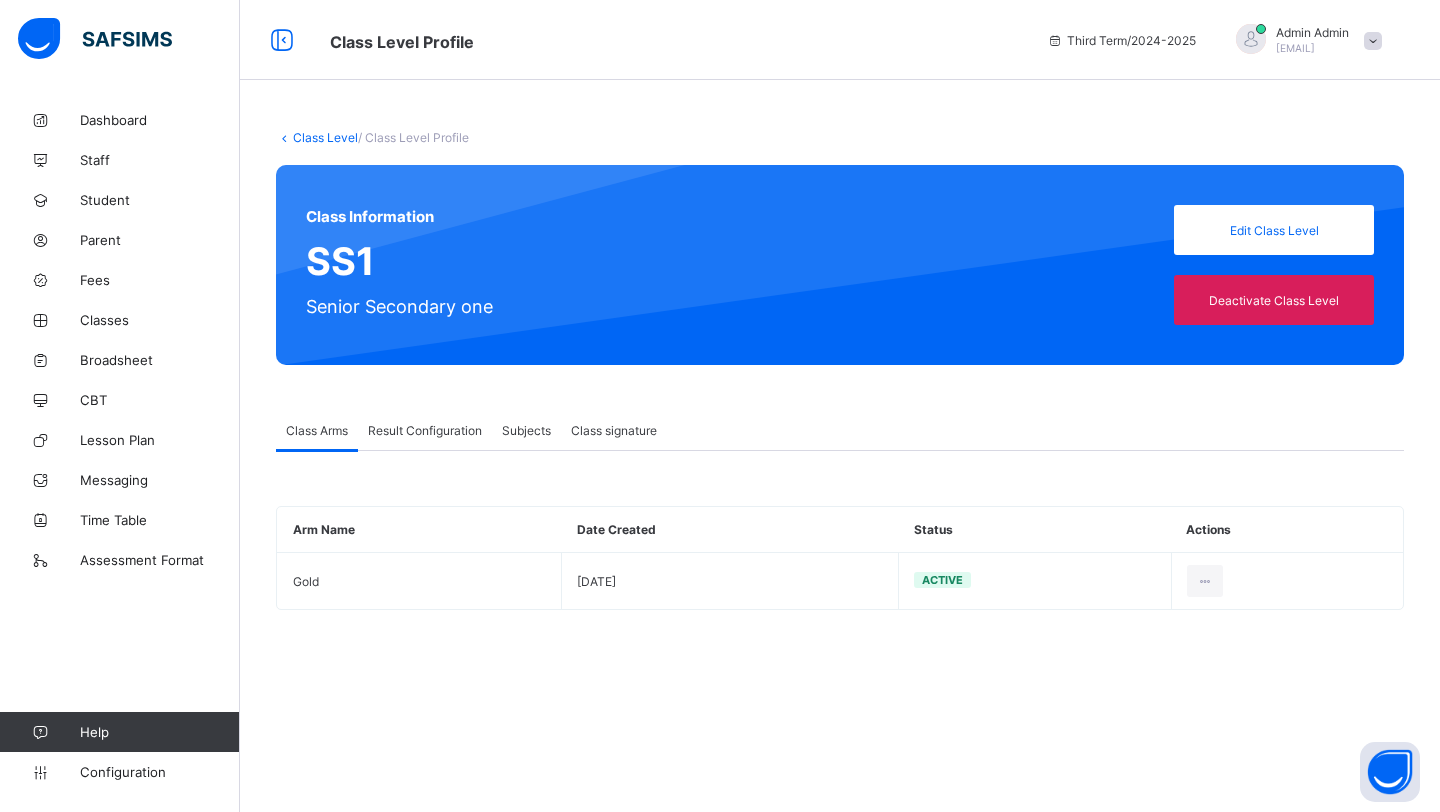 click on "Result Configuration" at bounding box center [425, 430] 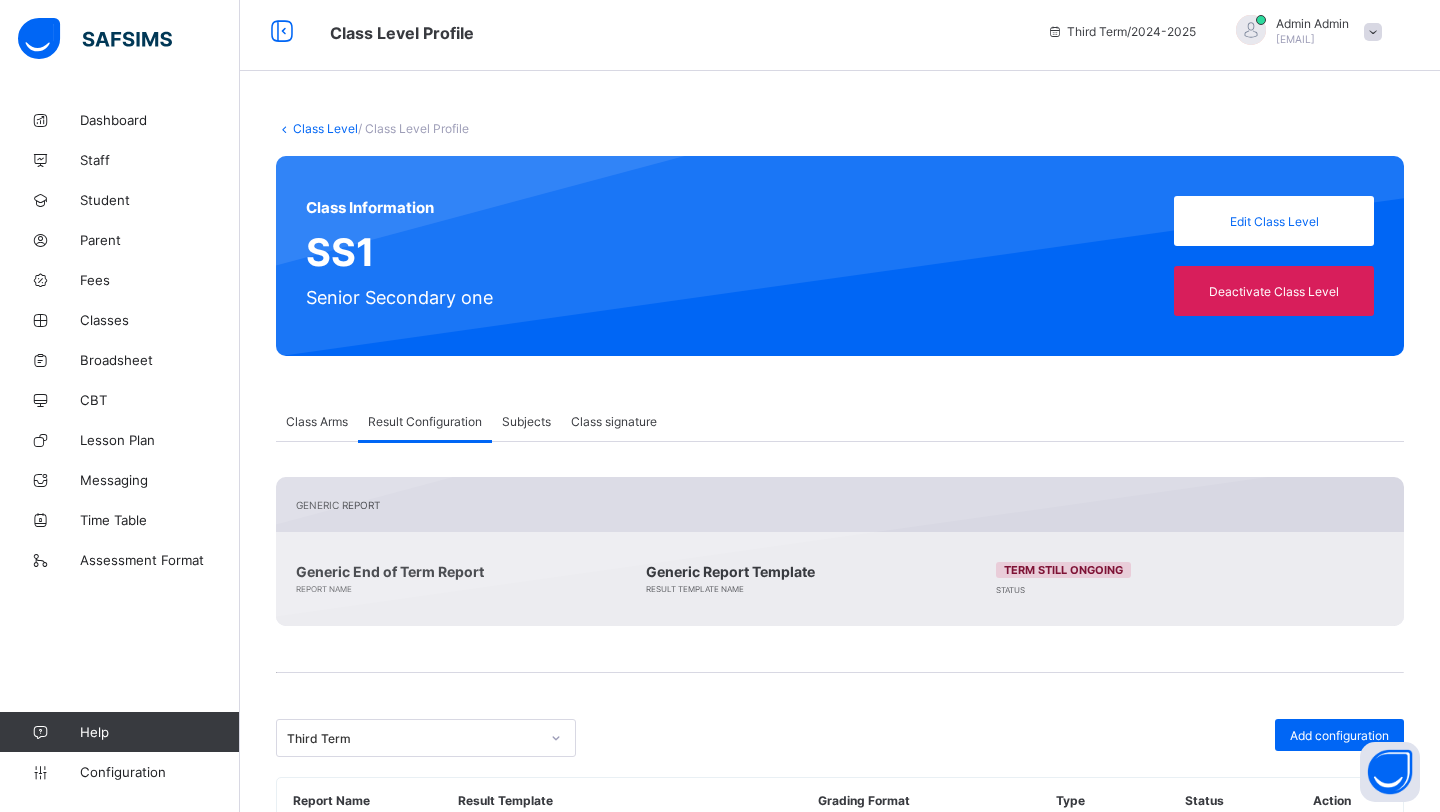 scroll, scrollTop: 0, scrollLeft: 0, axis: both 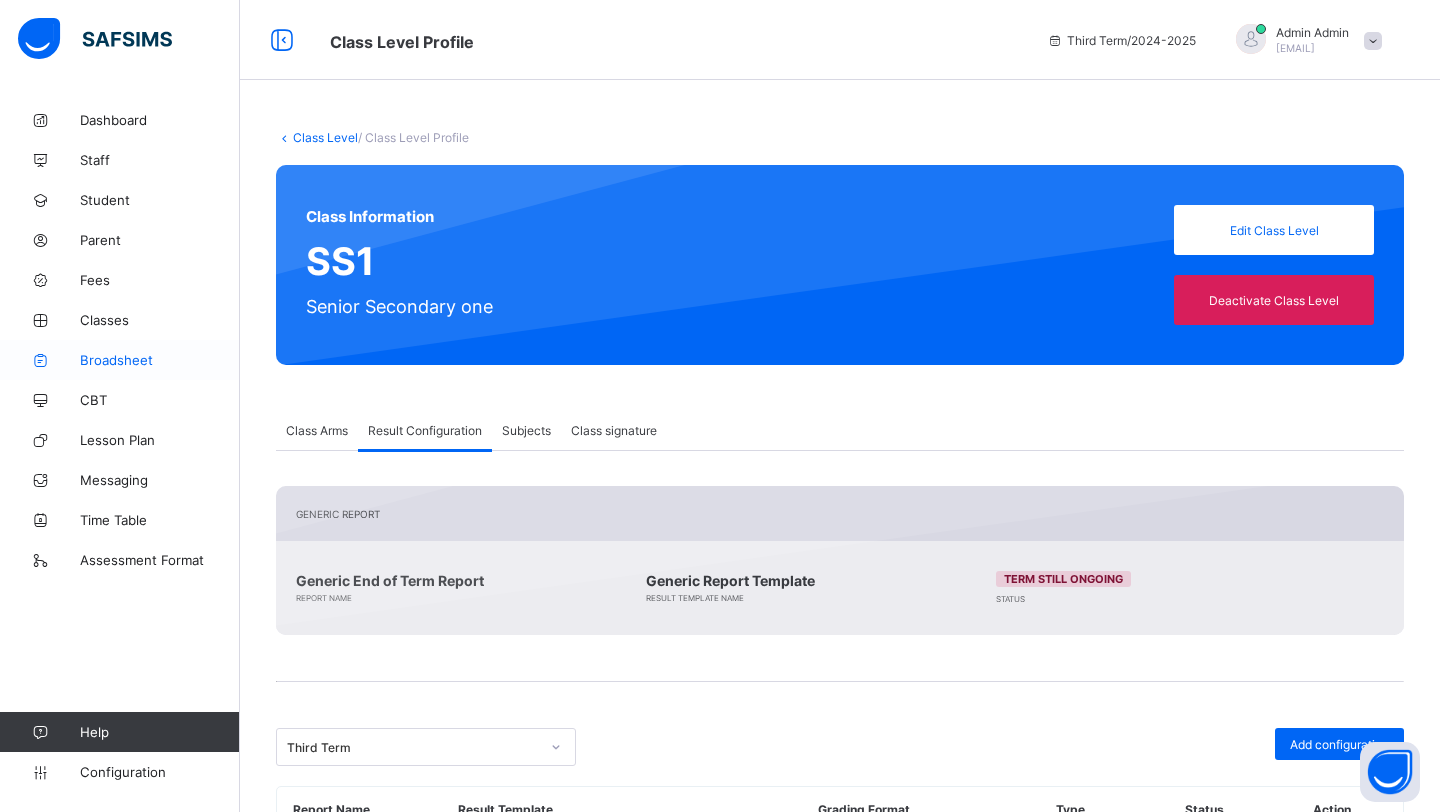 click on "Broadsheet" at bounding box center (160, 360) 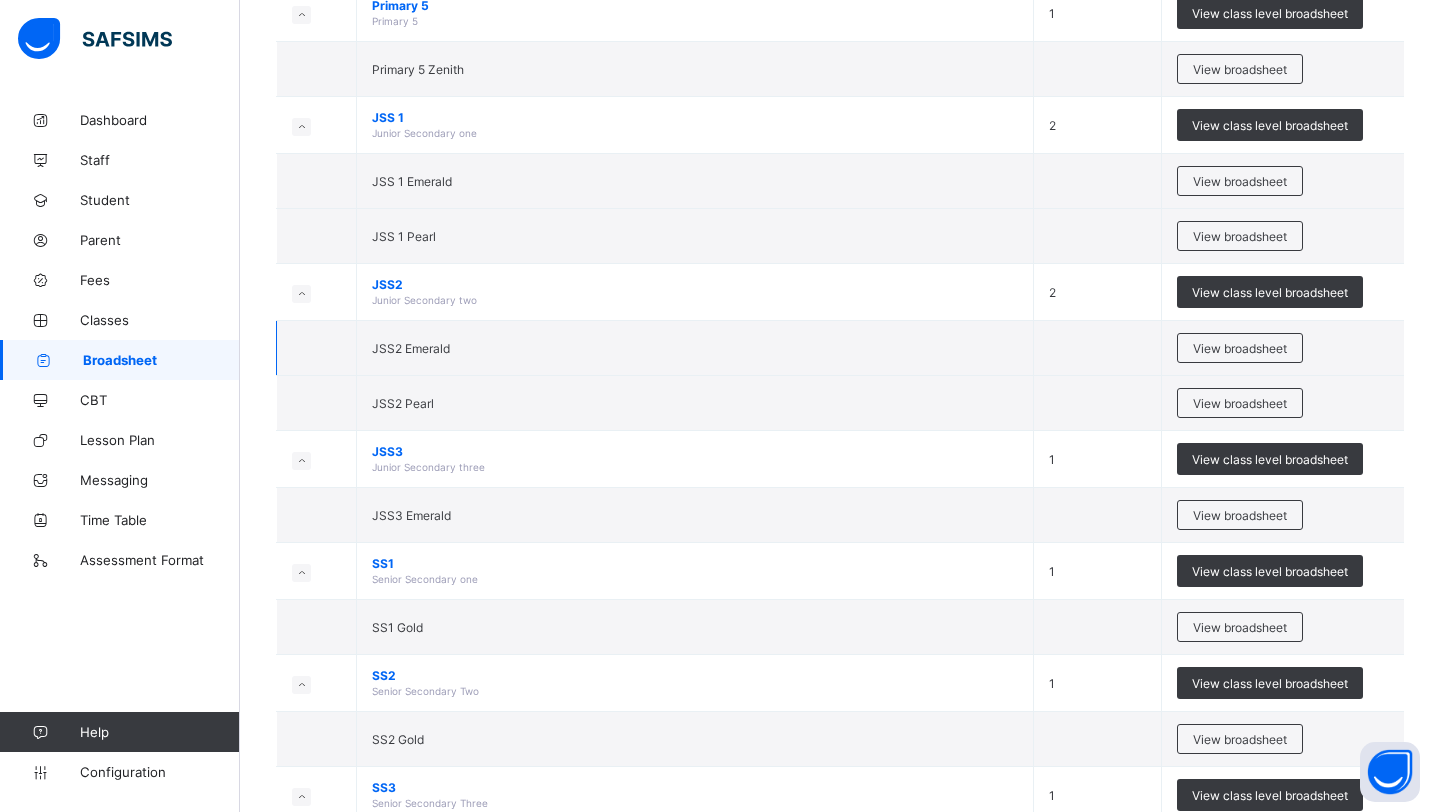 scroll, scrollTop: 1227, scrollLeft: 0, axis: vertical 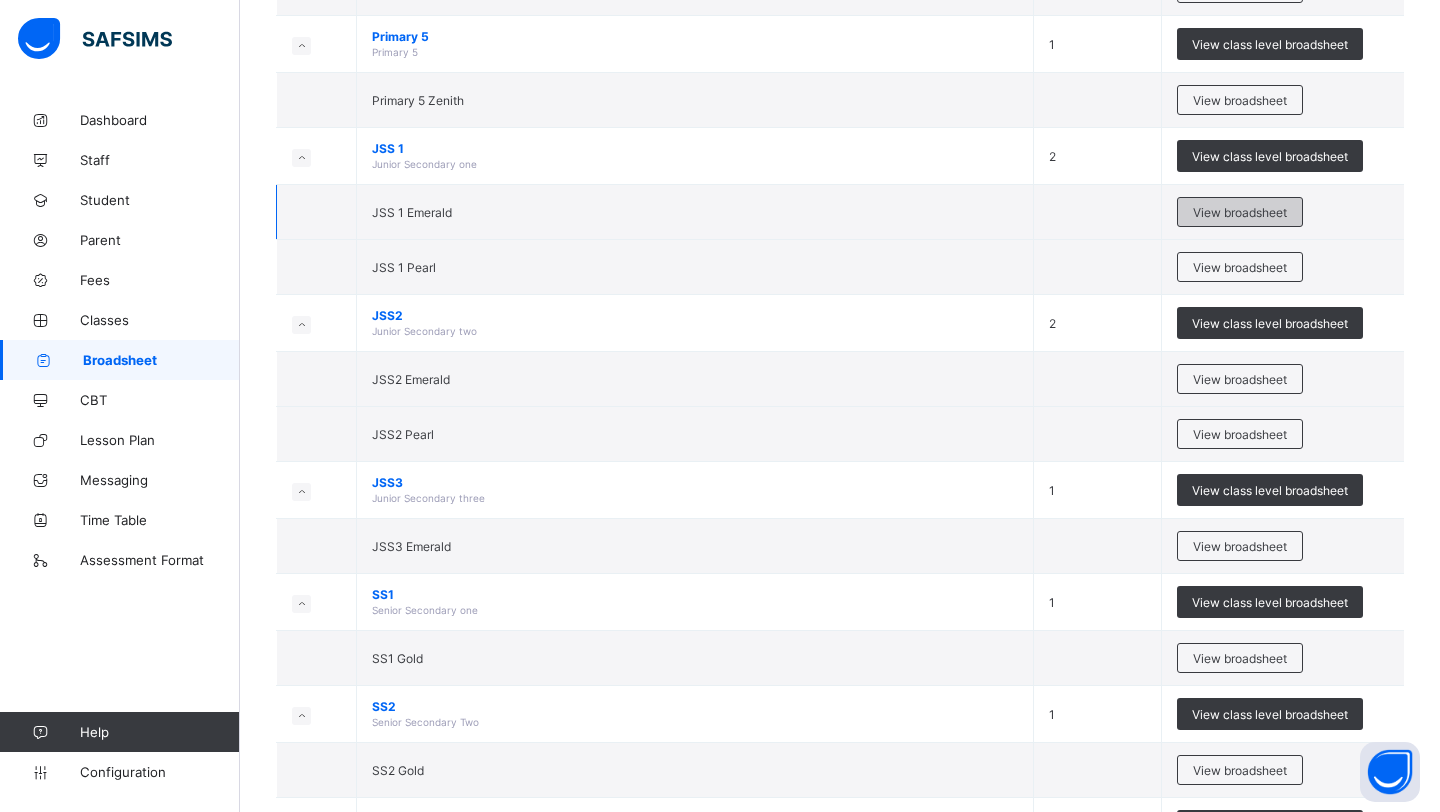 click on "View broadsheet" at bounding box center [1240, 212] 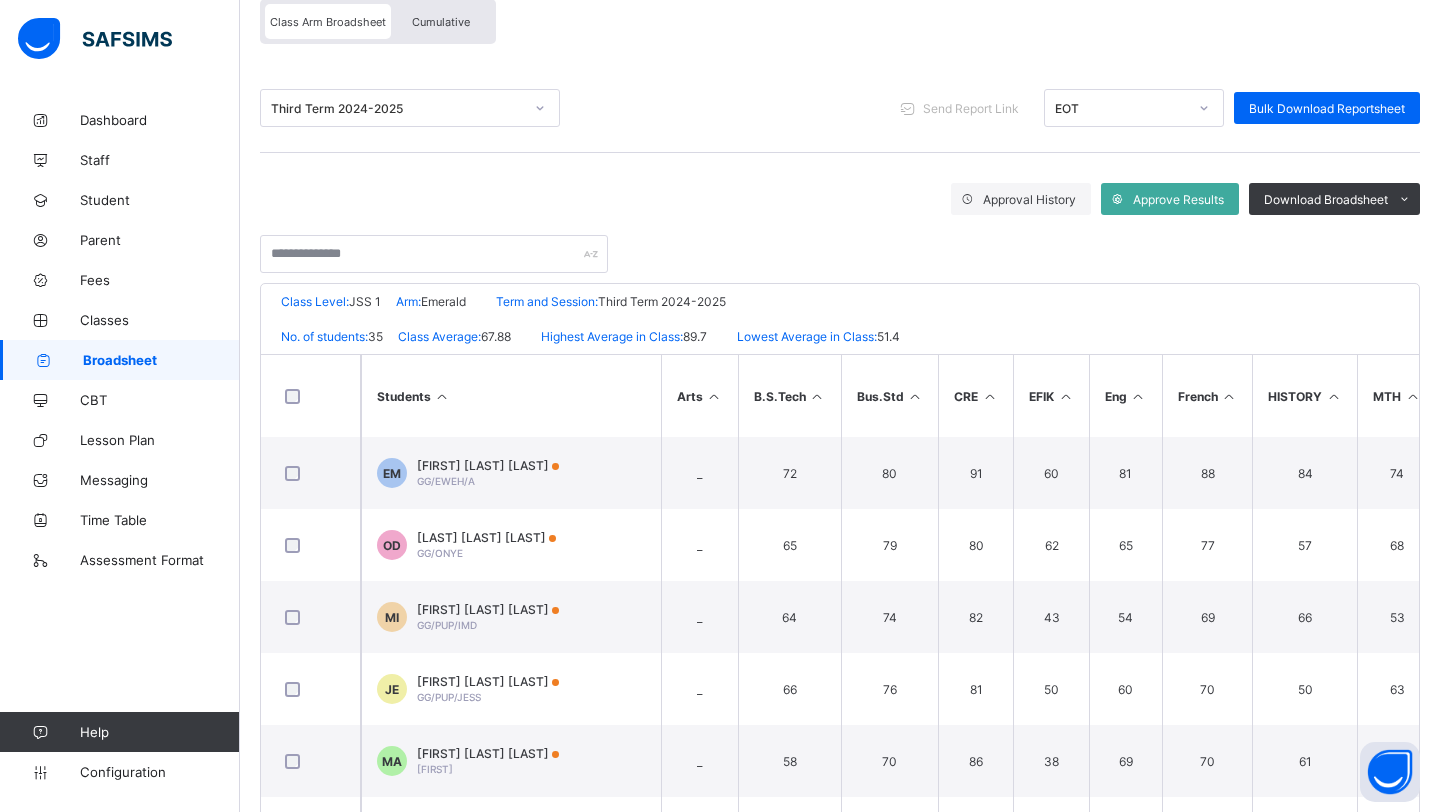 scroll, scrollTop: 267, scrollLeft: 0, axis: vertical 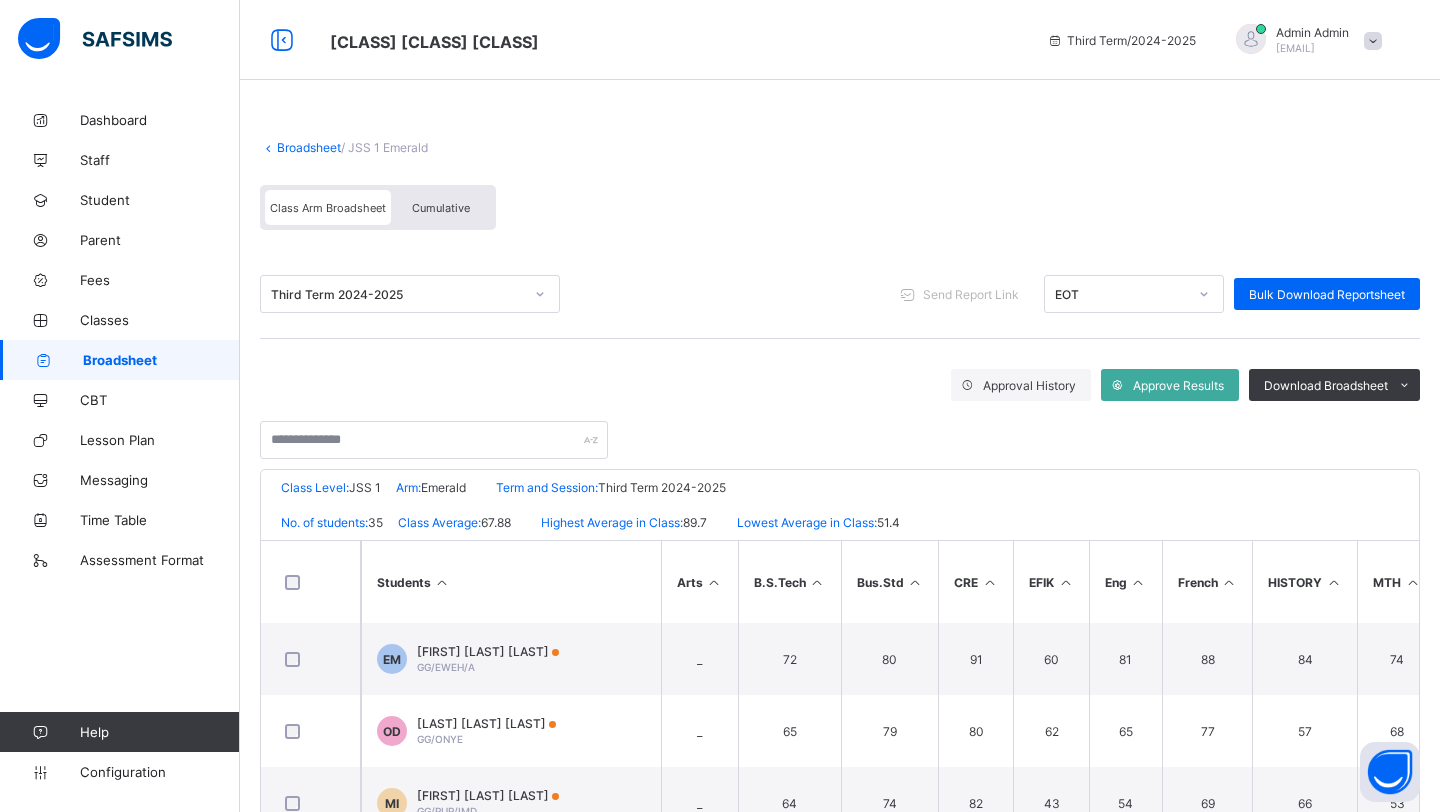 click on "Broadsheet" at bounding box center [309, 147] 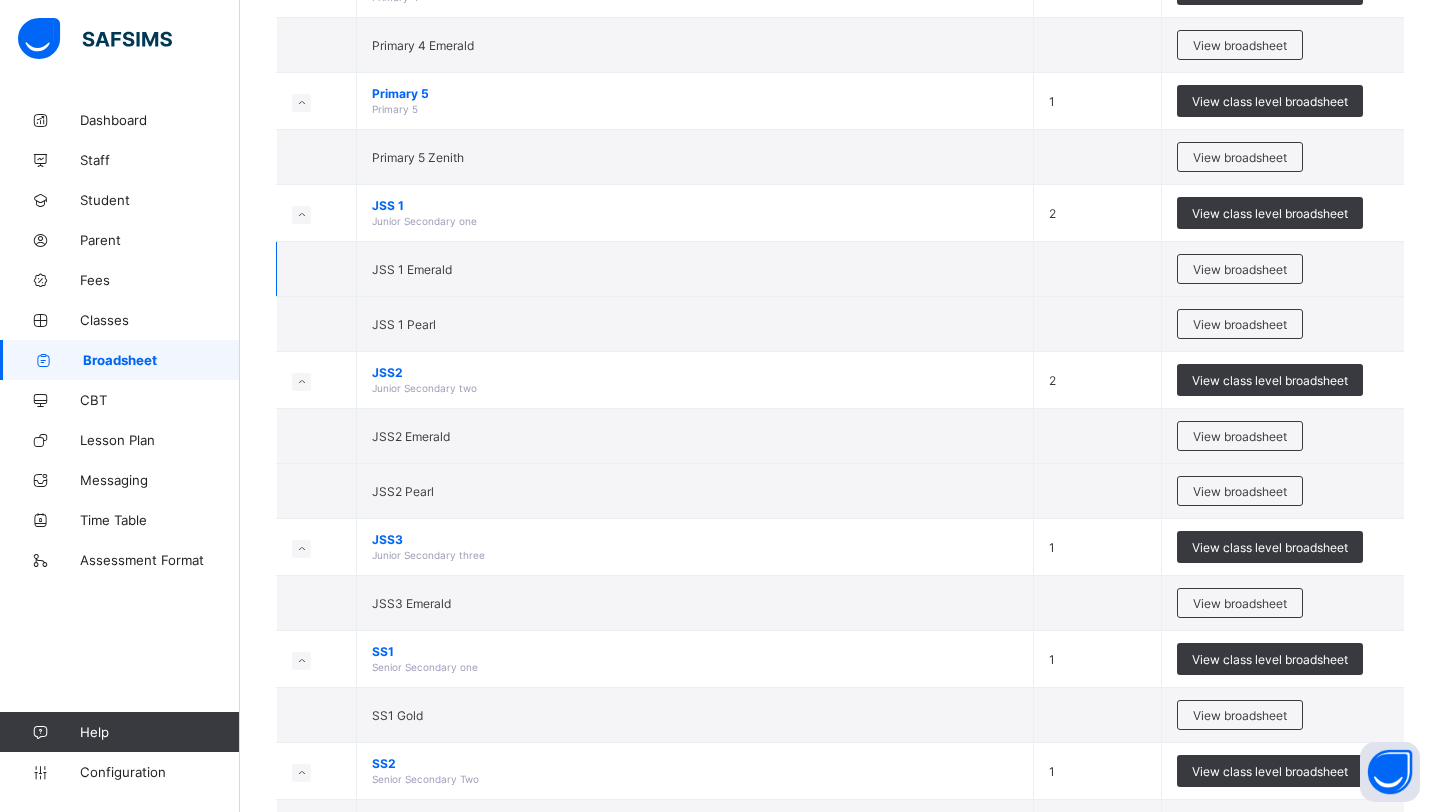 scroll, scrollTop: 1162, scrollLeft: 0, axis: vertical 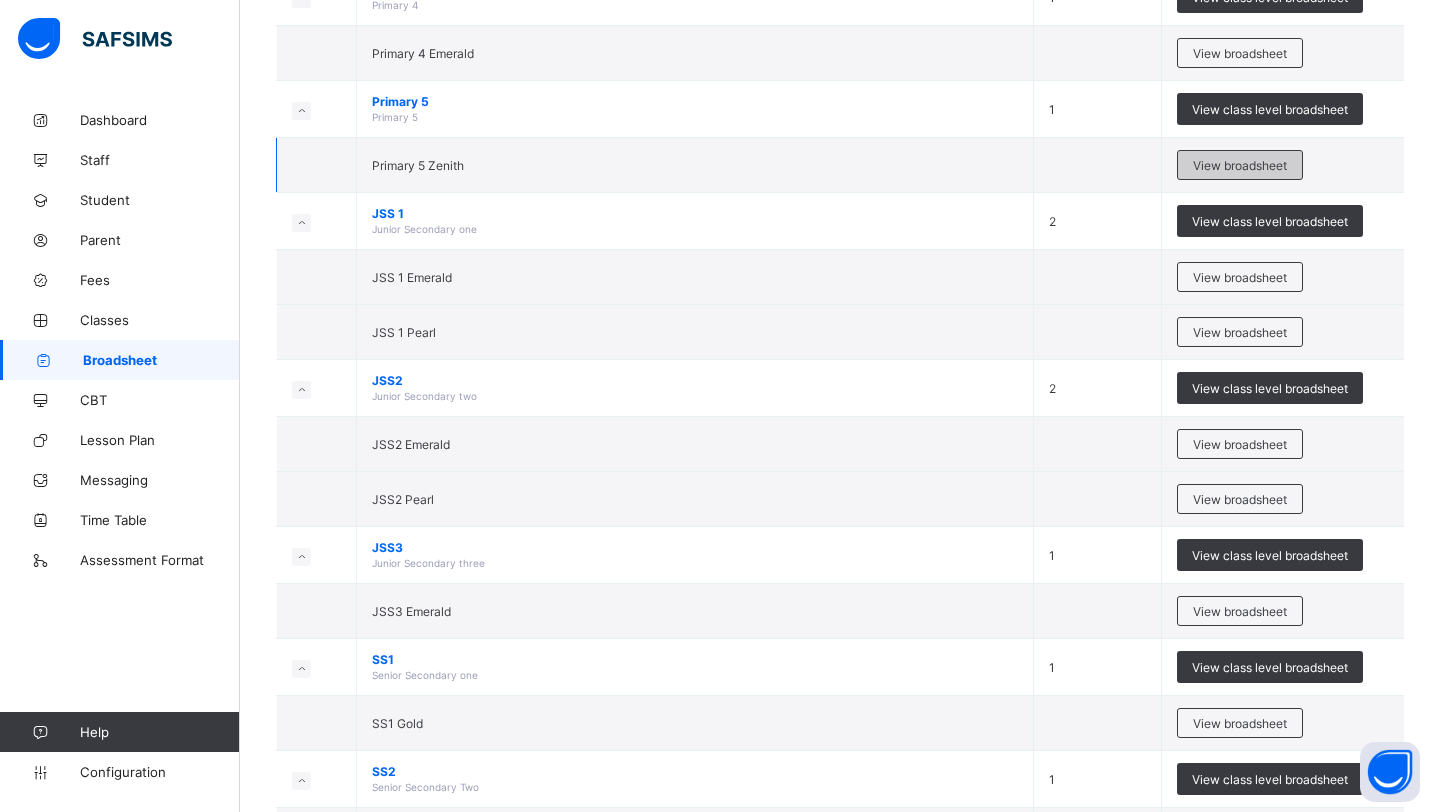 click on "View broadsheet" at bounding box center [1240, 165] 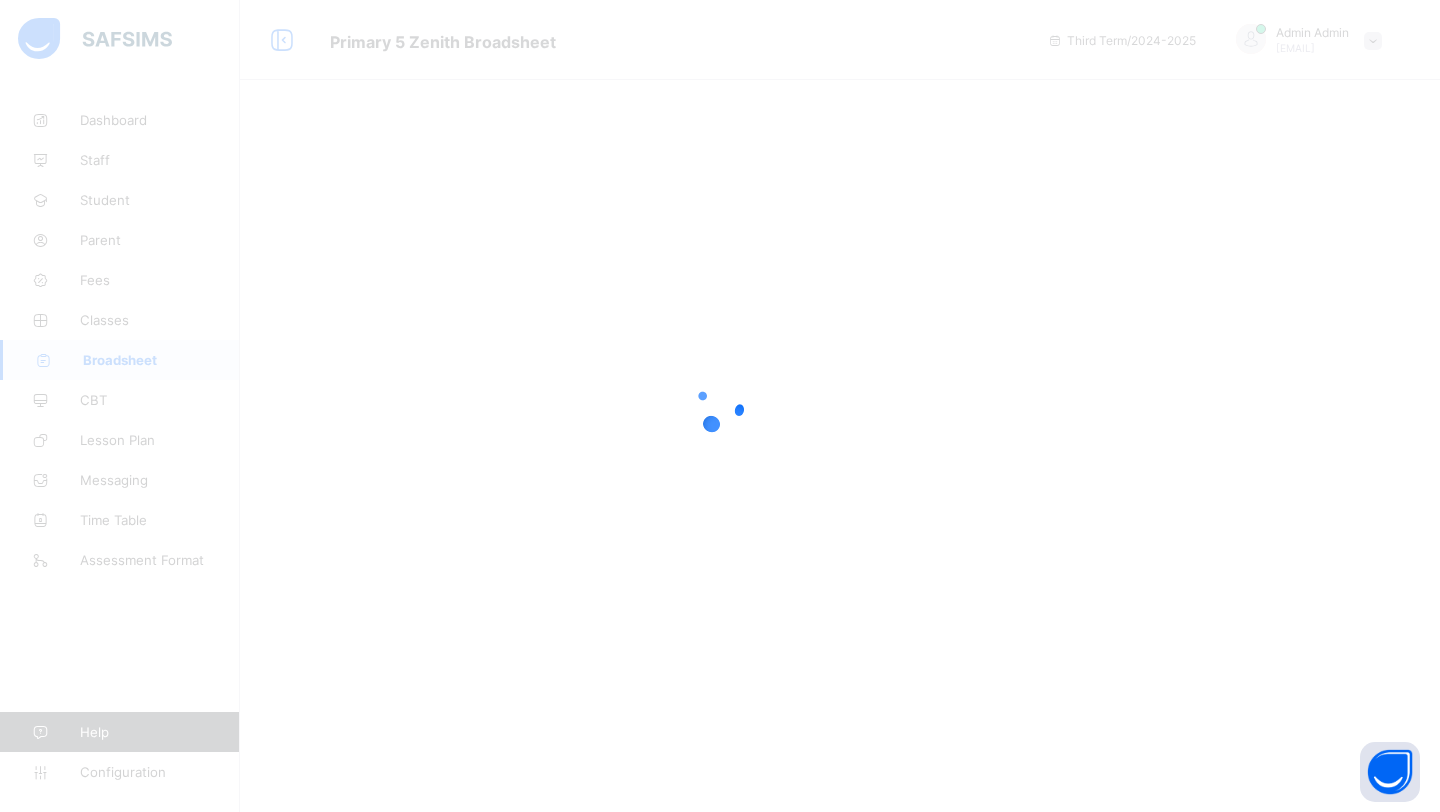 scroll, scrollTop: 0, scrollLeft: 0, axis: both 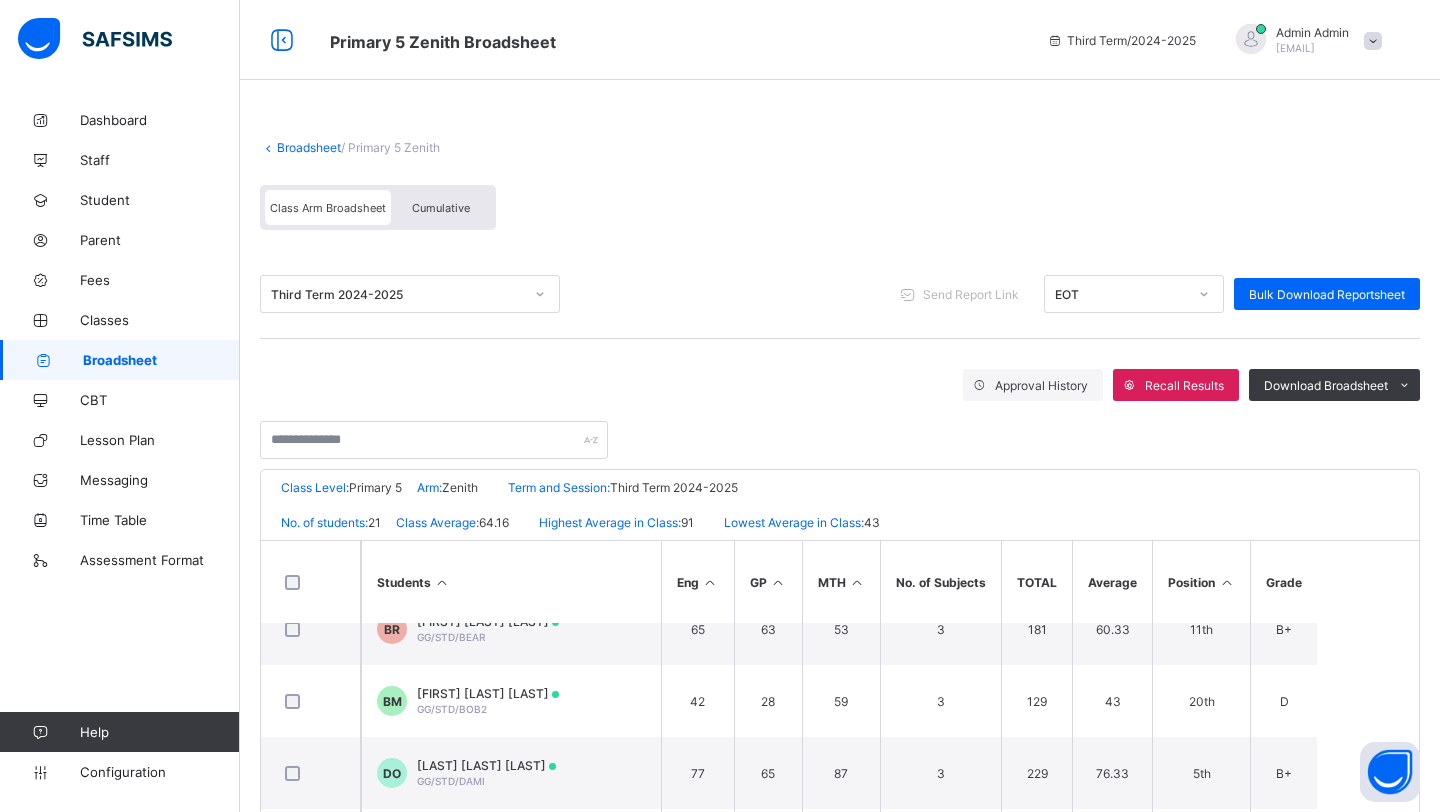 click on "Broadsheet" at bounding box center (309, 147) 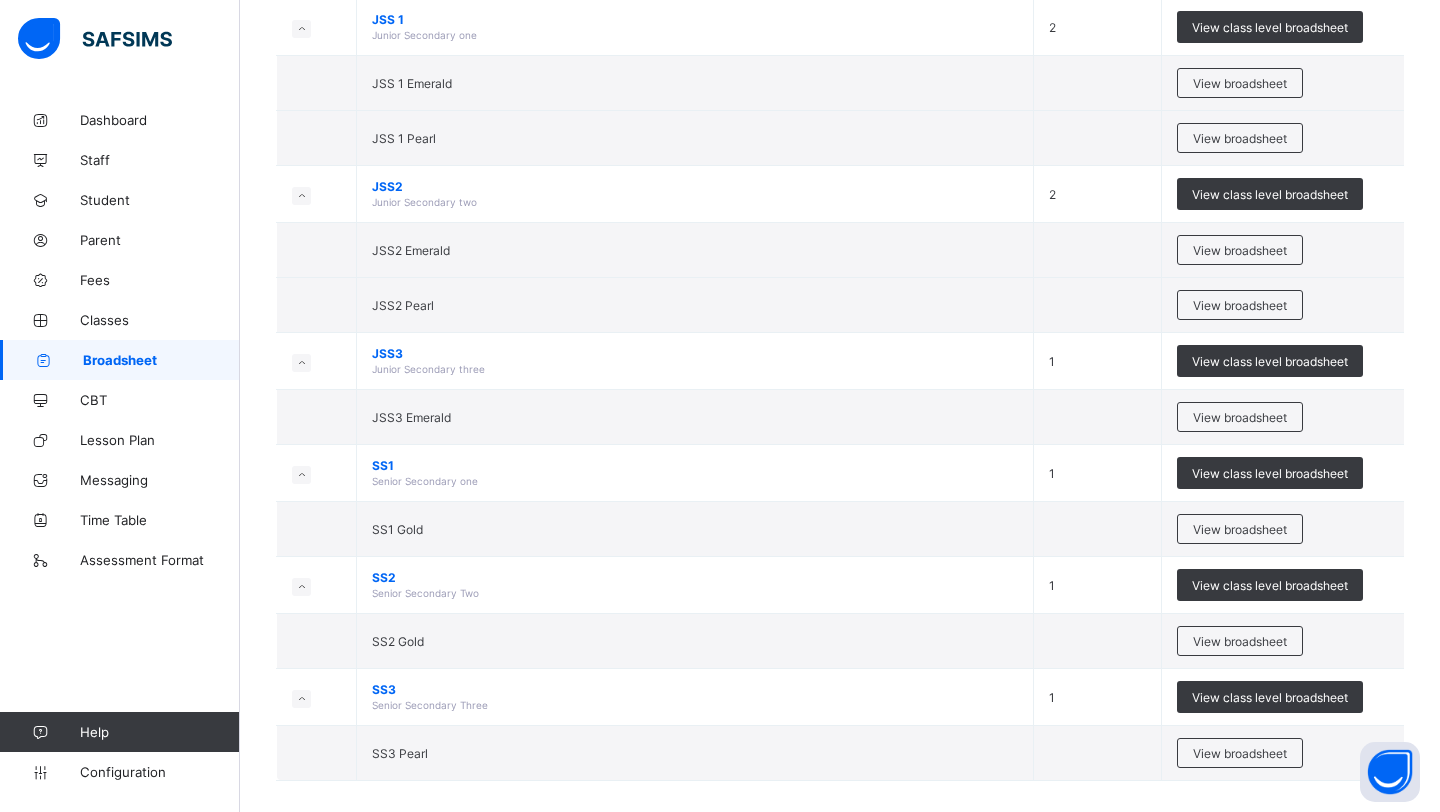 scroll, scrollTop: 1374, scrollLeft: 0, axis: vertical 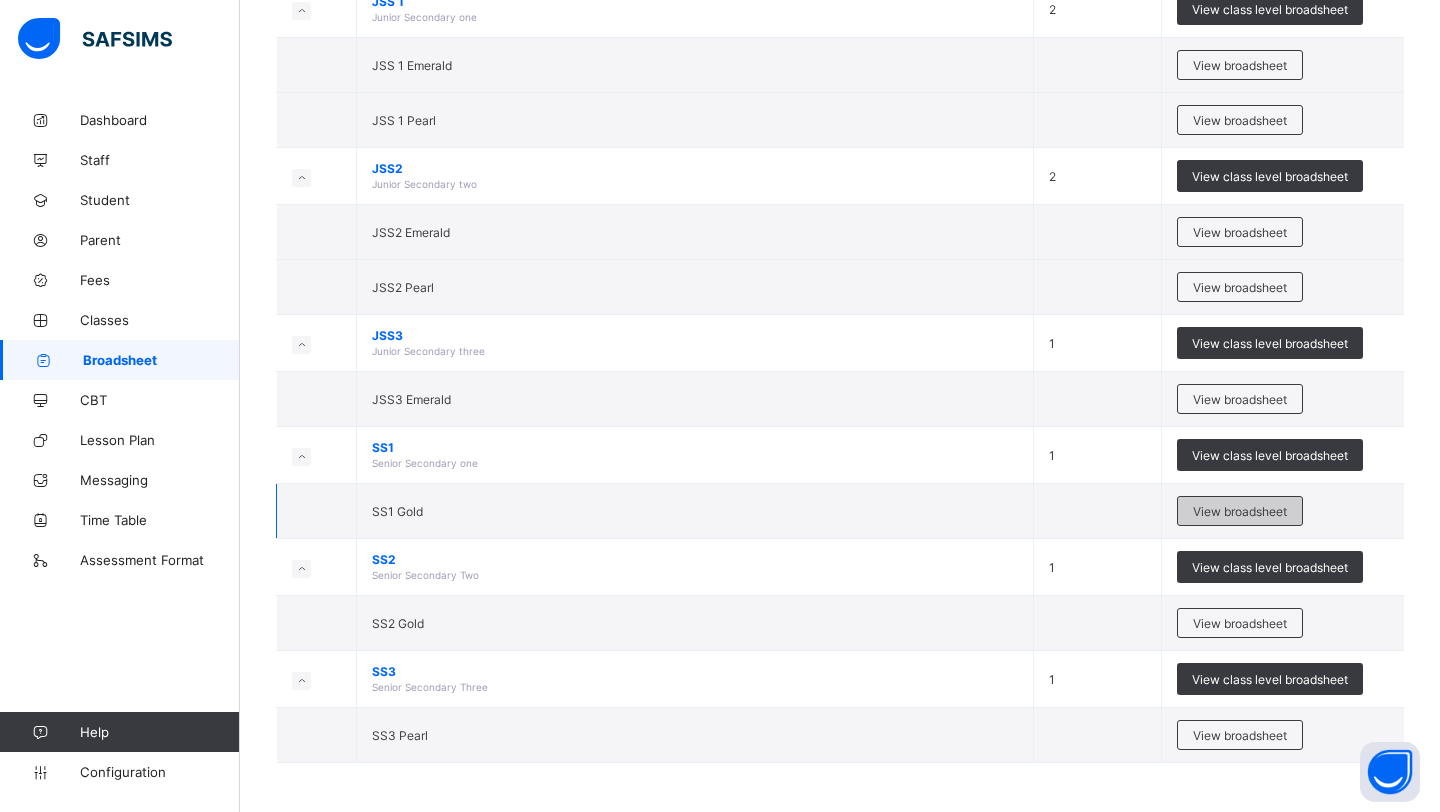 click on "View broadsheet" at bounding box center [1240, 511] 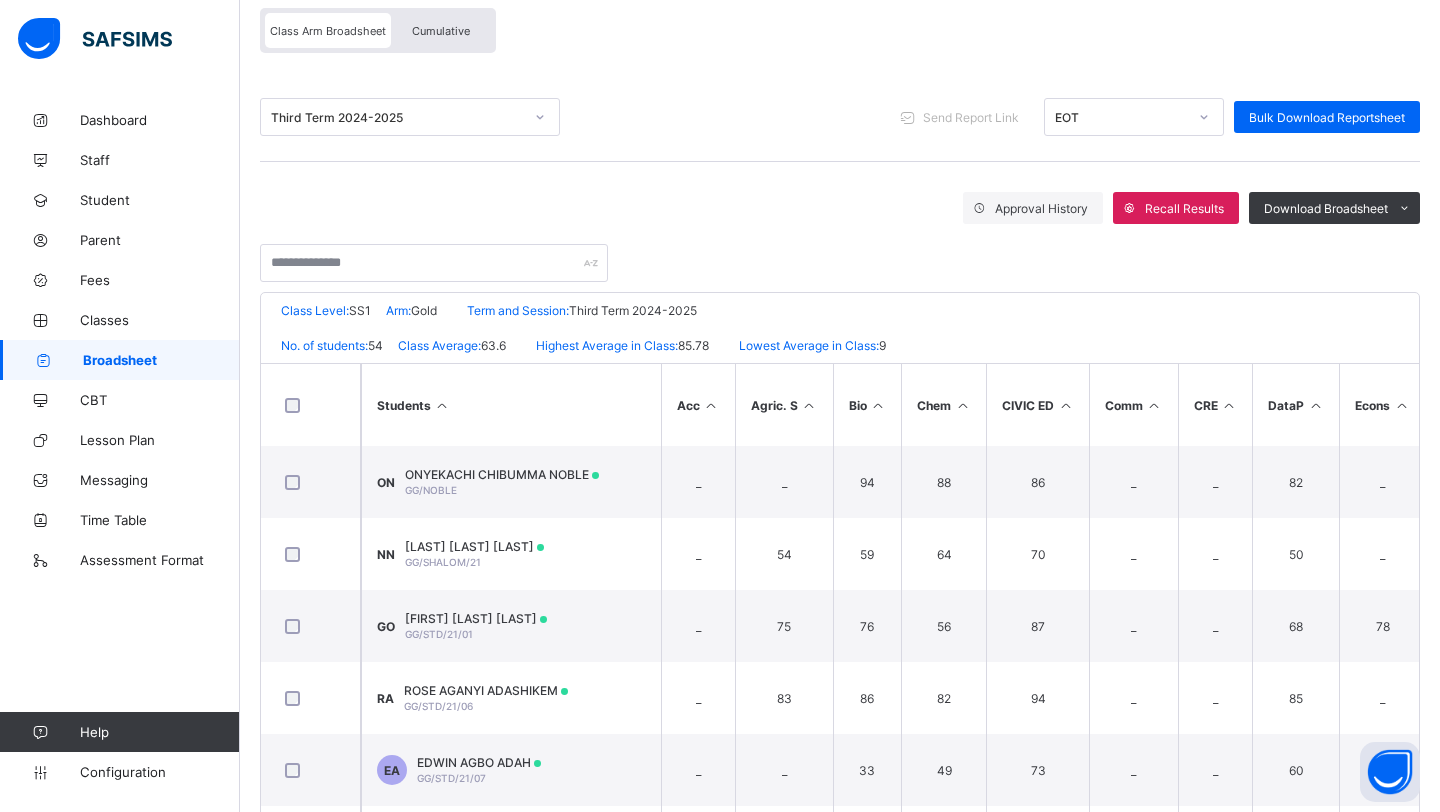 scroll, scrollTop: 267, scrollLeft: 0, axis: vertical 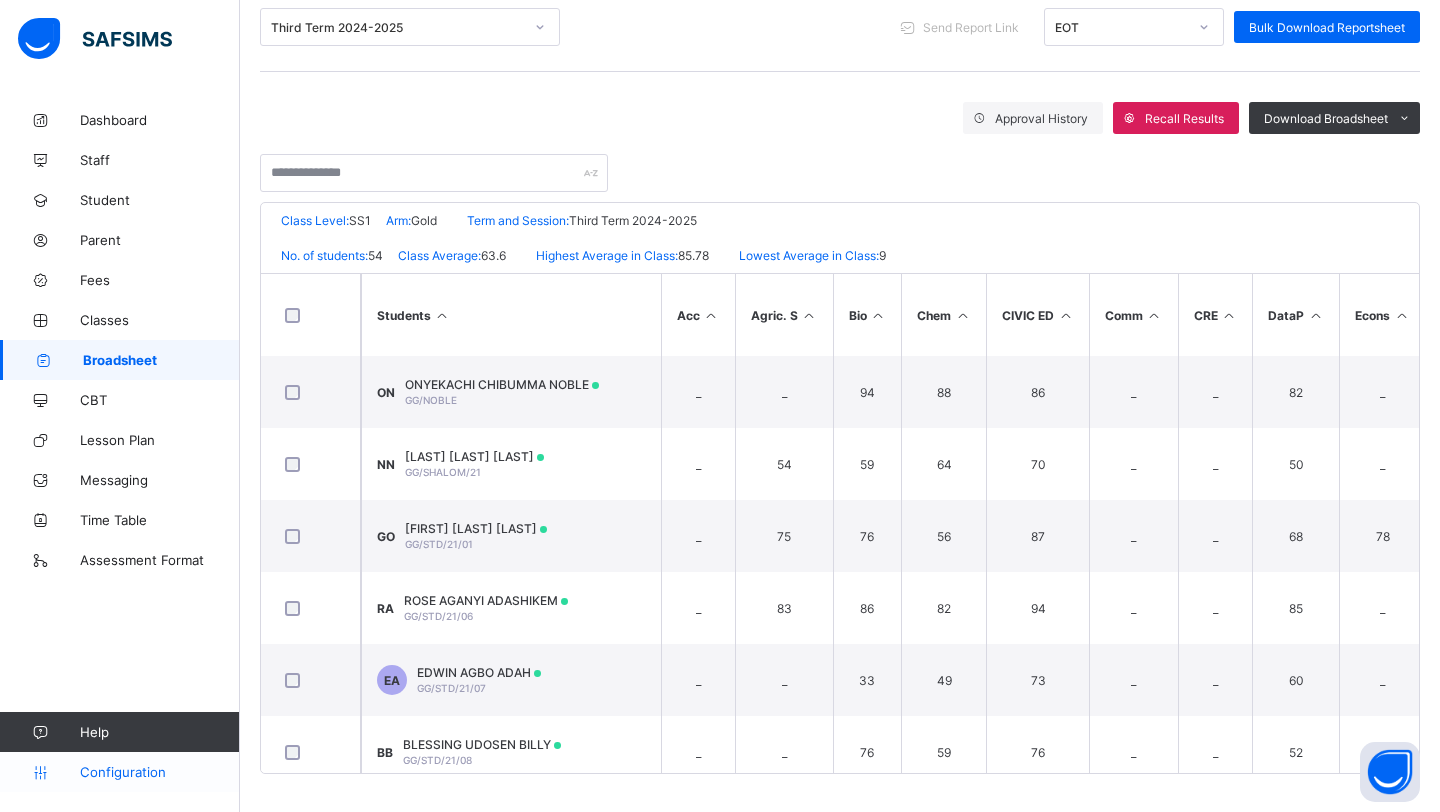 click on "Configuration" at bounding box center (159, 772) 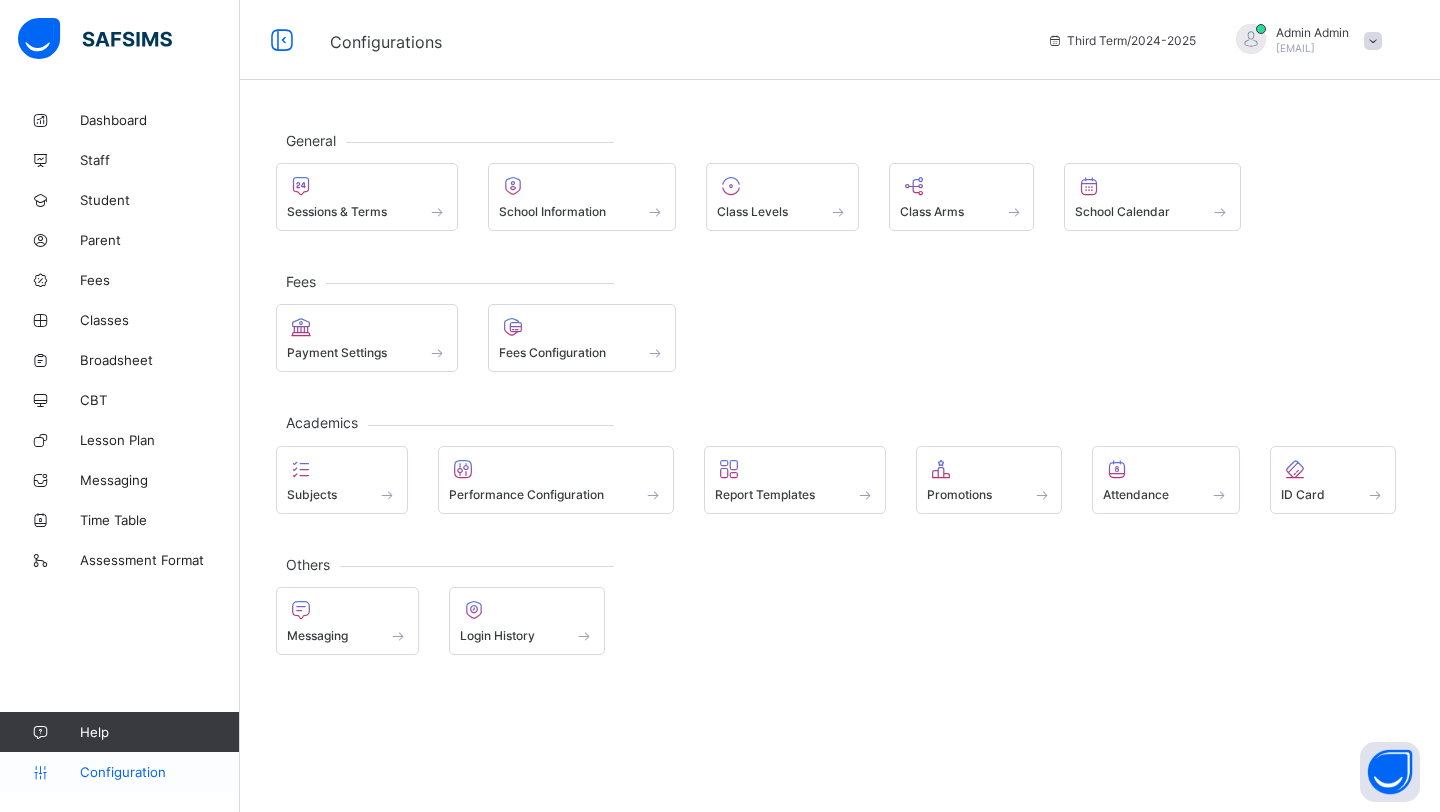 scroll, scrollTop: 0, scrollLeft: 0, axis: both 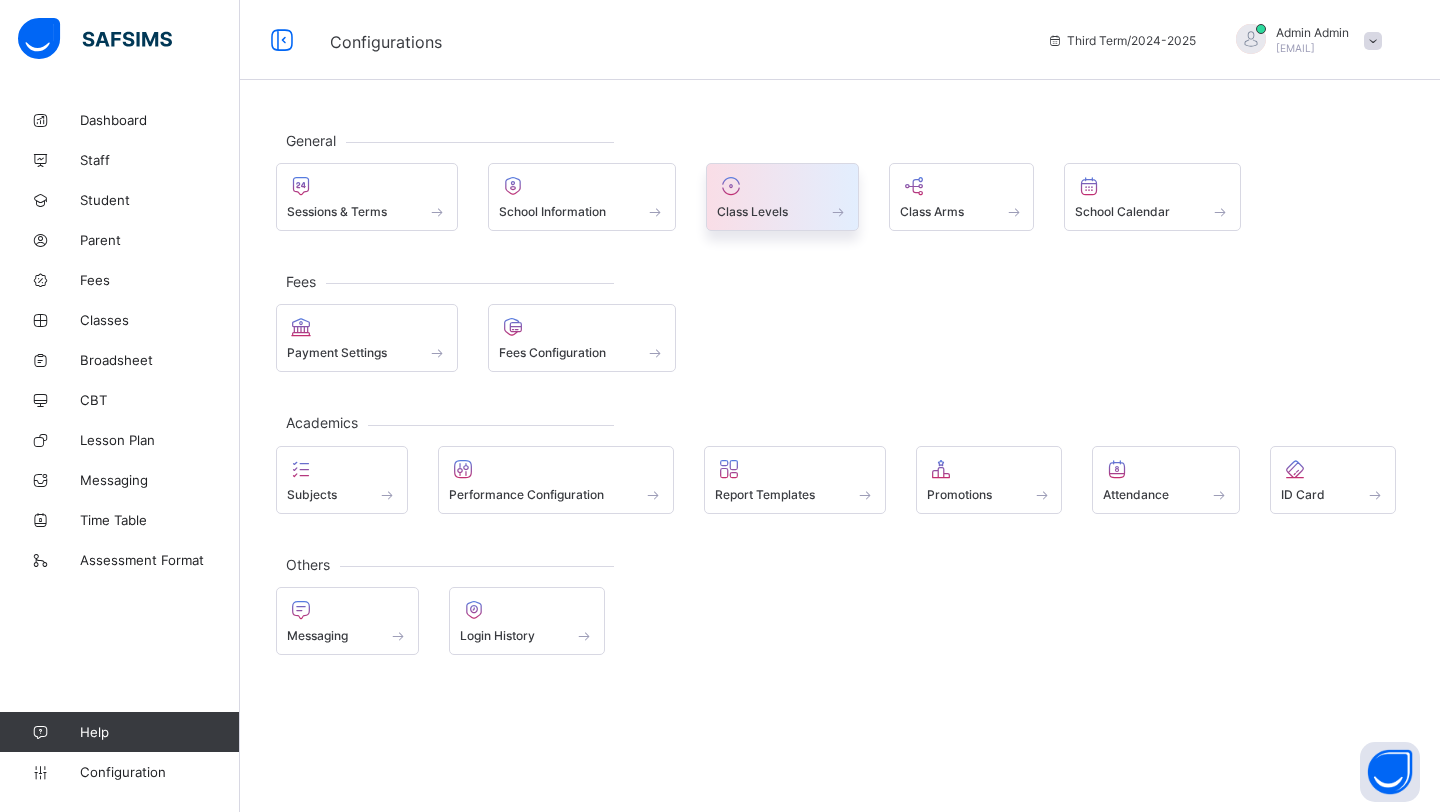 click on "Class Levels" at bounding box center [782, 211] 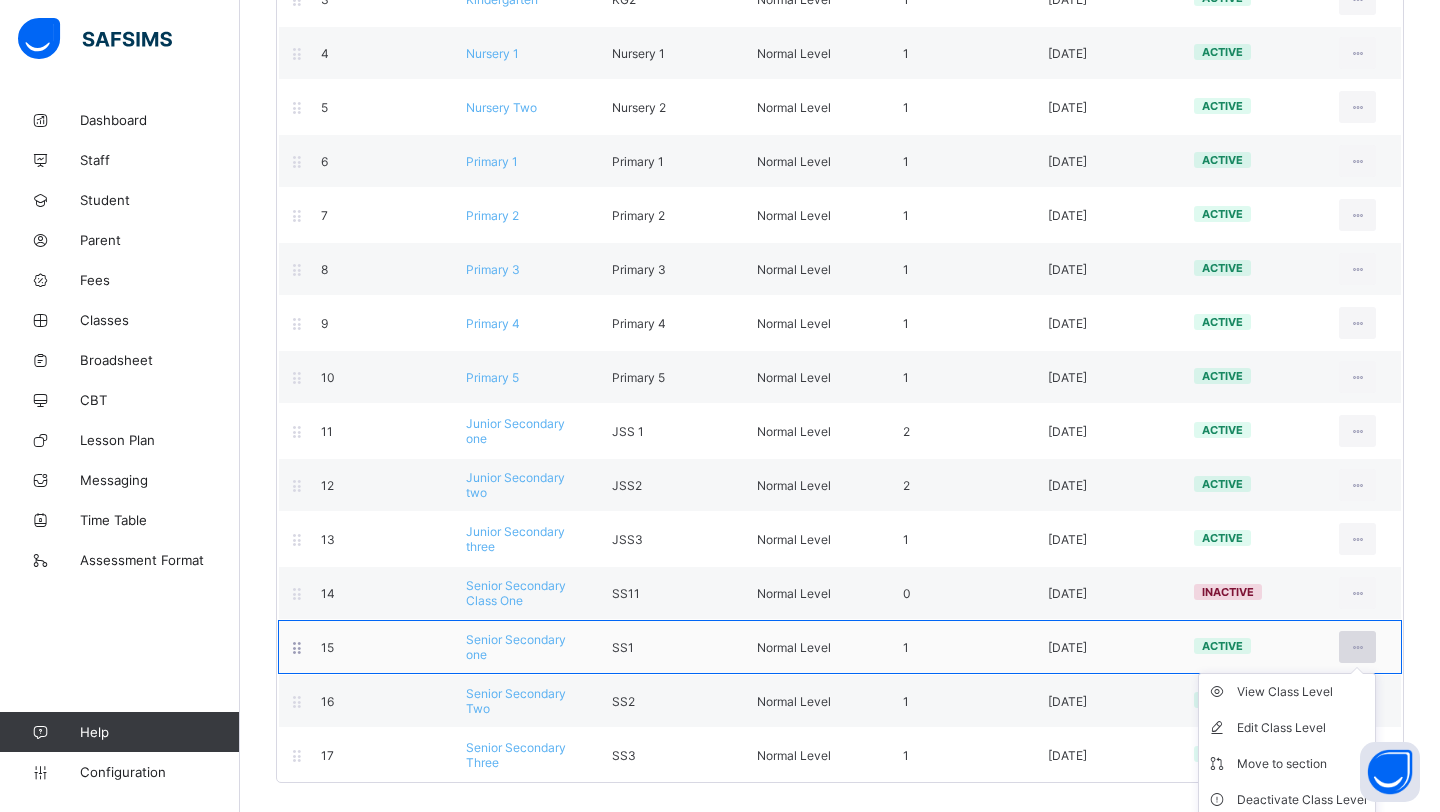 scroll, scrollTop: 402, scrollLeft: 0, axis: vertical 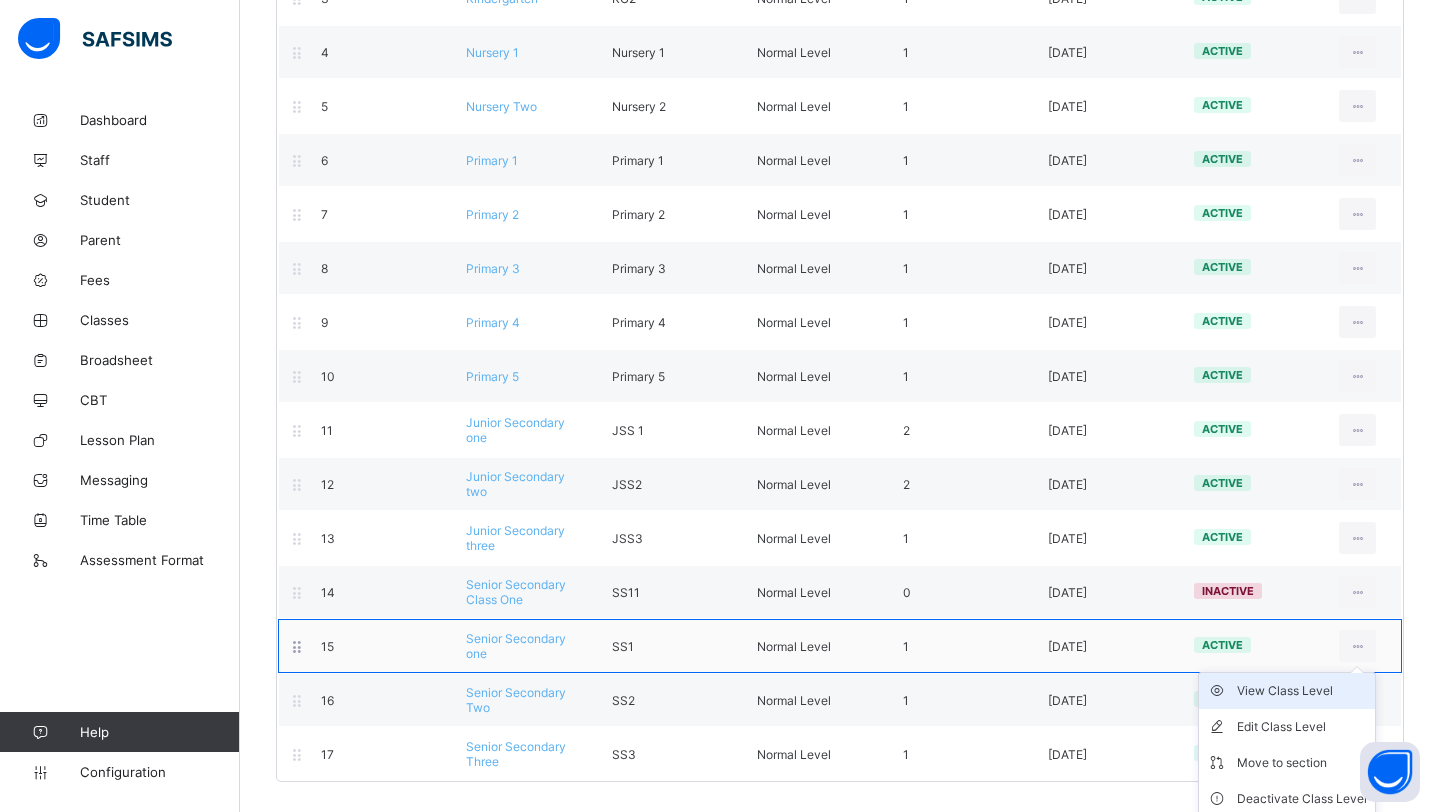 click on "View Class Level" at bounding box center [1302, 691] 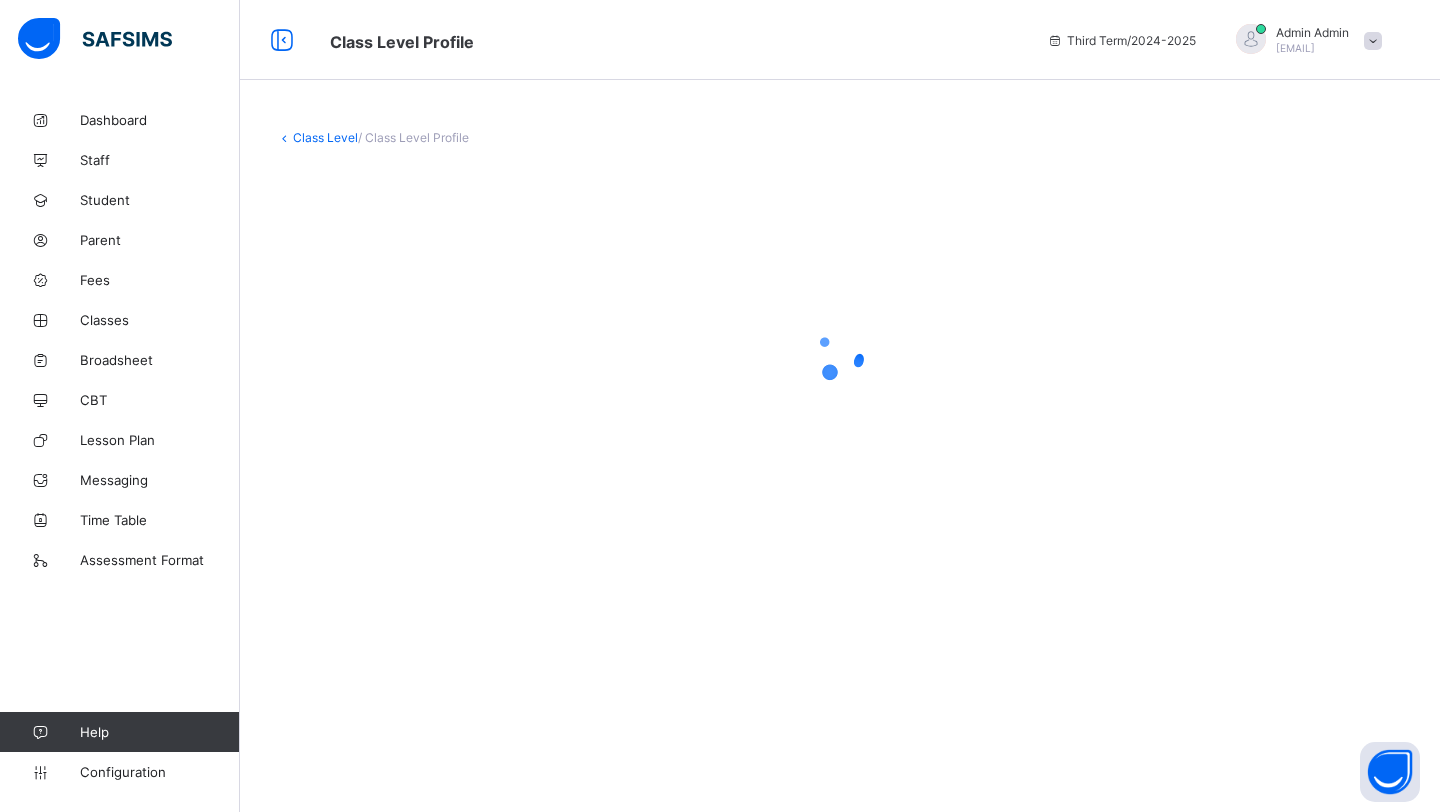 scroll, scrollTop: 0, scrollLeft: 0, axis: both 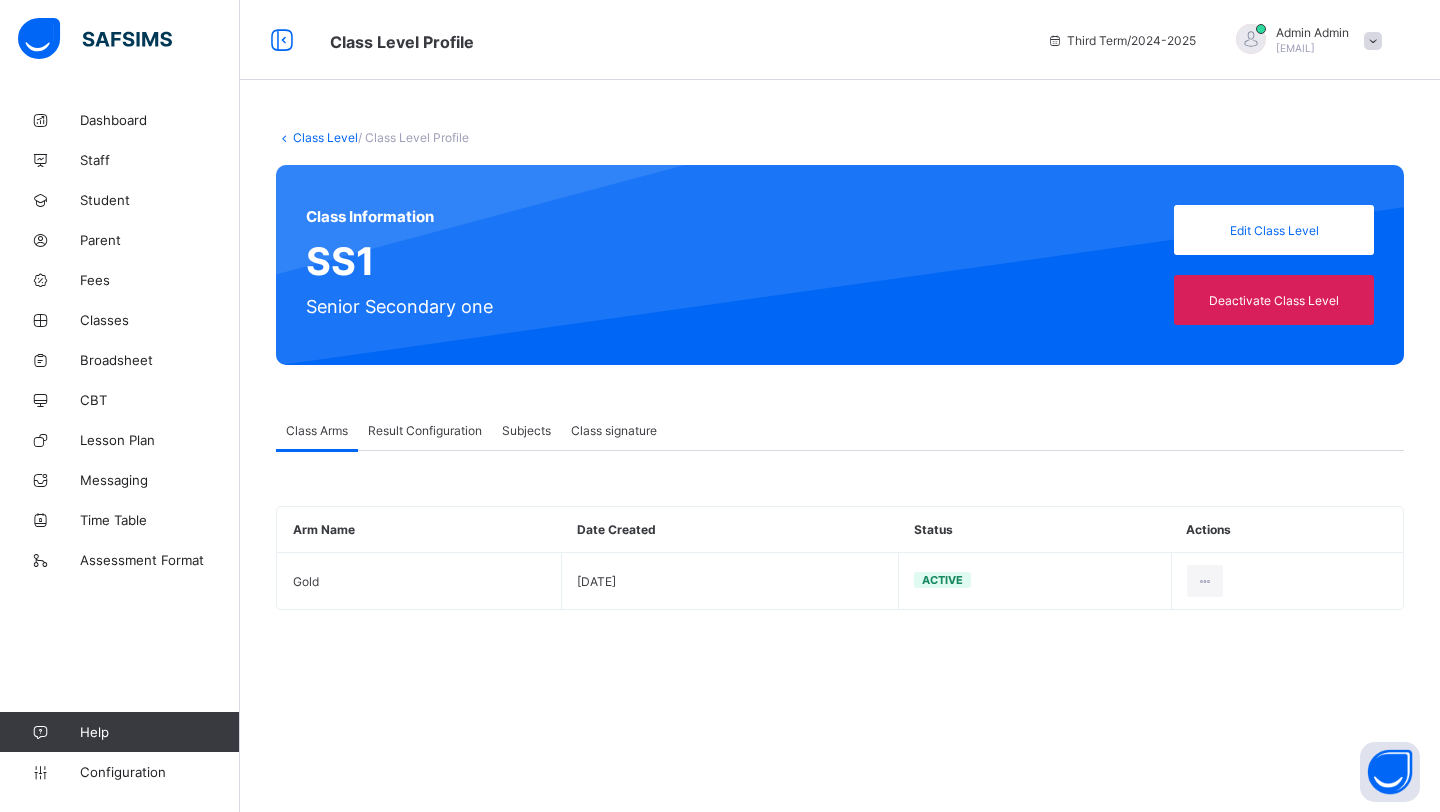 click on "Result Configuration" at bounding box center (425, 430) 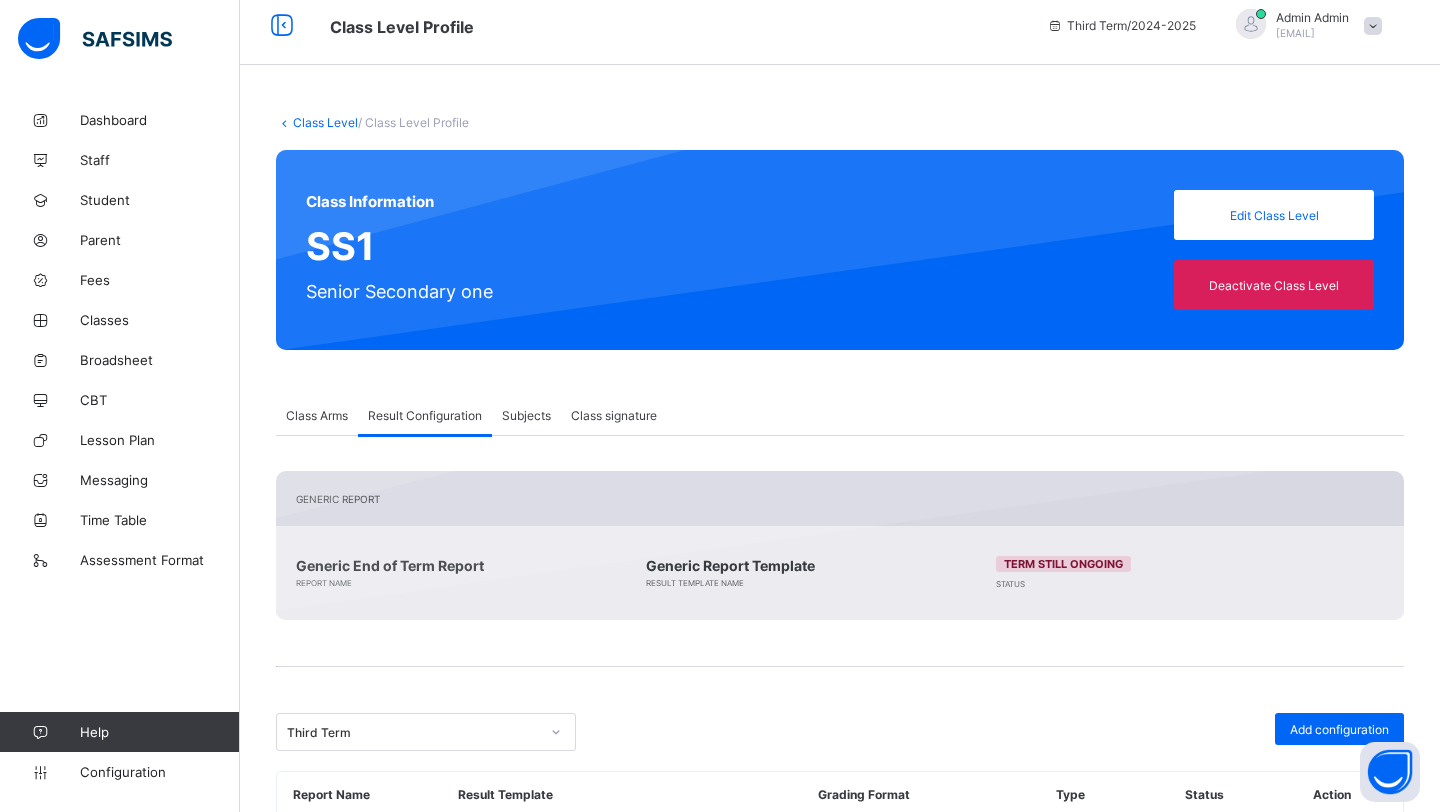 scroll, scrollTop: 0, scrollLeft: 0, axis: both 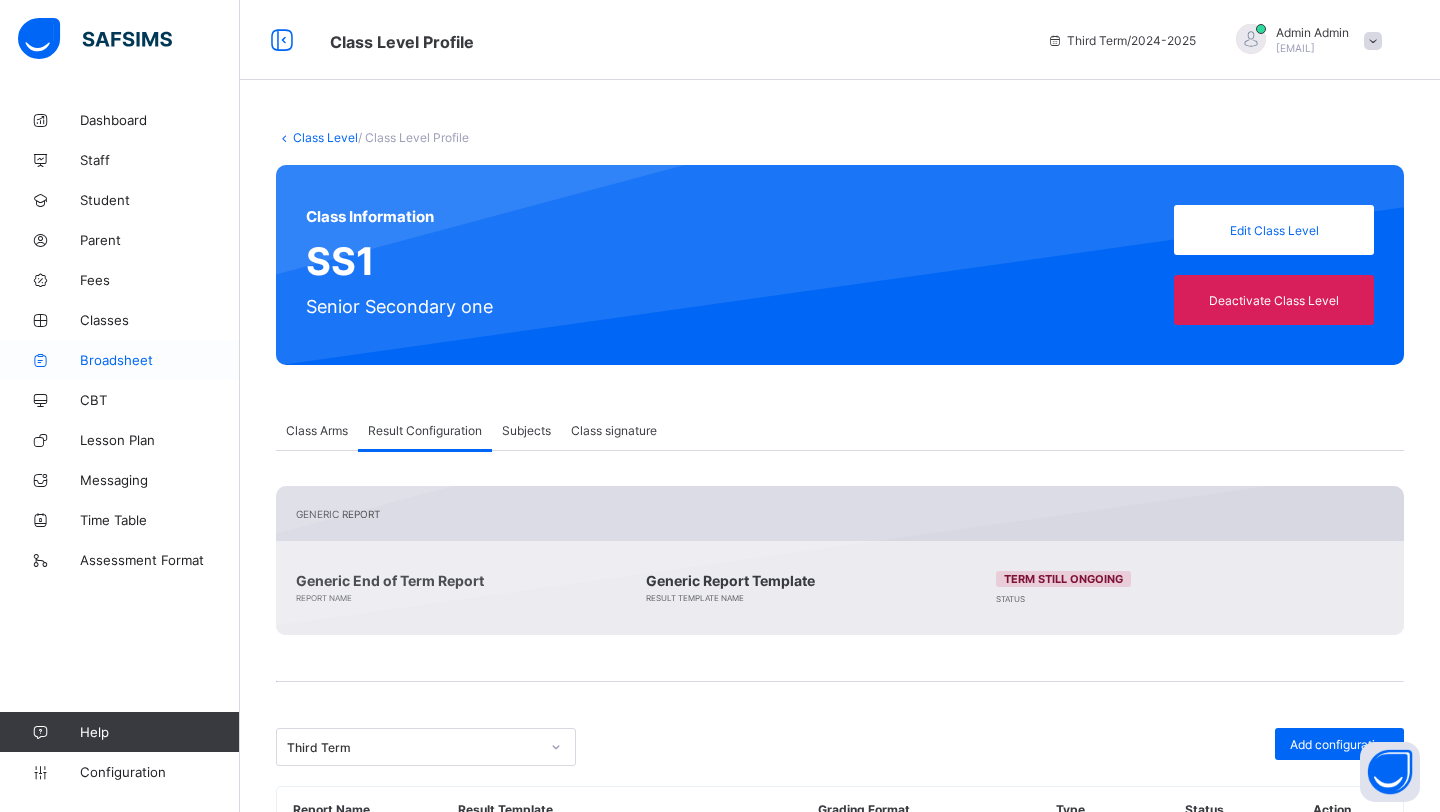click on "Broadsheet" at bounding box center (160, 360) 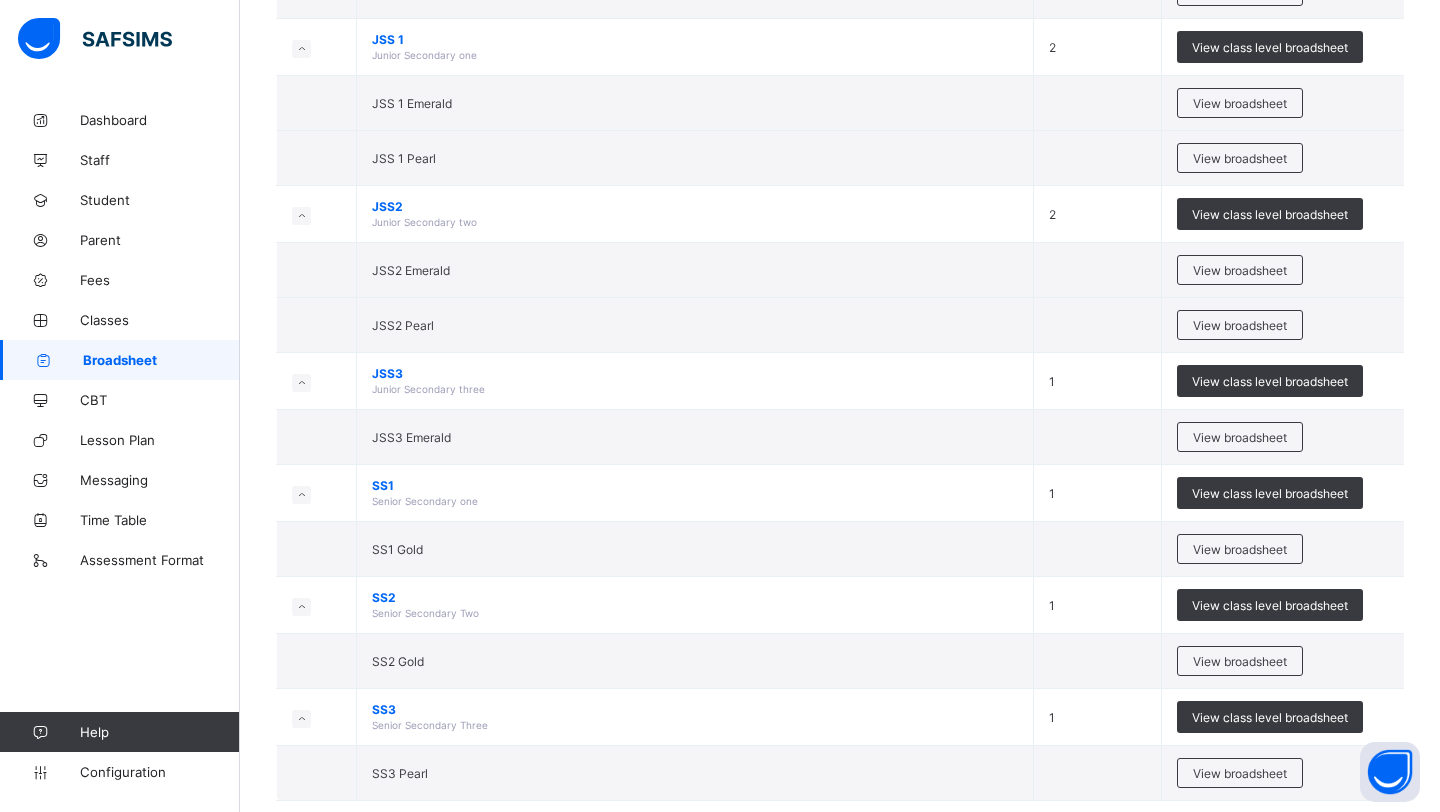 scroll, scrollTop: 1374, scrollLeft: 0, axis: vertical 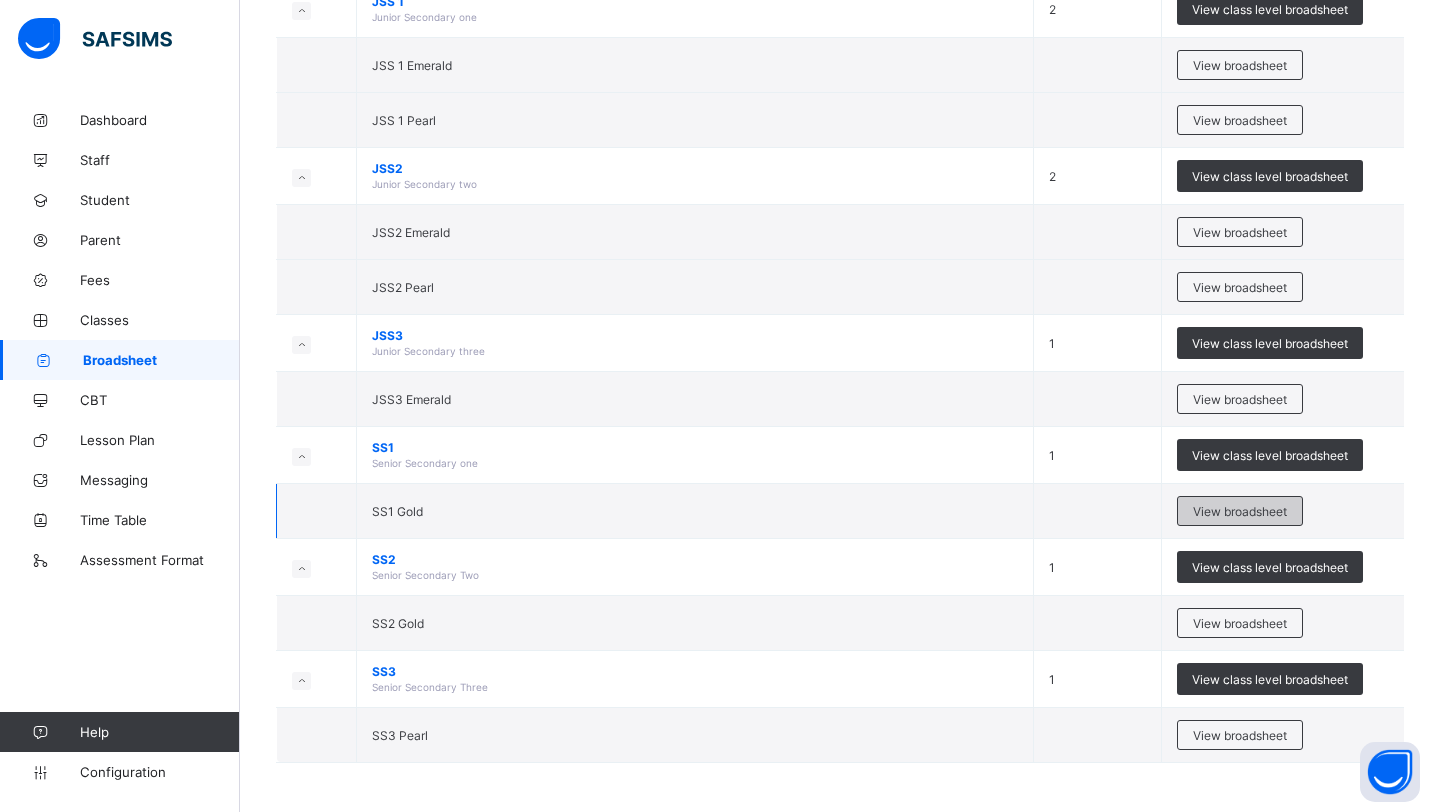 click on "View broadsheet" at bounding box center (1240, 511) 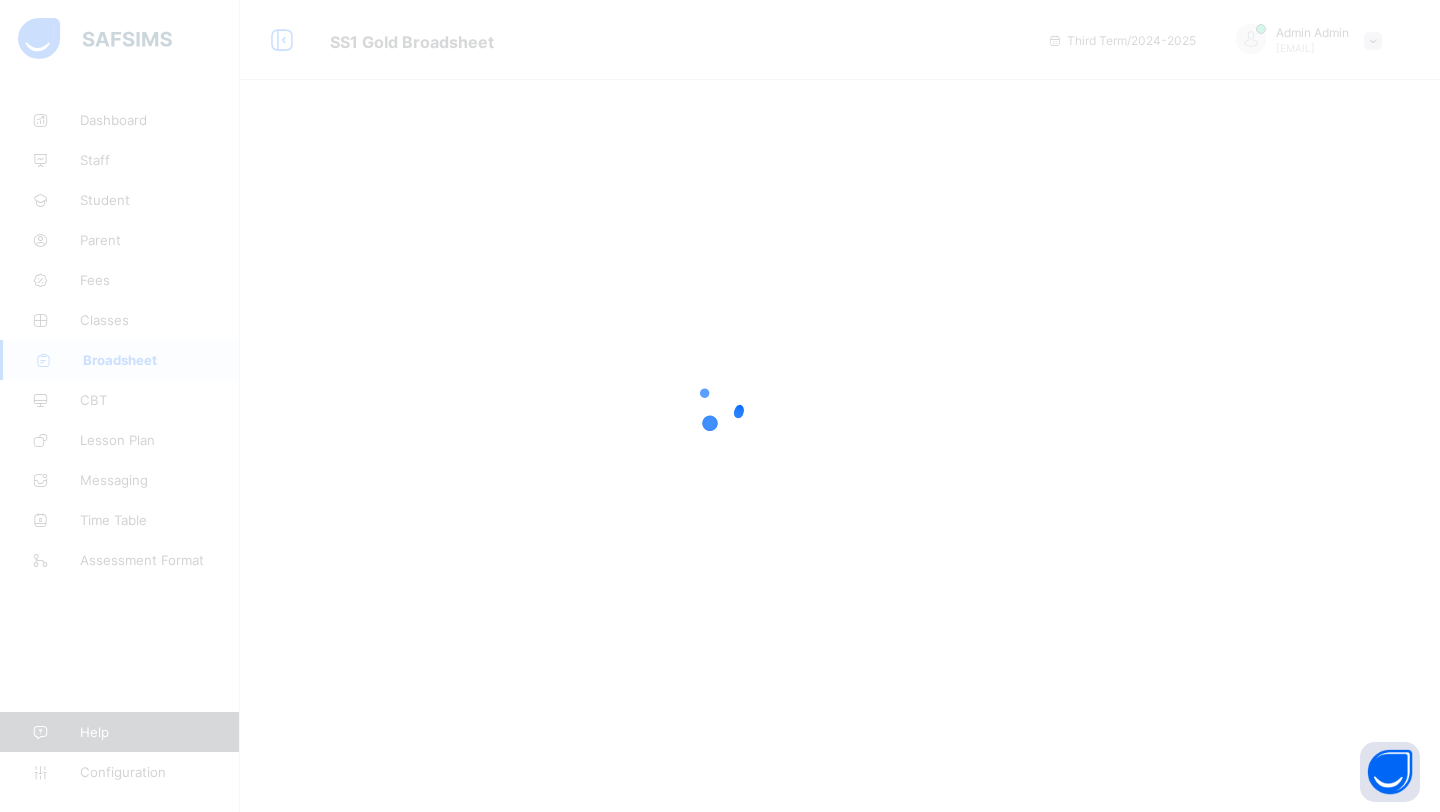 scroll, scrollTop: 0, scrollLeft: 0, axis: both 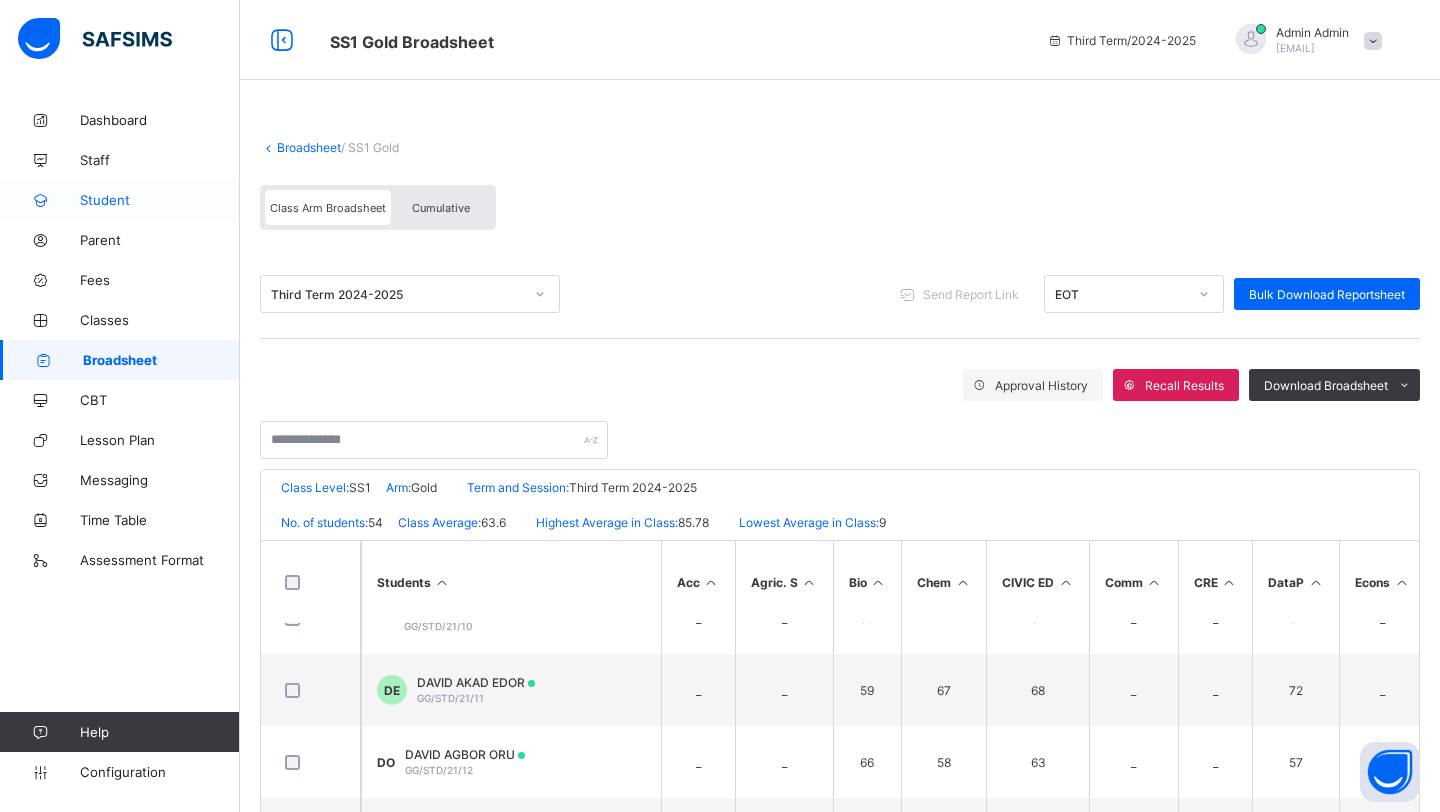 click on "Student" at bounding box center (160, 200) 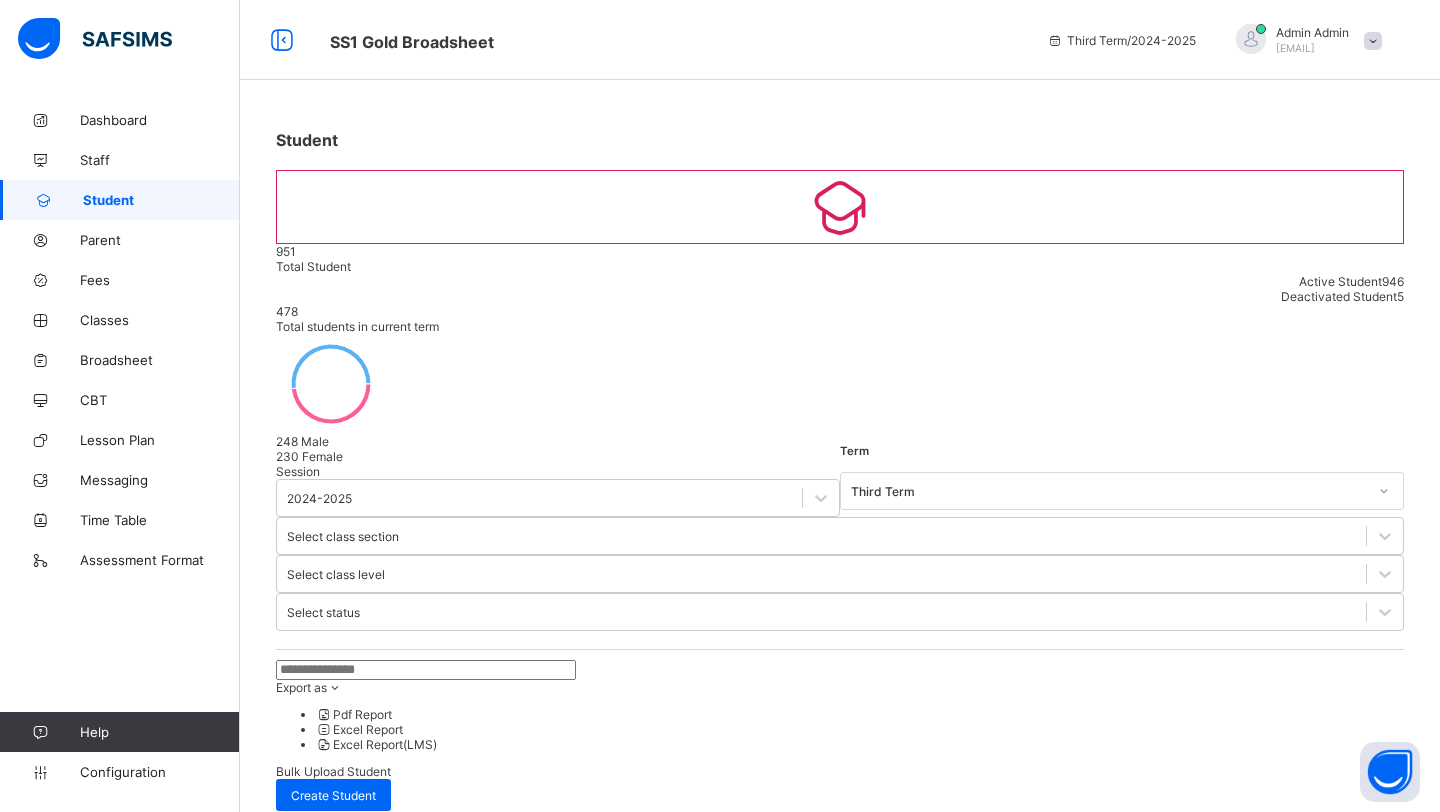 click at bounding box center [426, 670] 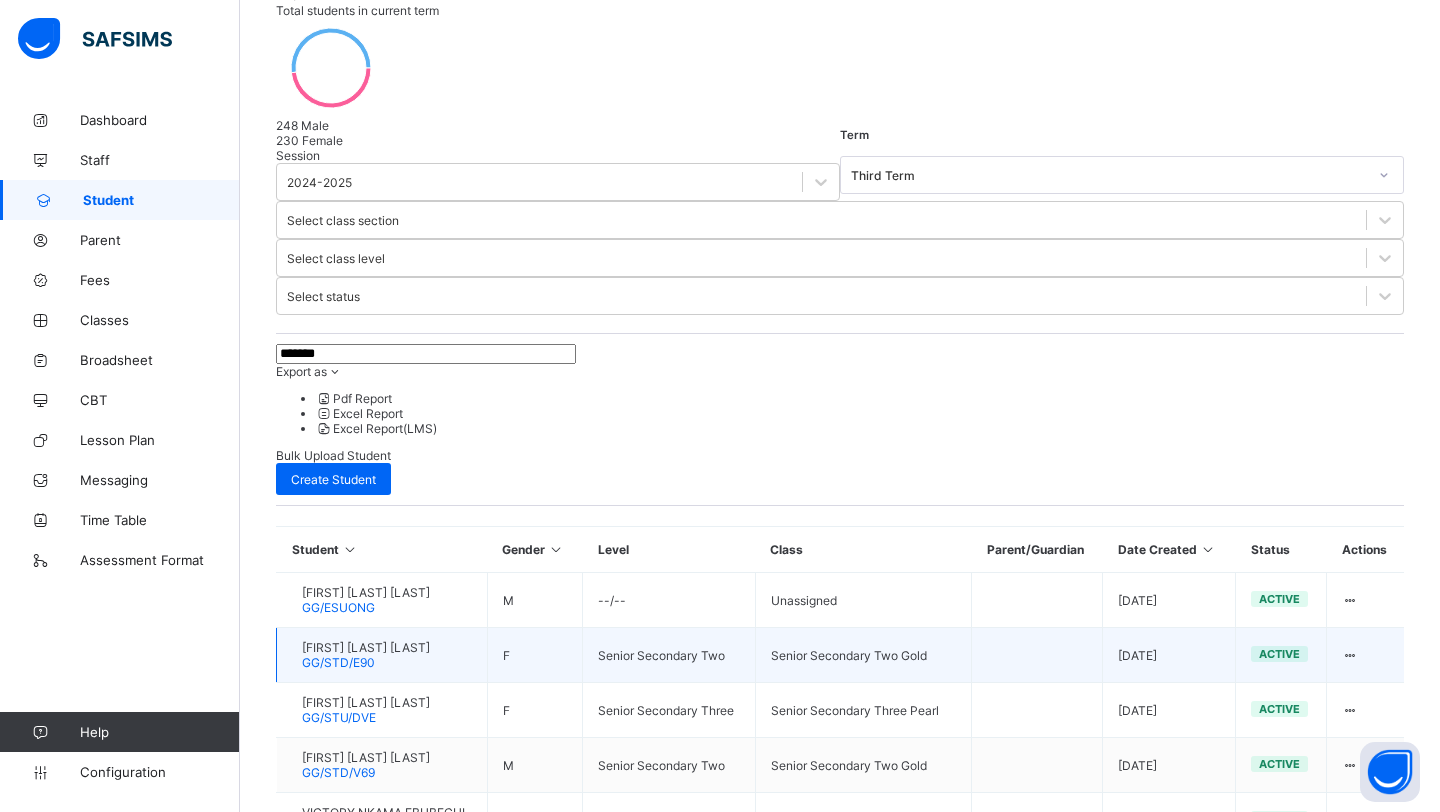 scroll, scrollTop: 318, scrollLeft: 0, axis: vertical 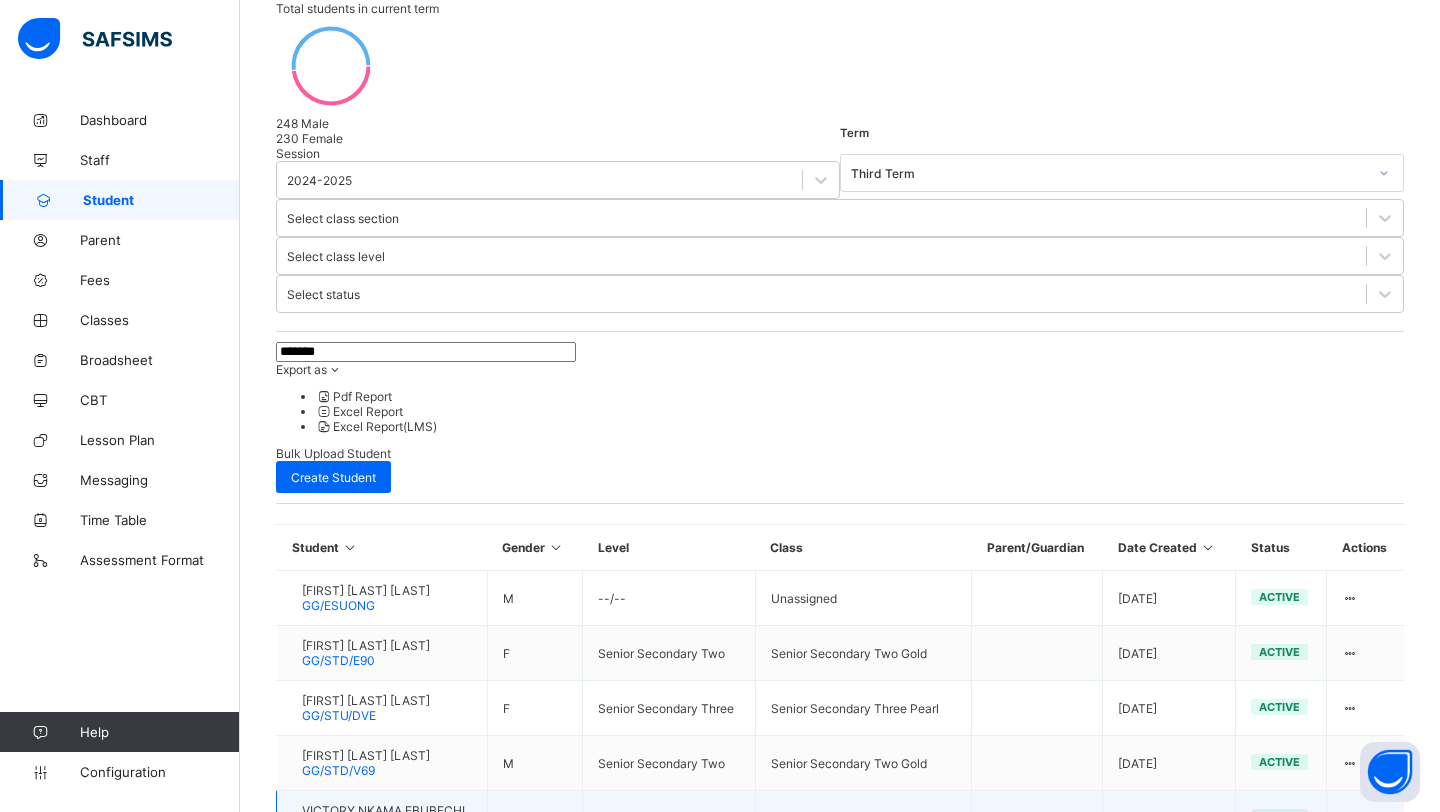 type on "*******" 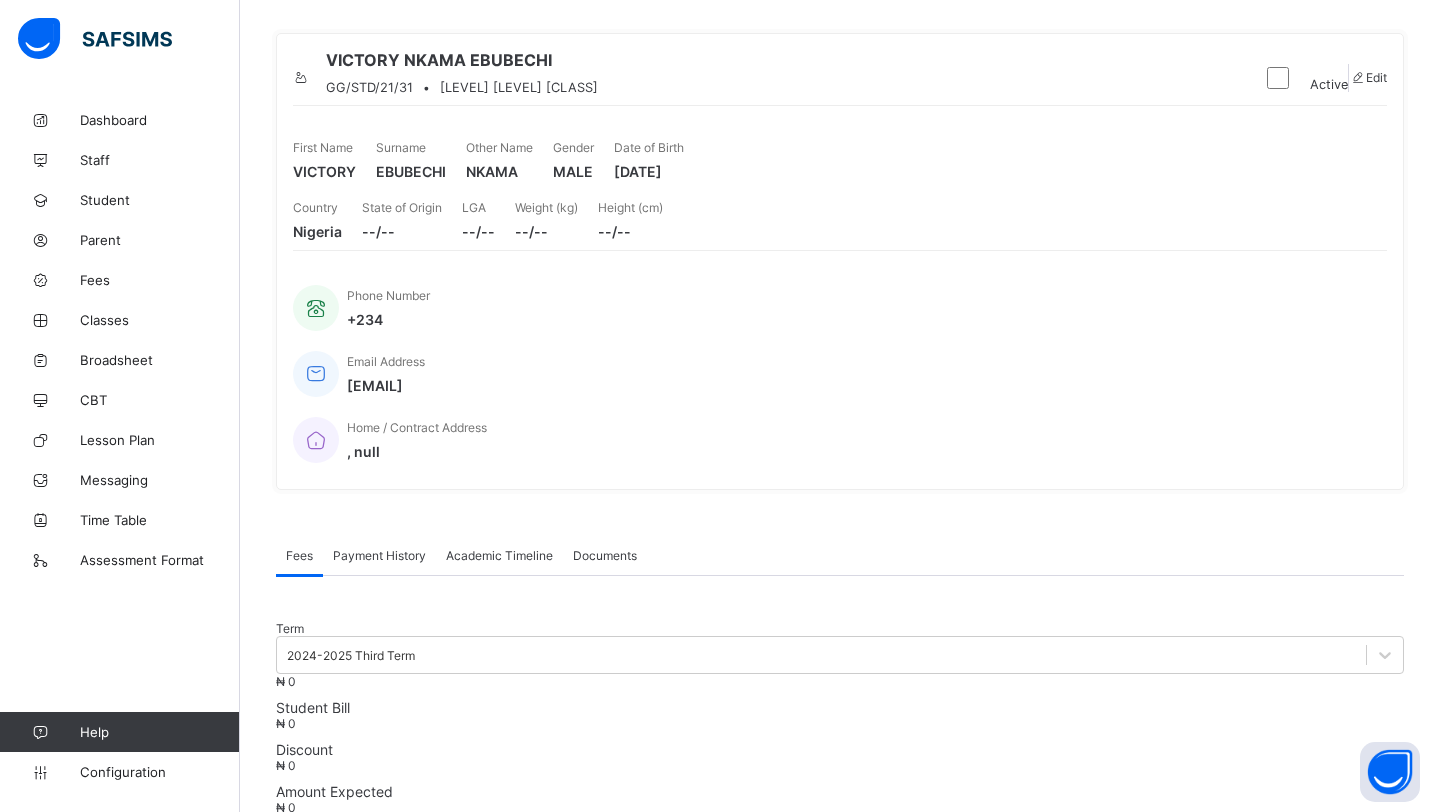 scroll, scrollTop: 0, scrollLeft: 0, axis: both 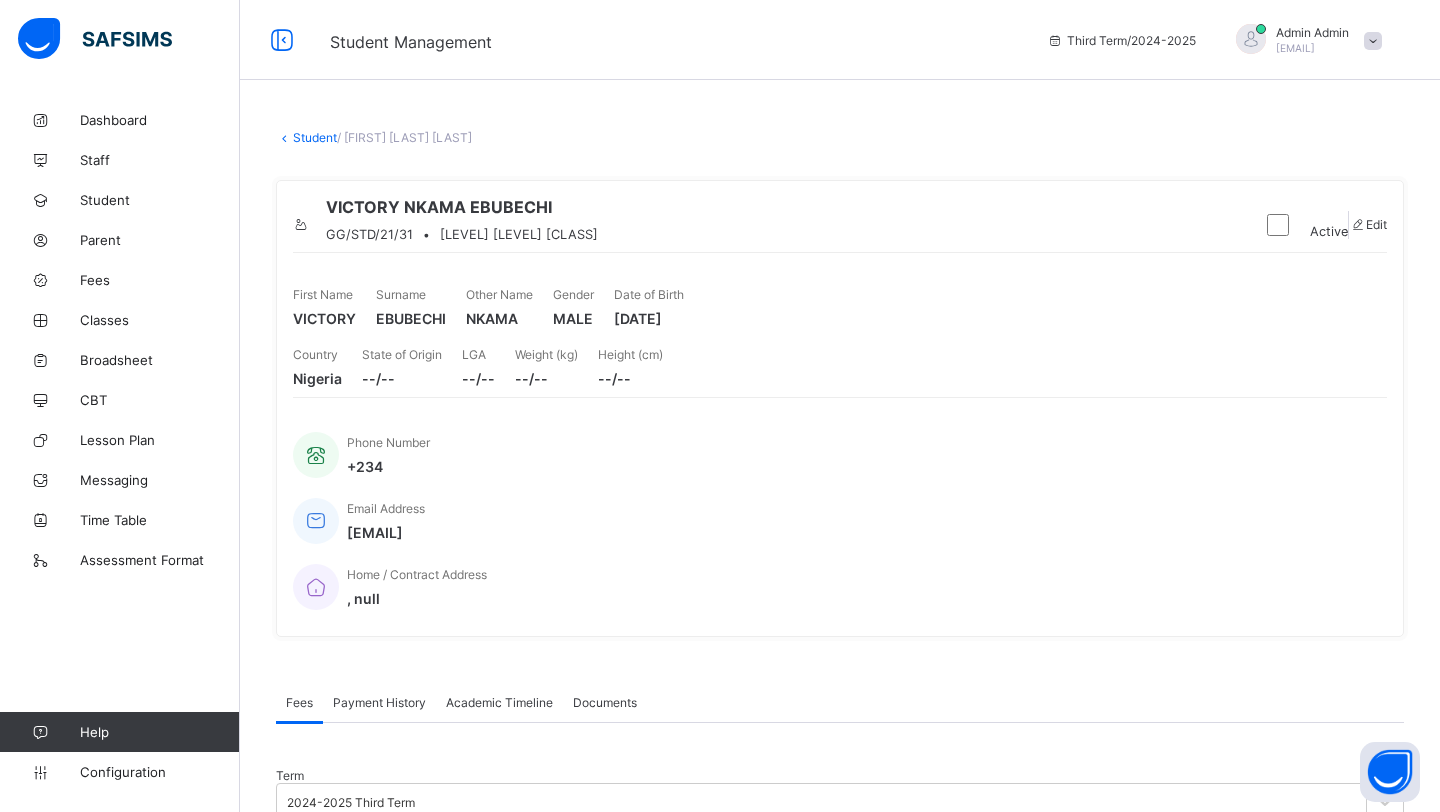 click on "Edit" at bounding box center (1376, 224) 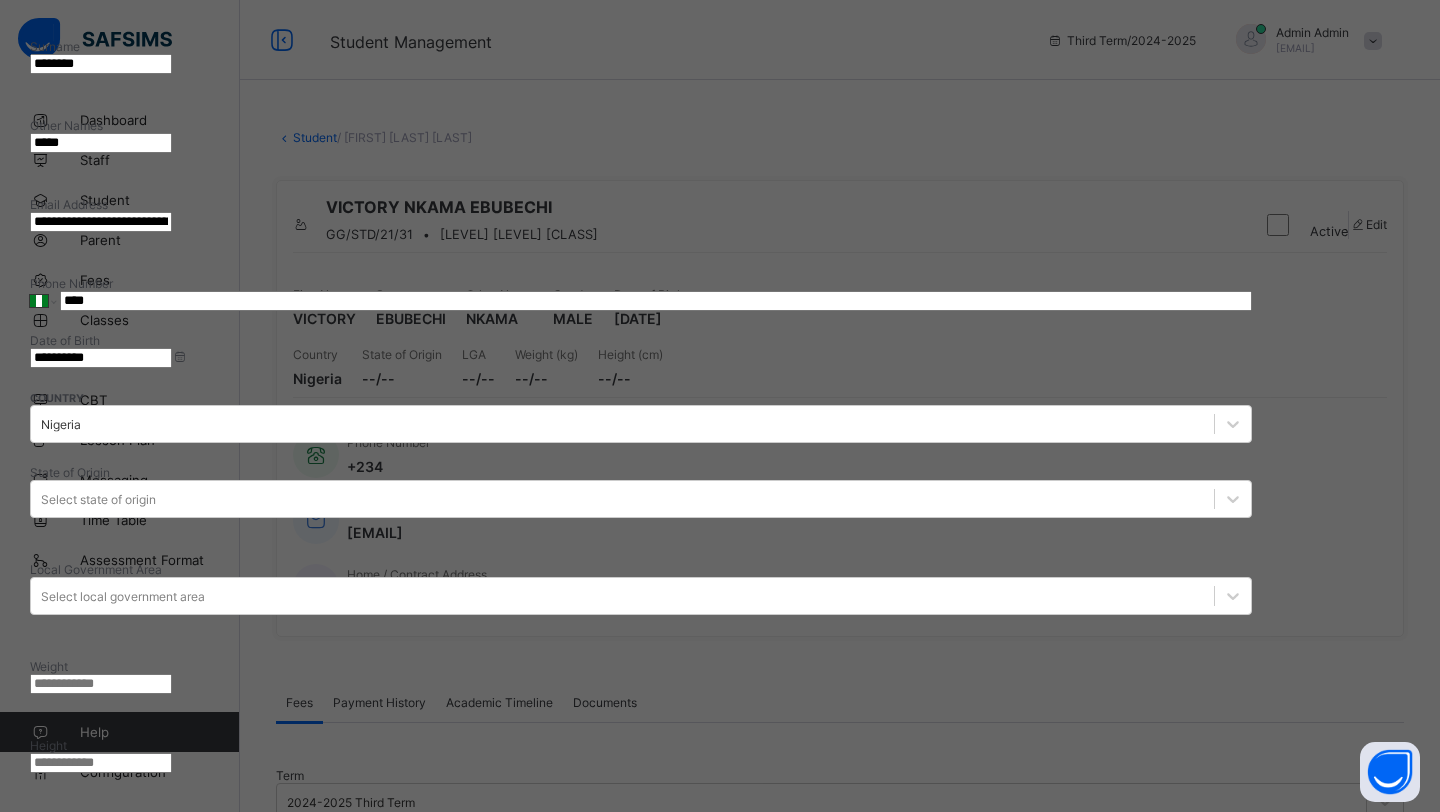 scroll, scrollTop: 697, scrollLeft: 0, axis: vertical 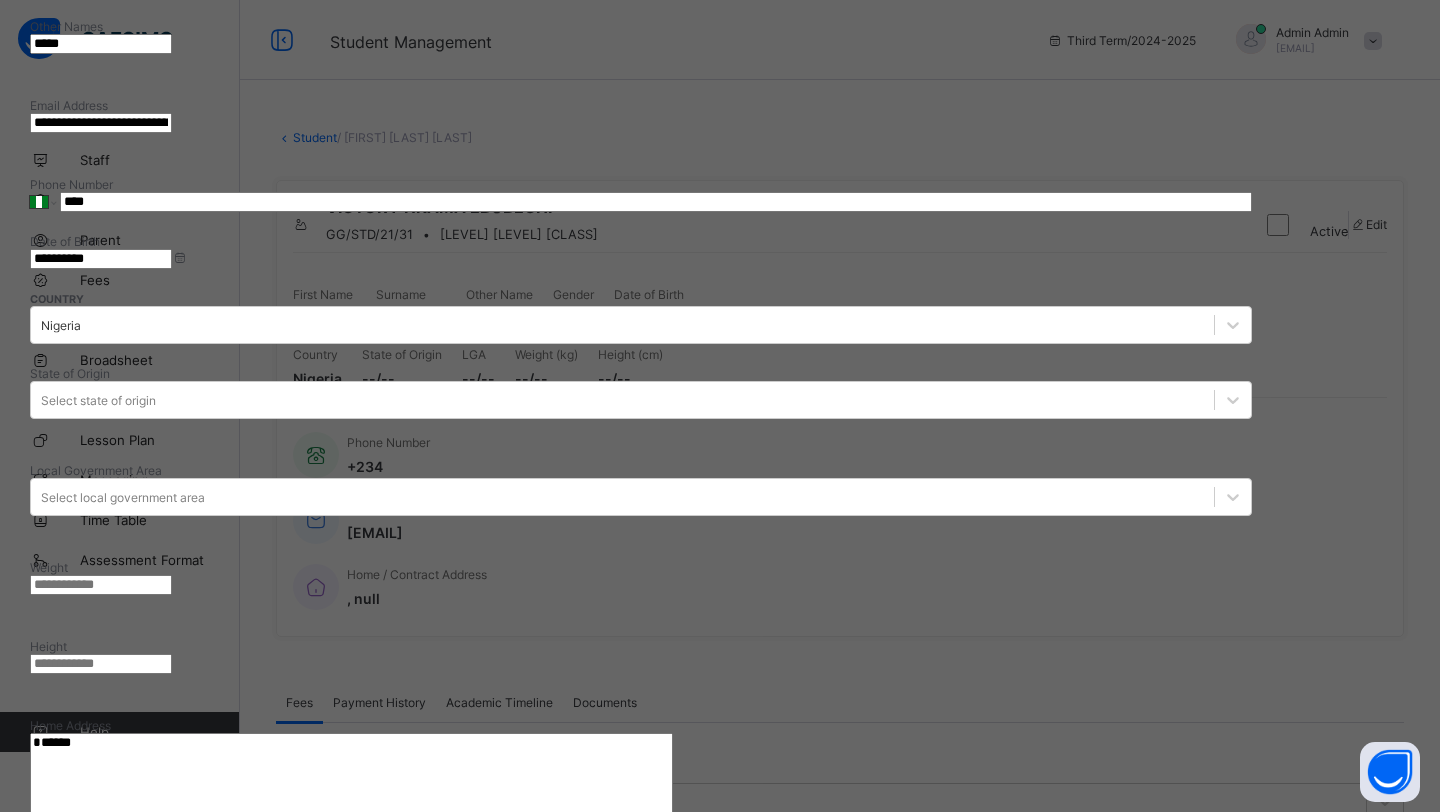 click on "Next" at bounding box center [43, 965] 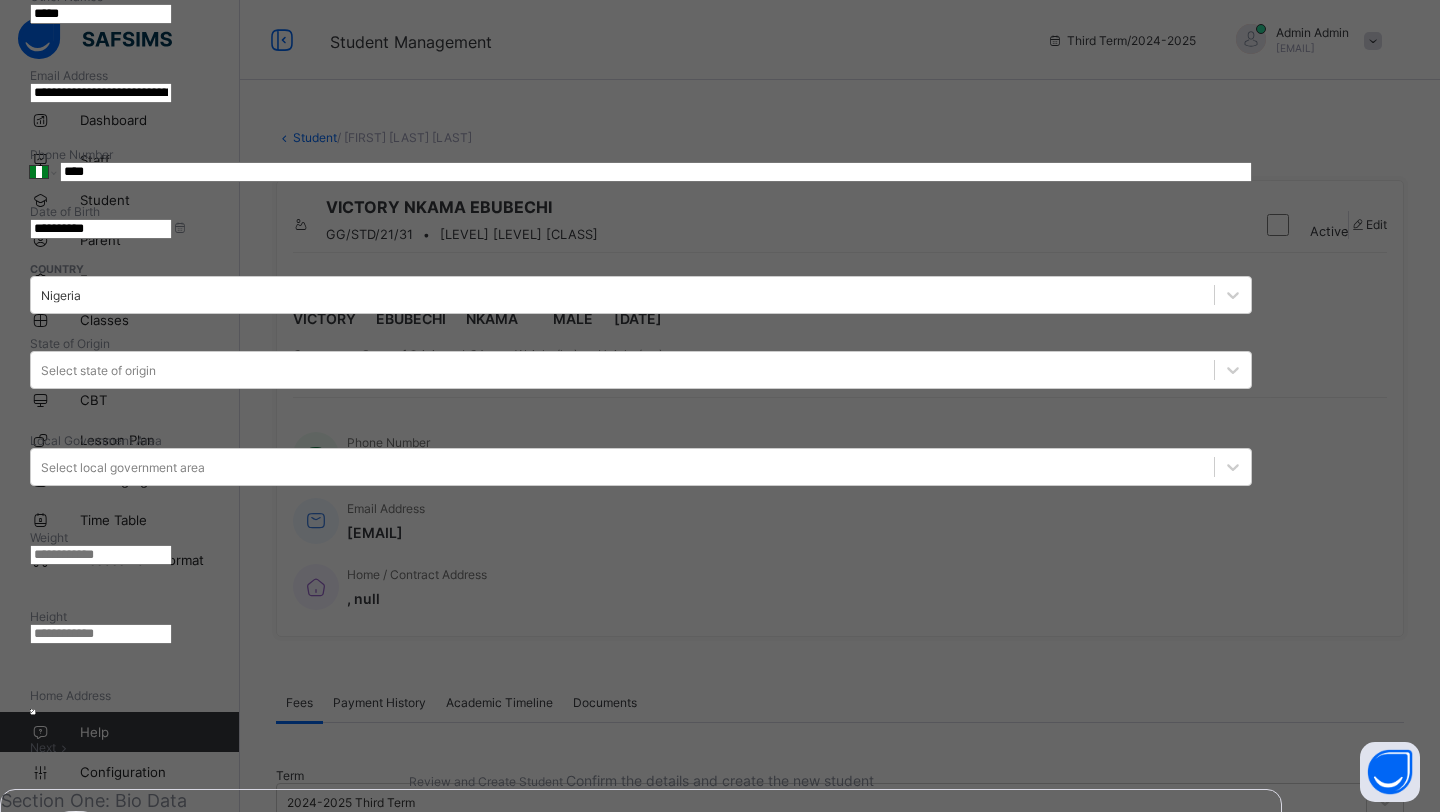 scroll, scrollTop: 218, scrollLeft: 0, axis: vertical 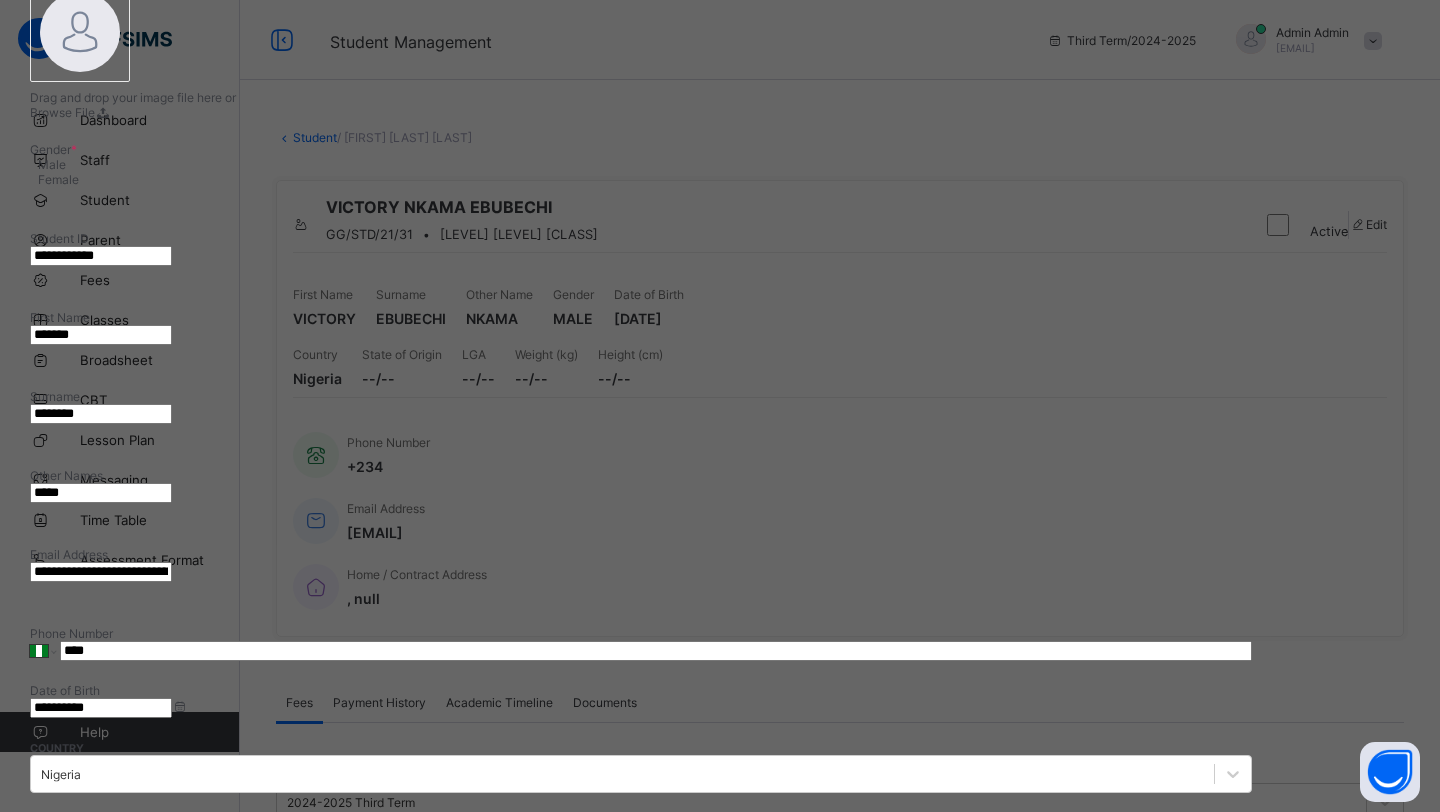click on "Finish" at bounding box center (641, 2104) 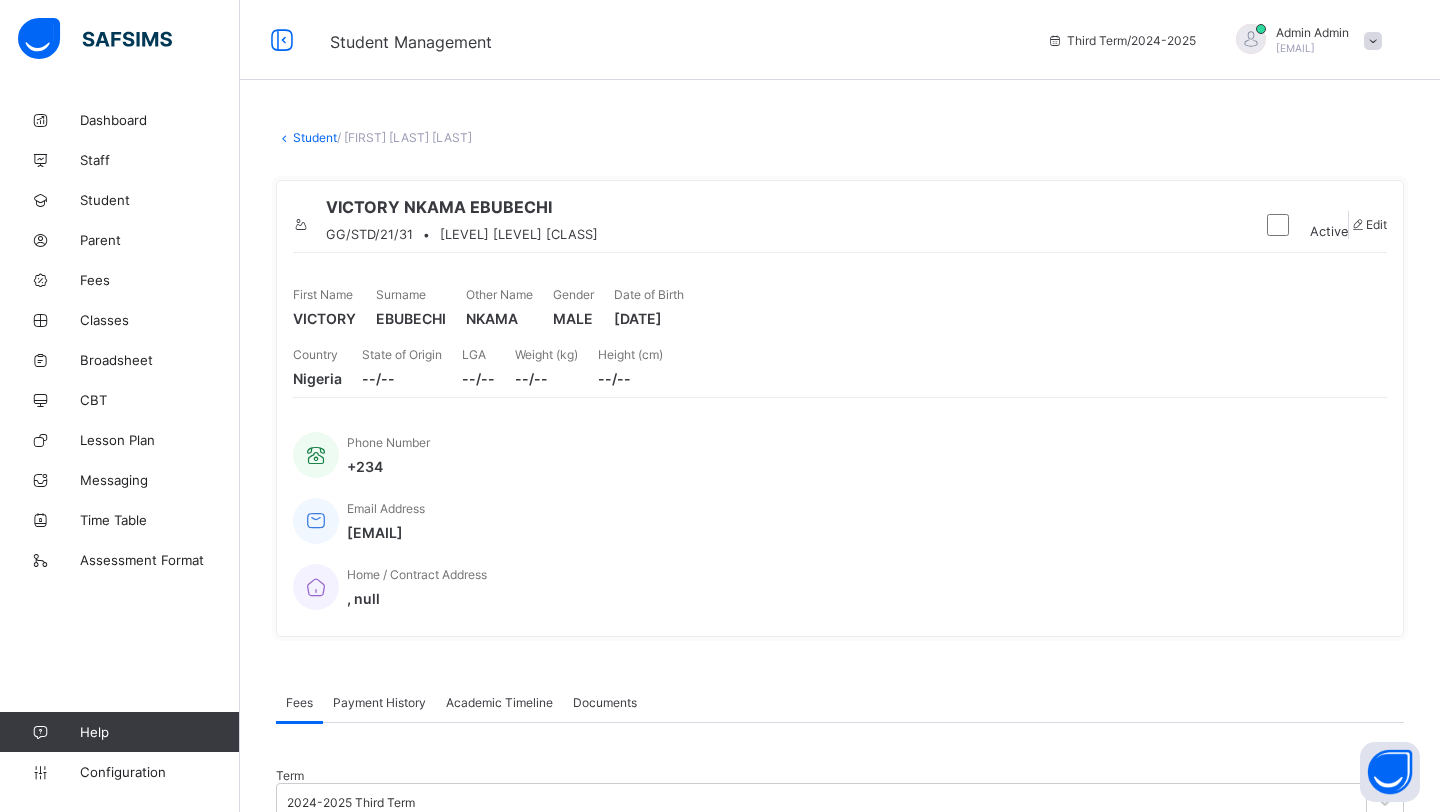 click at bounding box center (1357, 224) 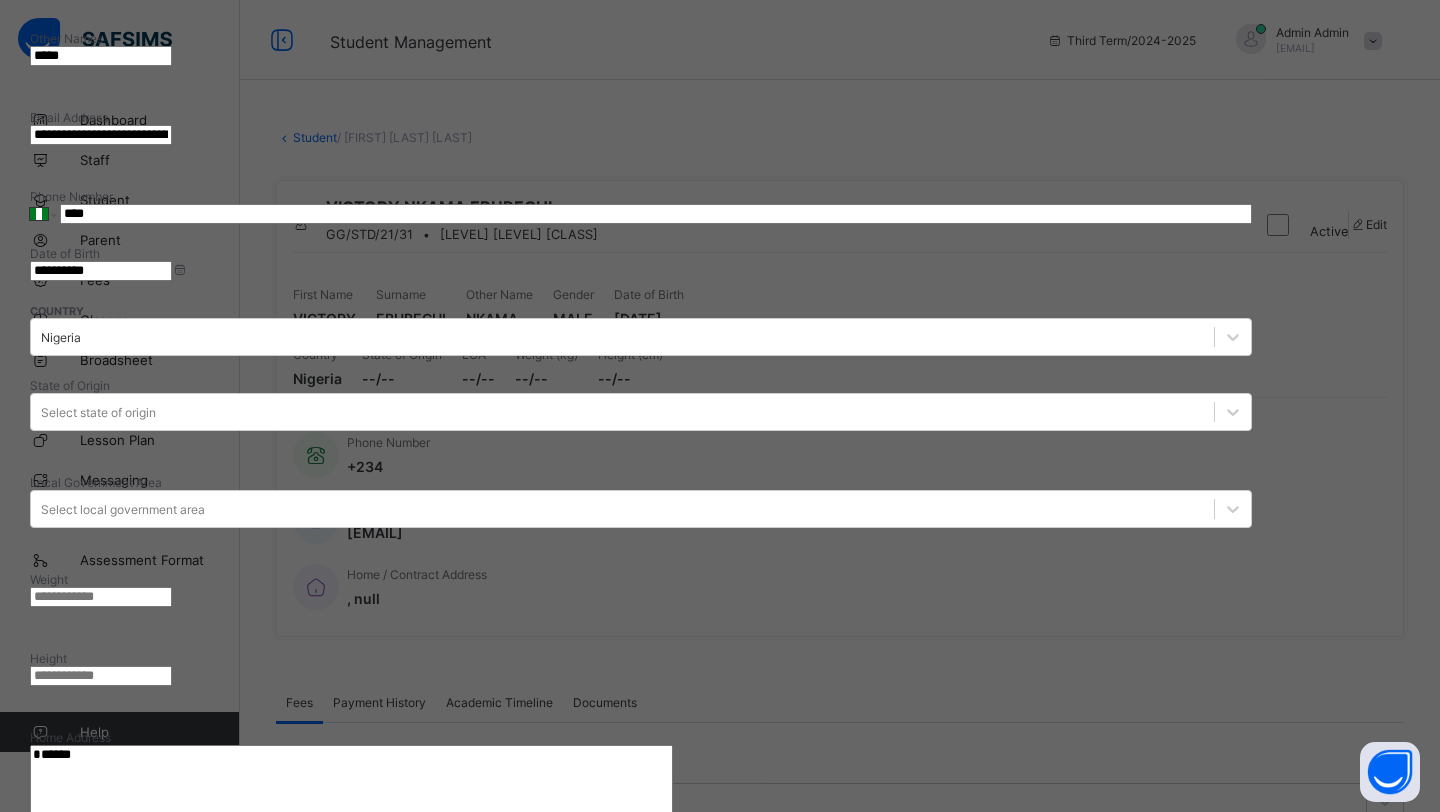 scroll, scrollTop: 697, scrollLeft: 0, axis: vertical 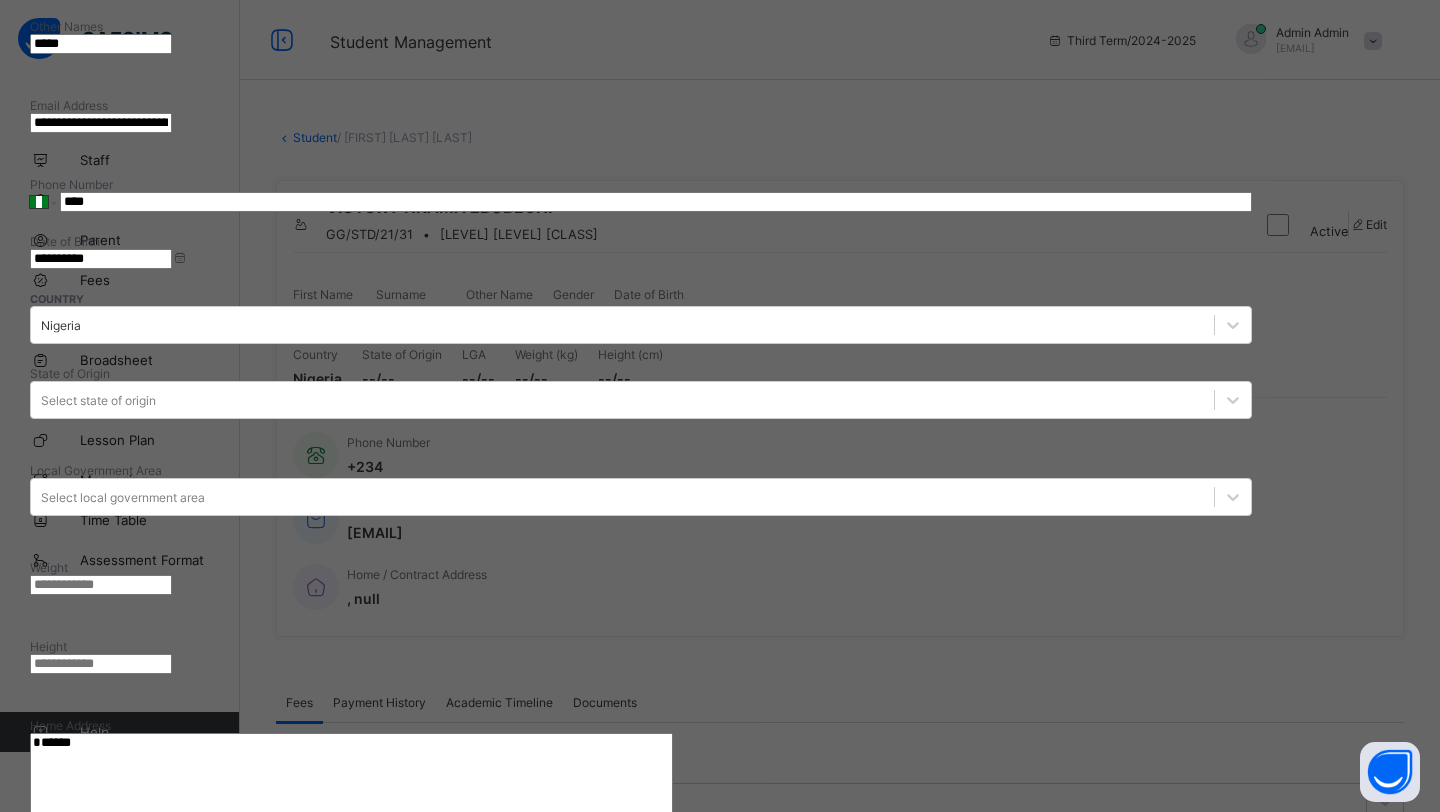 click on "Next" at bounding box center [43, 965] 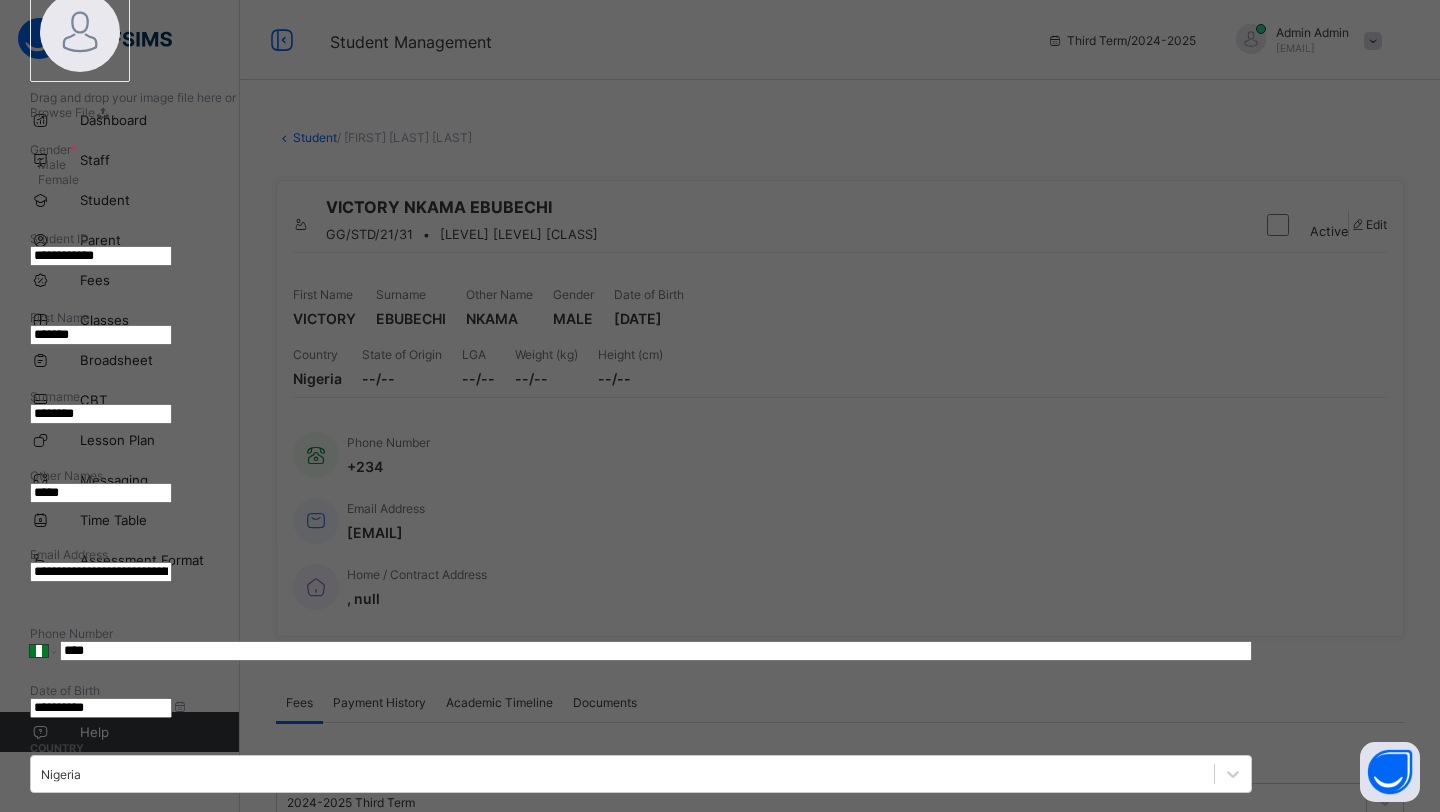 click on "Finish" at bounding box center [641, 2104] 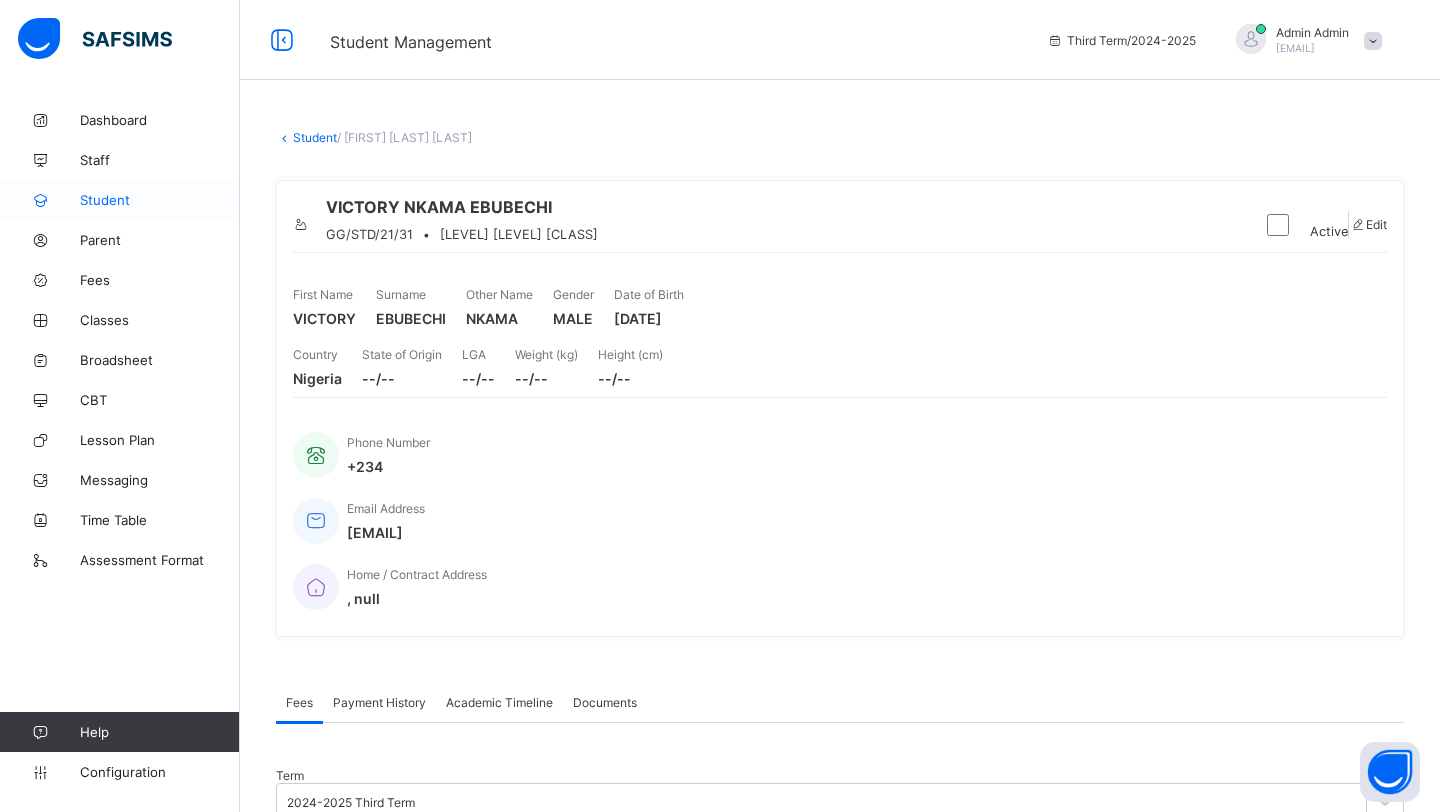 click on "Student" at bounding box center (120, 200) 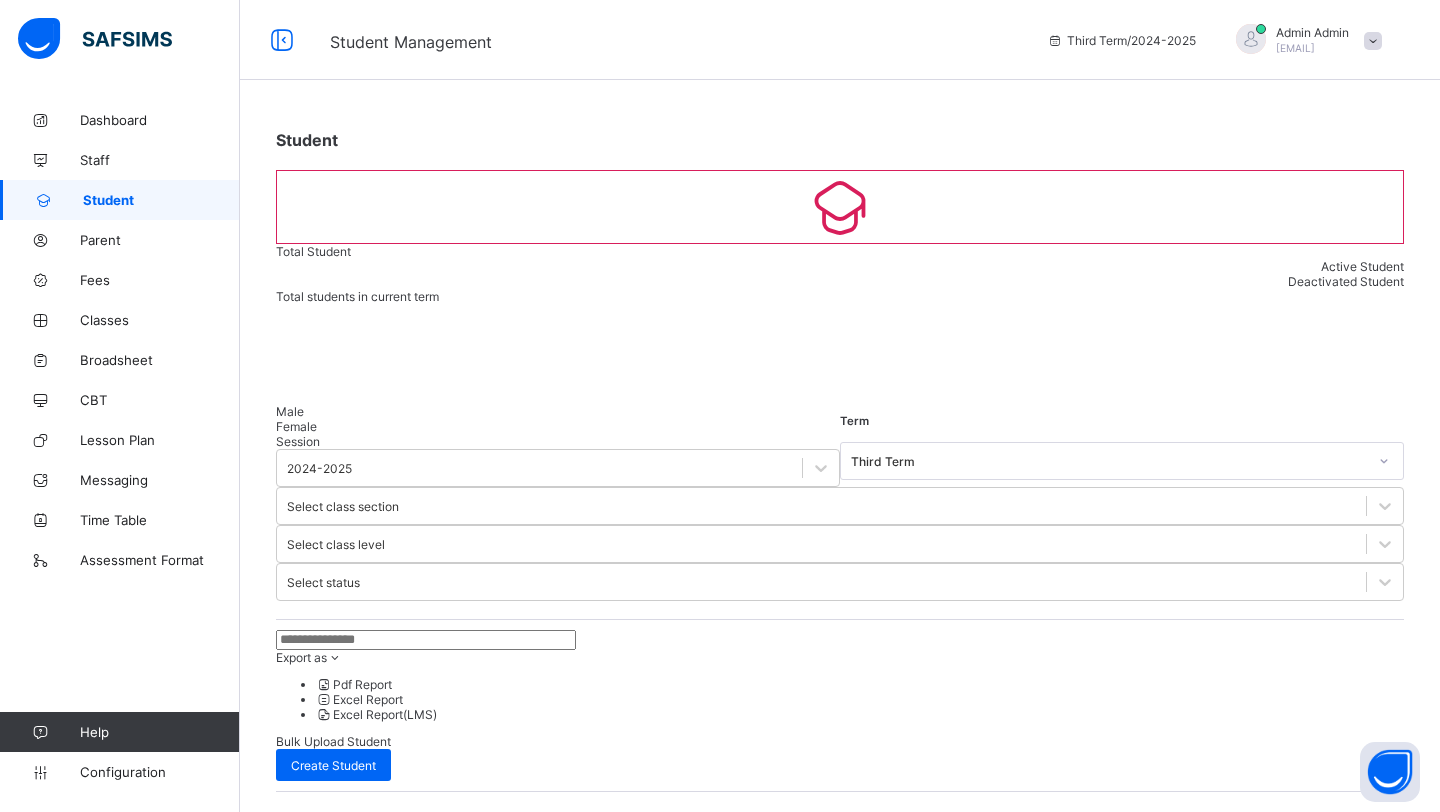click at bounding box center (426, 640) 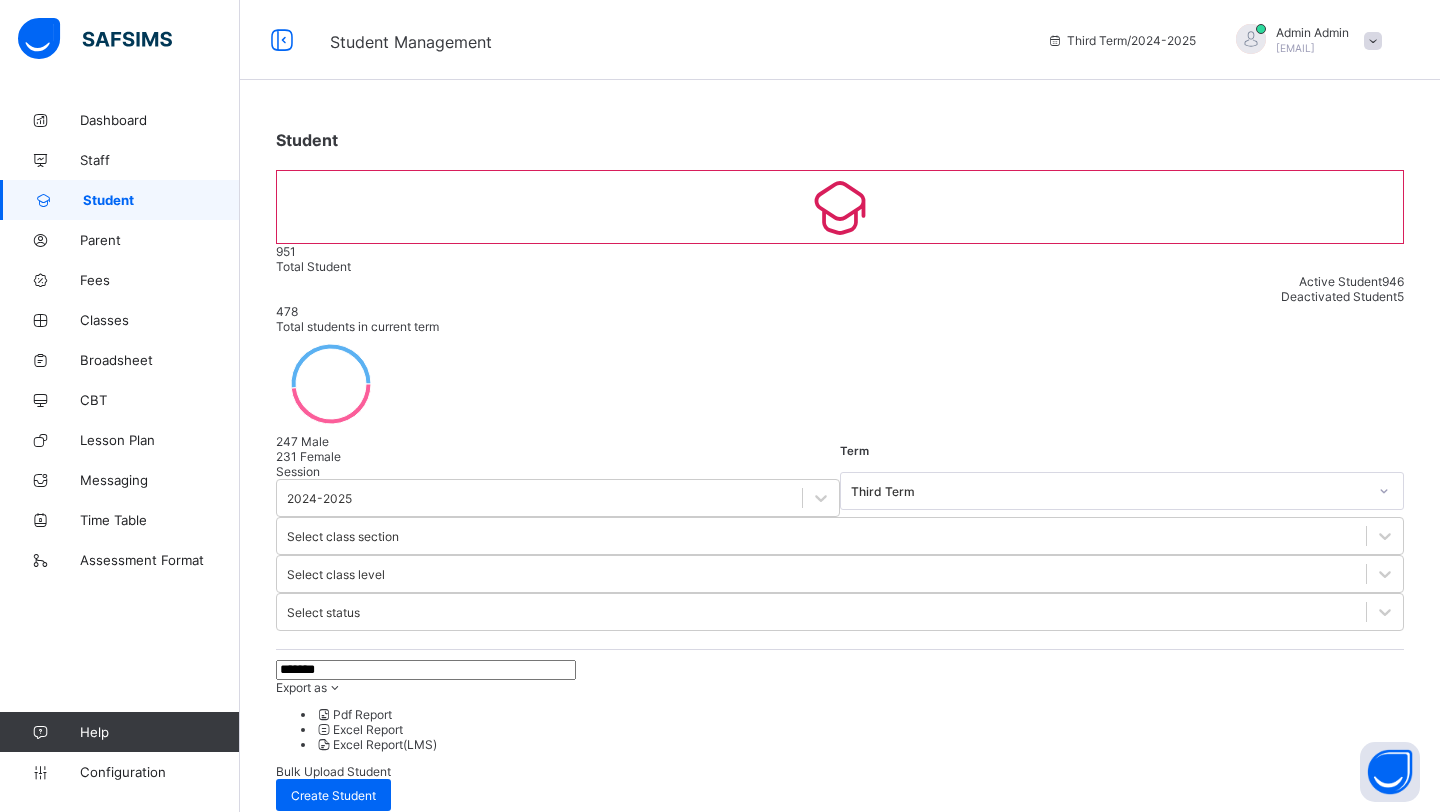 type on "*******" 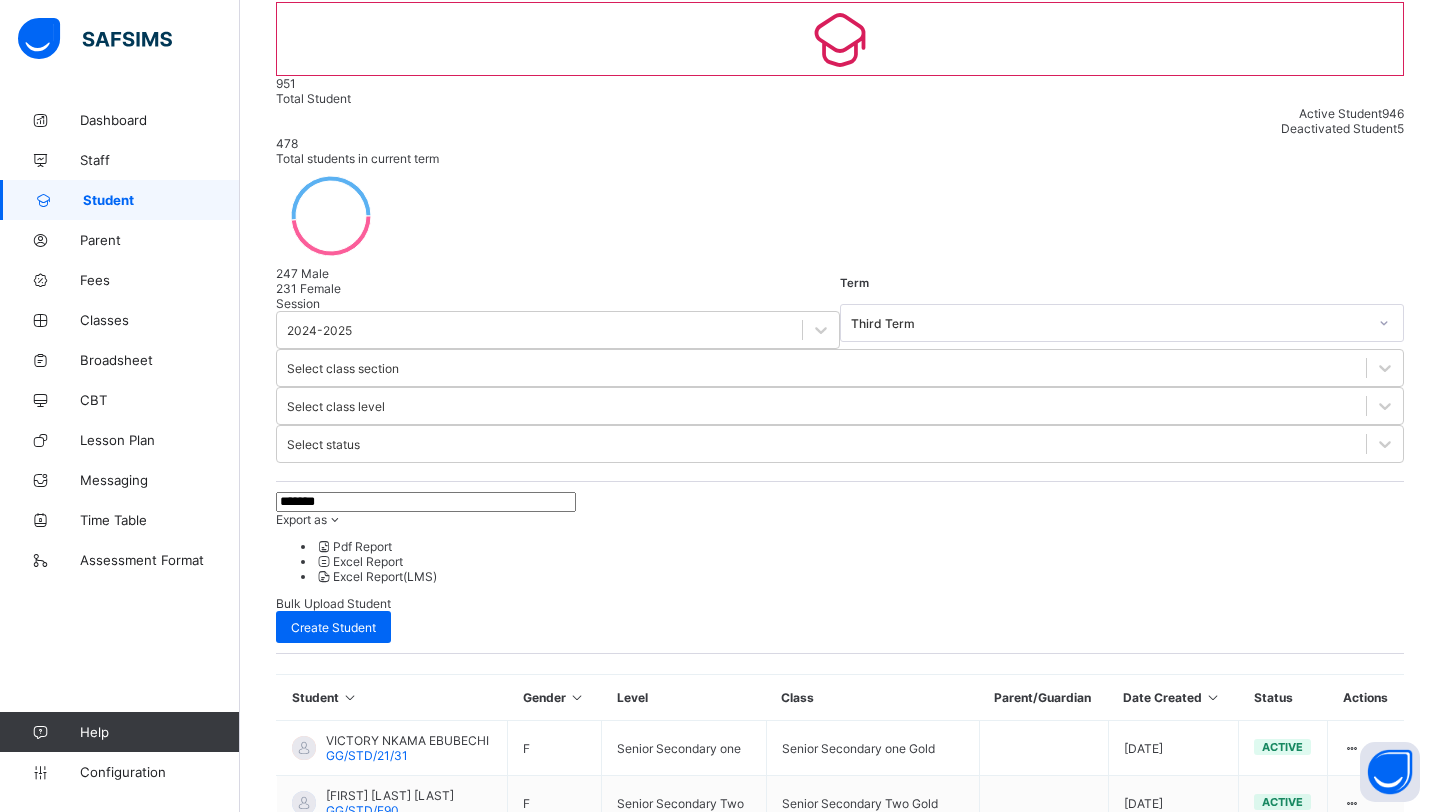 scroll, scrollTop: 161, scrollLeft: 0, axis: vertical 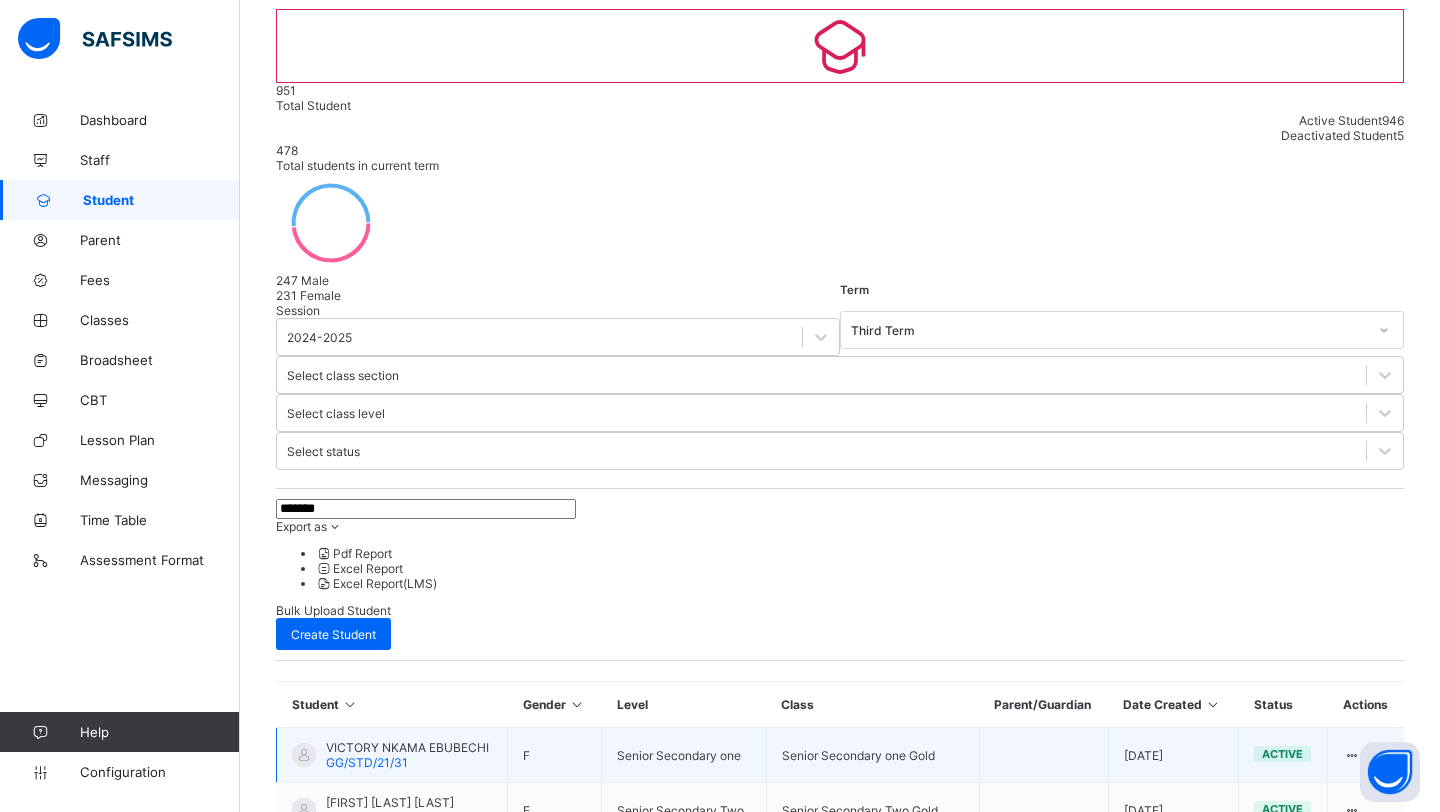 click on "VICTORY NKAMA EBUBECHI" at bounding box center (407, 747) 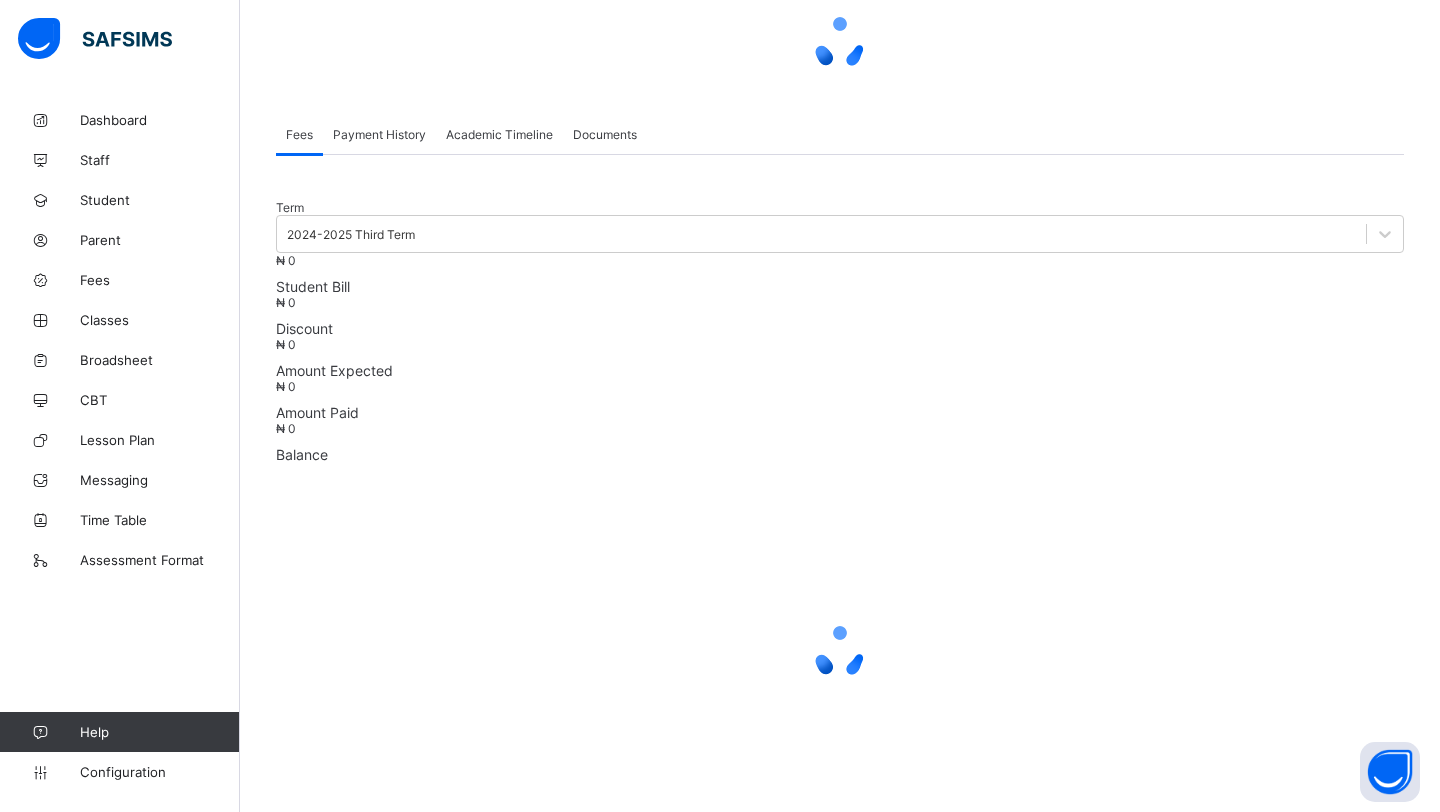scroll, scrollTop: 0, scrollLeft: 0, axis: both 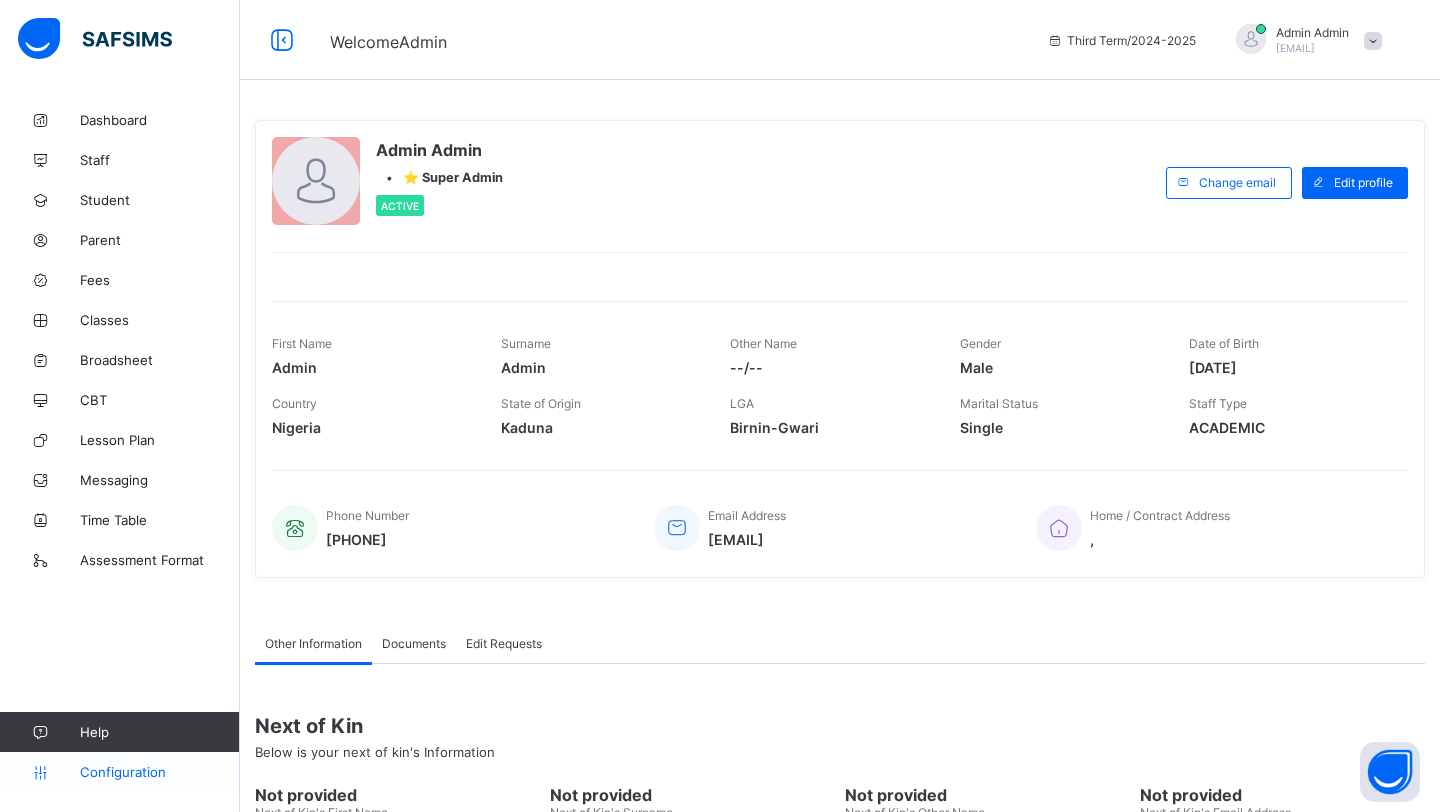 click on "Configuration" at bounding box center (159, 772) 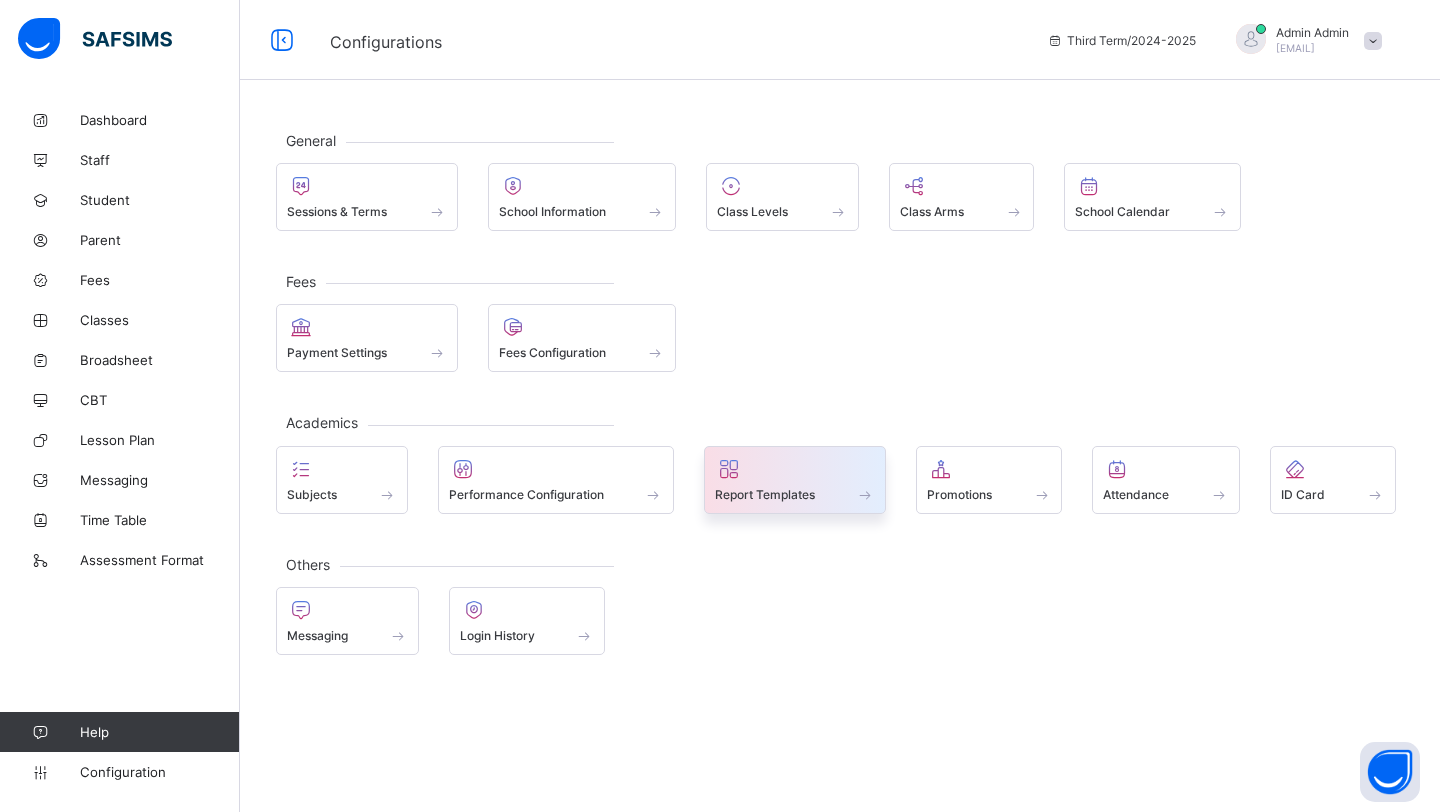 click on "Report Templates" at bounding box center (795, 480) 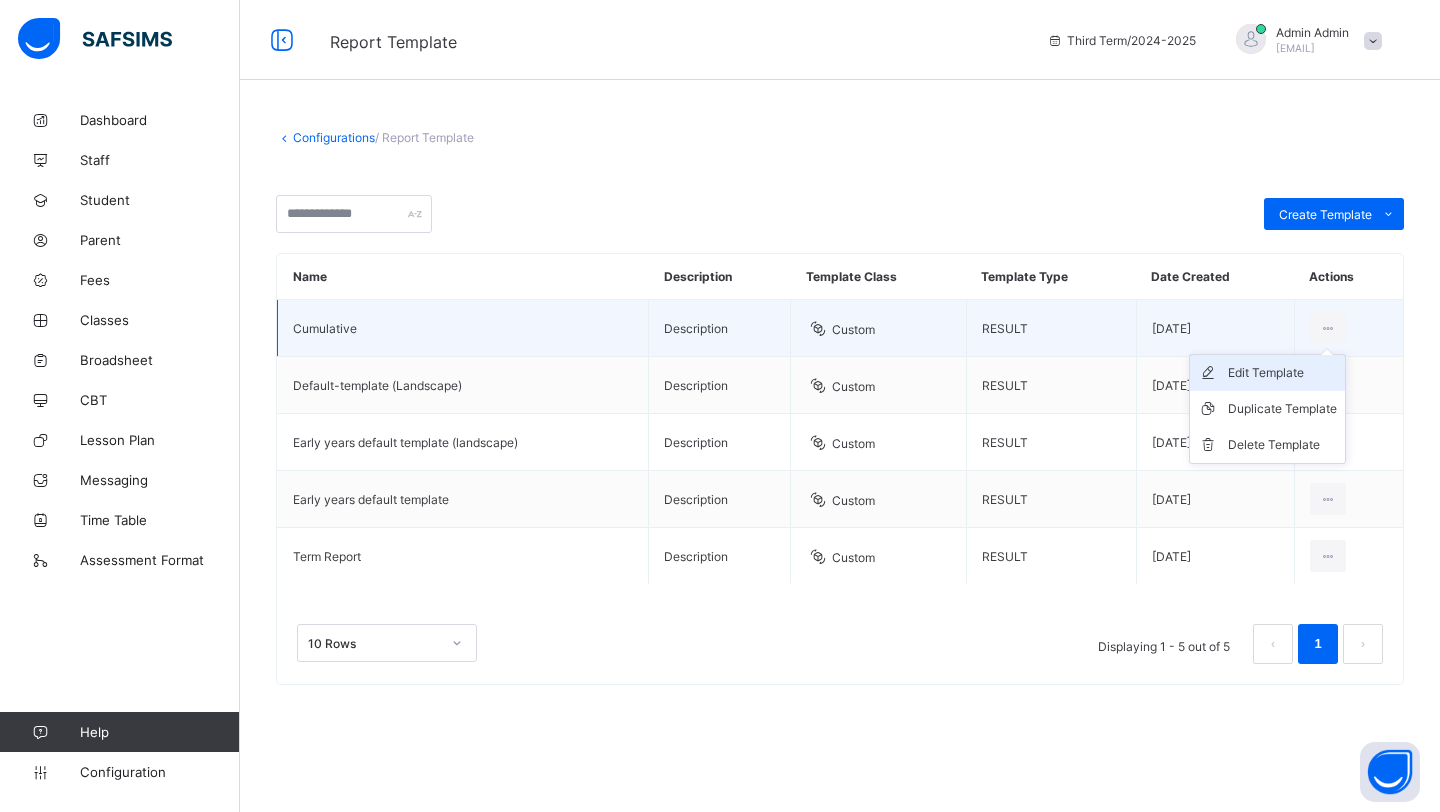 click on "Edit Template" at bounding box center [1282, 373] 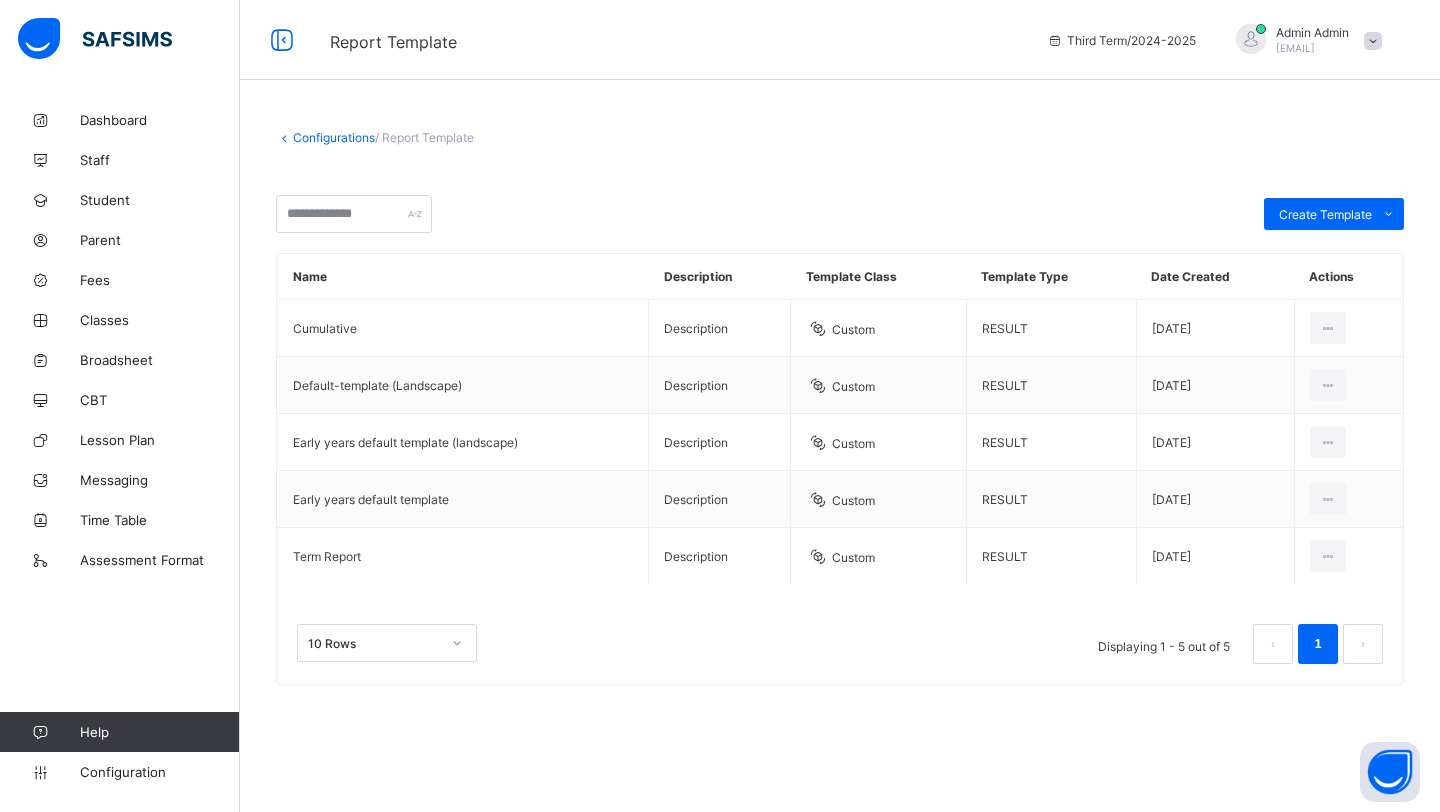click on "Configurations" at bounding box center (334, 137) 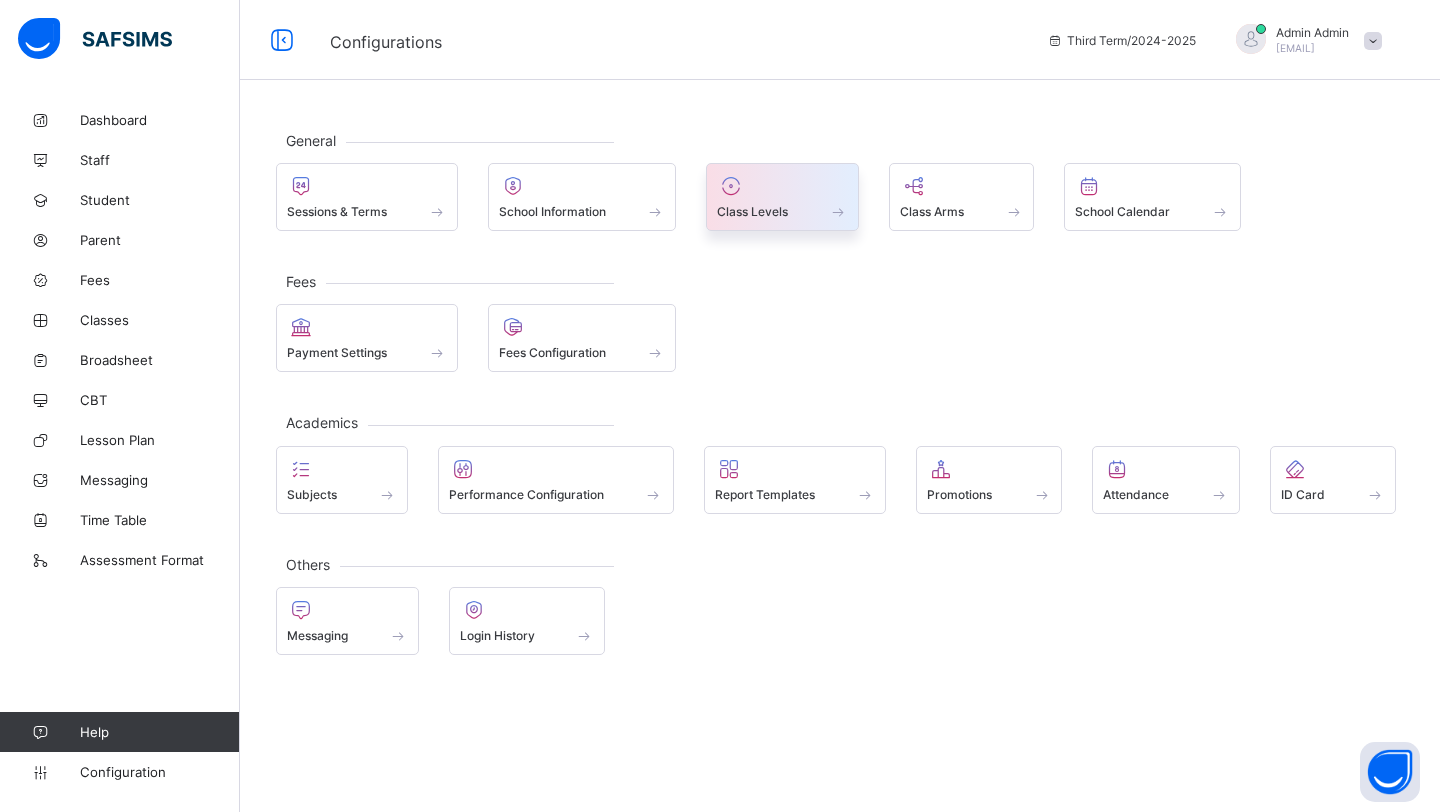 click on "Class Levels" at bounding box center [782, 211] 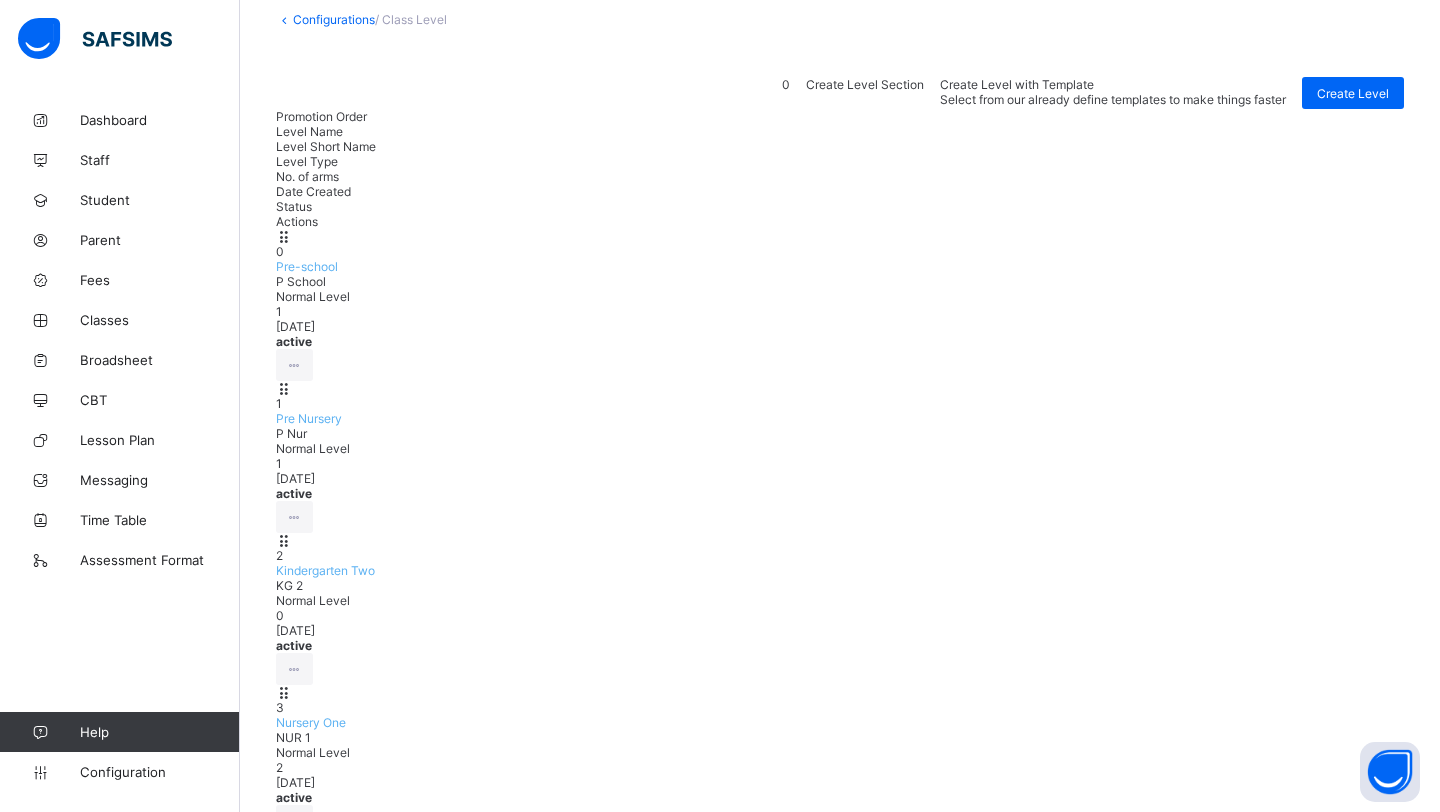 scroll, scrollTop: 122, scrollLeft: 0, axis: vertical 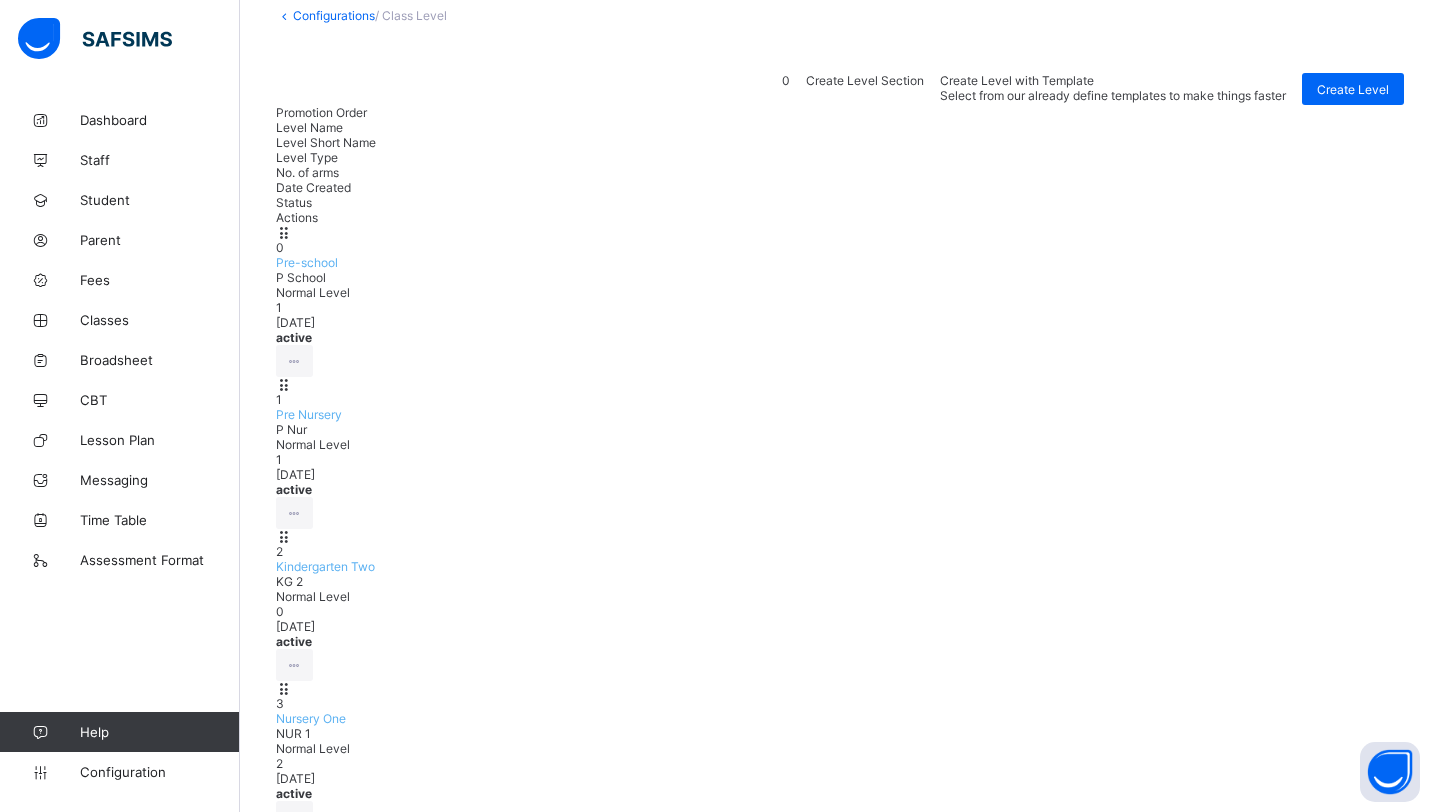click at bounding box center (294, 1121) 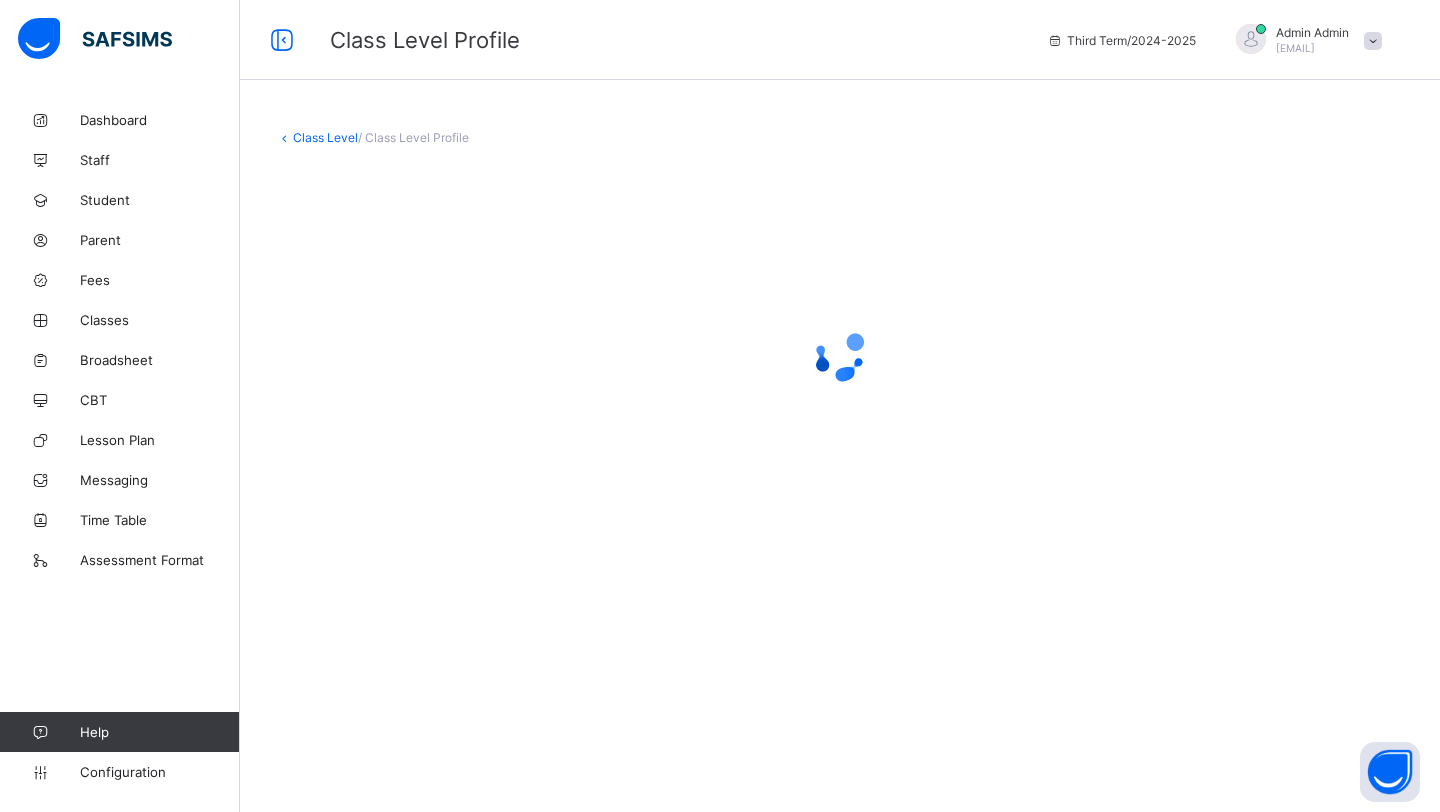 scroll, scrollTop: 0, scrollLeft: 0, axis: both 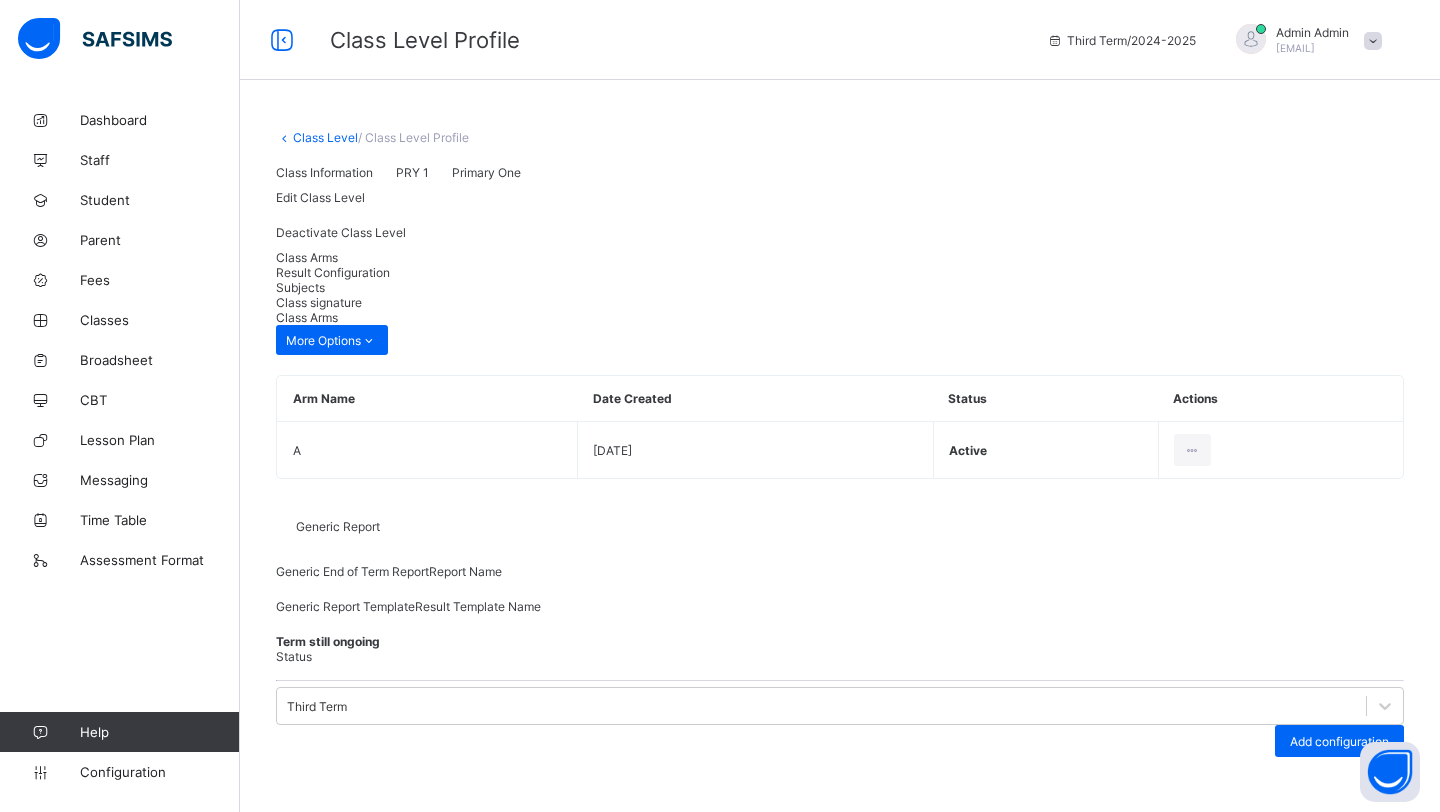 click on "Result Configuration" at bounding box center (333, 272) 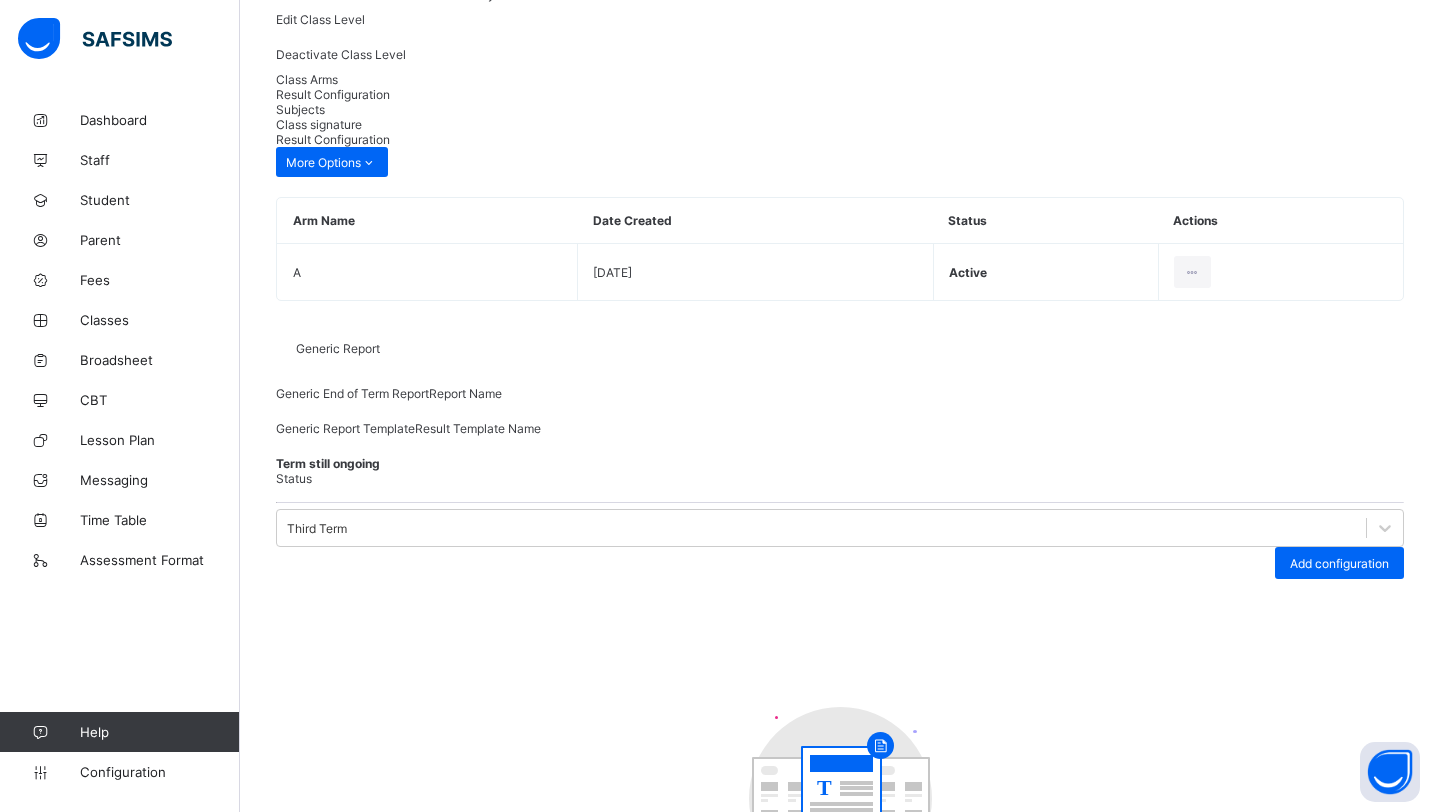 scroll, scrollTop: 0, scrollLeft: 0, axis: both 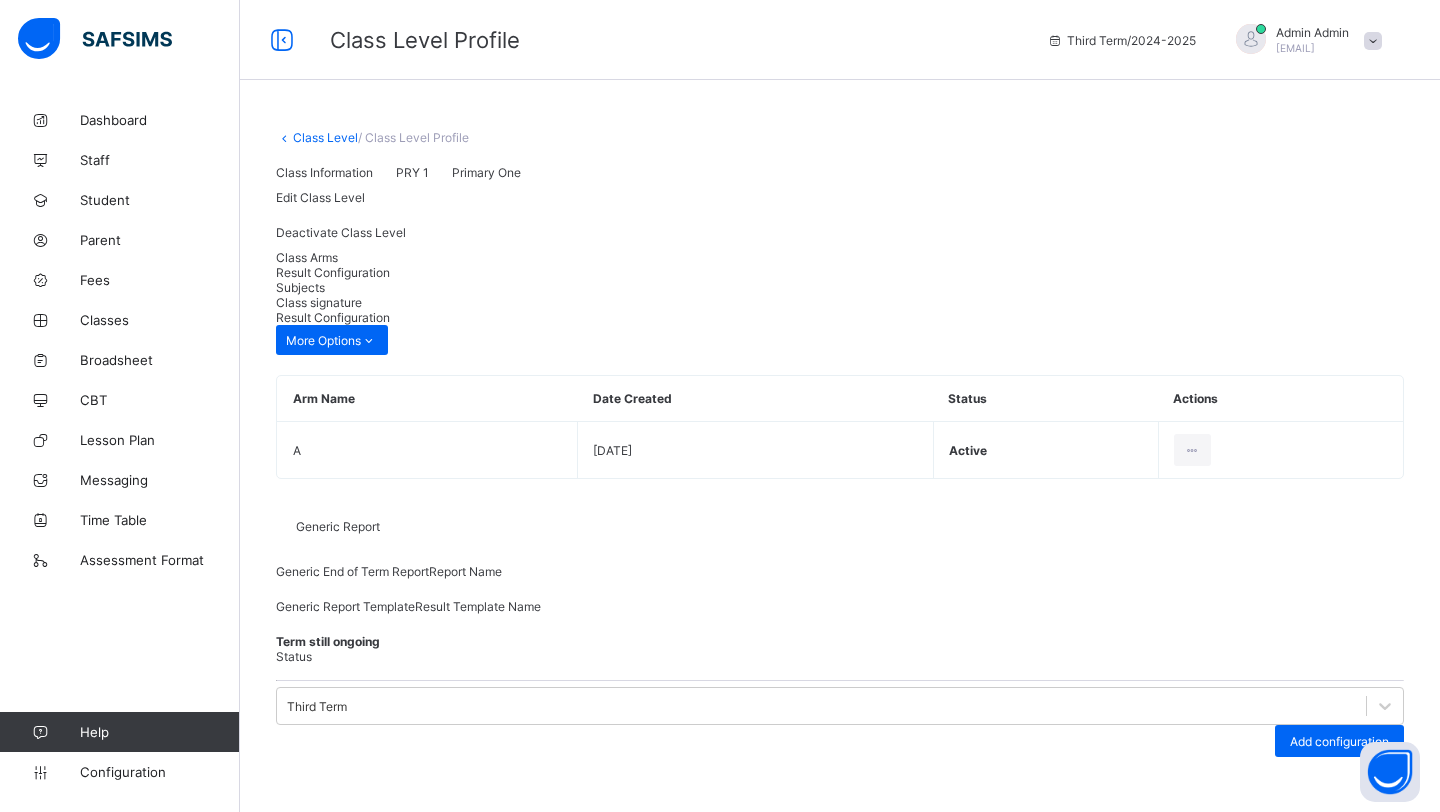 click on "Class Level" at bounding box center [325, 137] 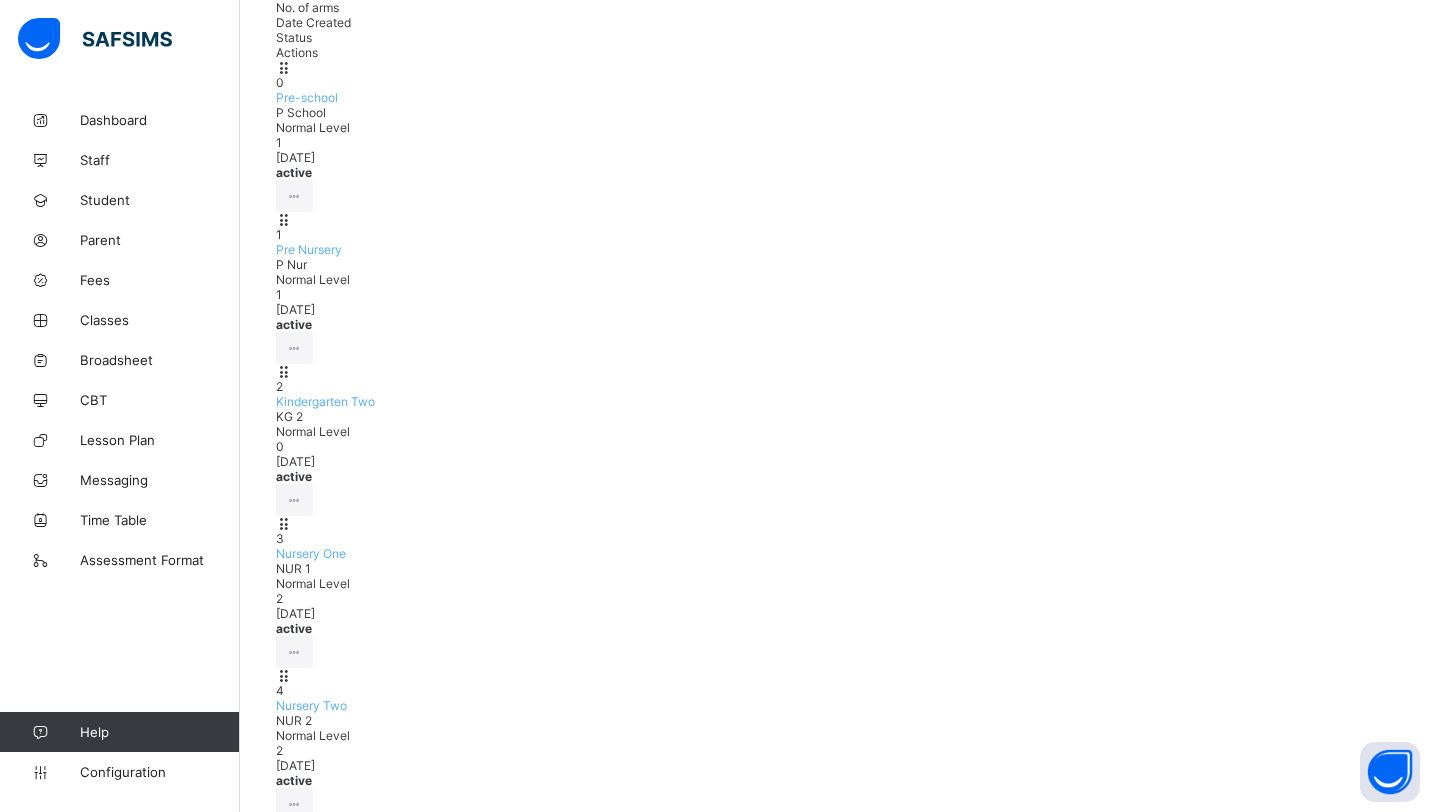 scroll, scrollTop: 401, scrollLeft: 0, axis: vertical 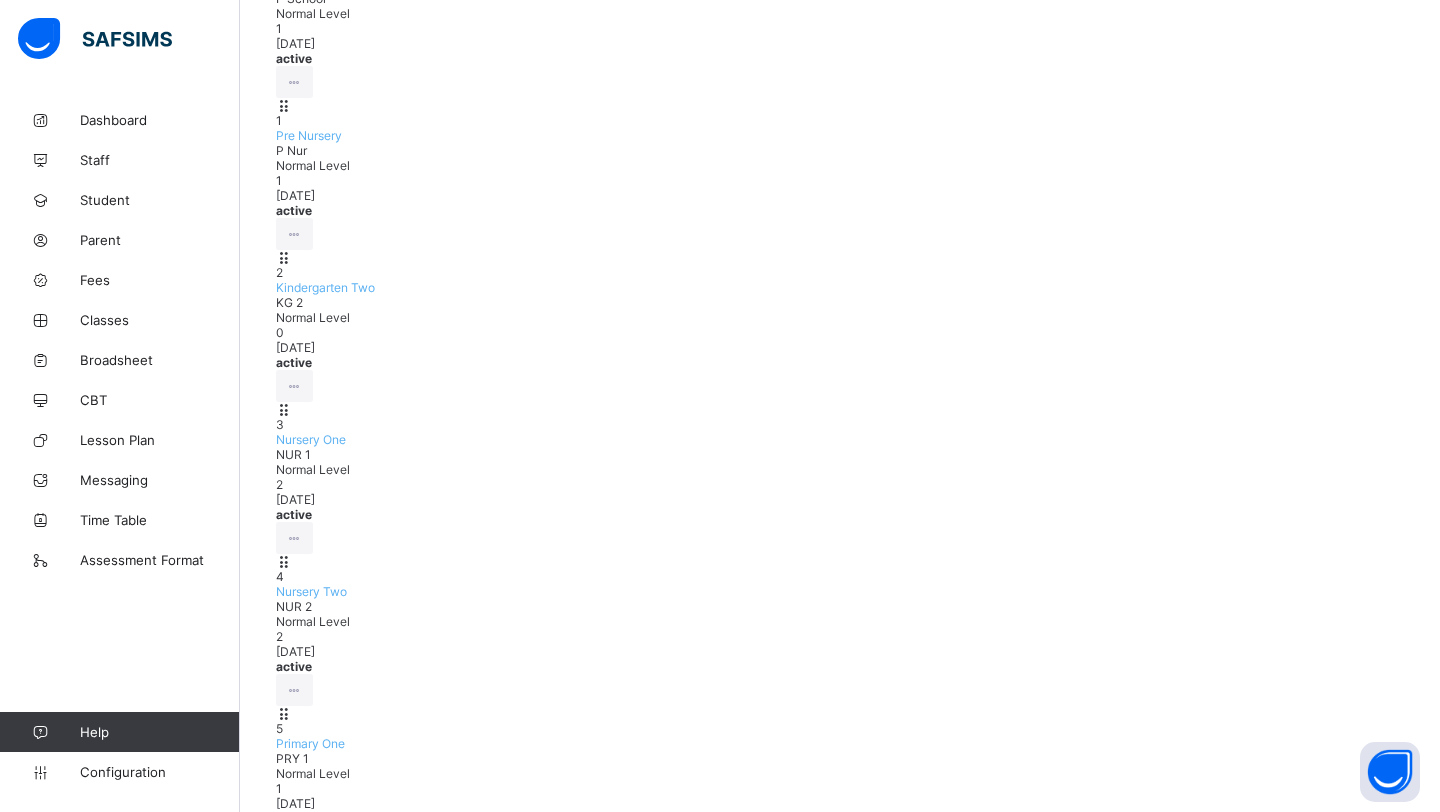 click on "View Class Level" at bounding box center [224, 1799] 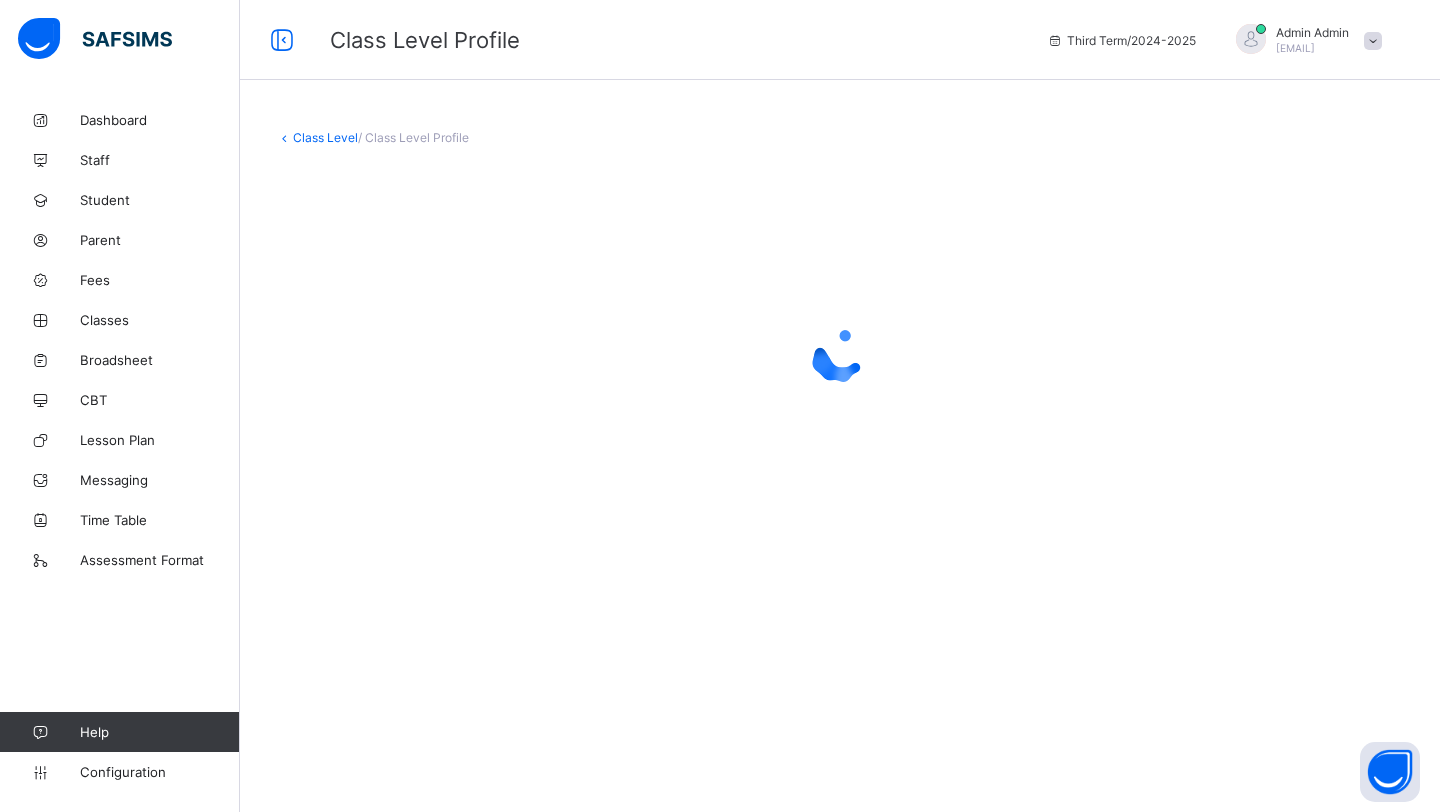scroll, scrollTop: 0, scrollLeft: 0, axis: both 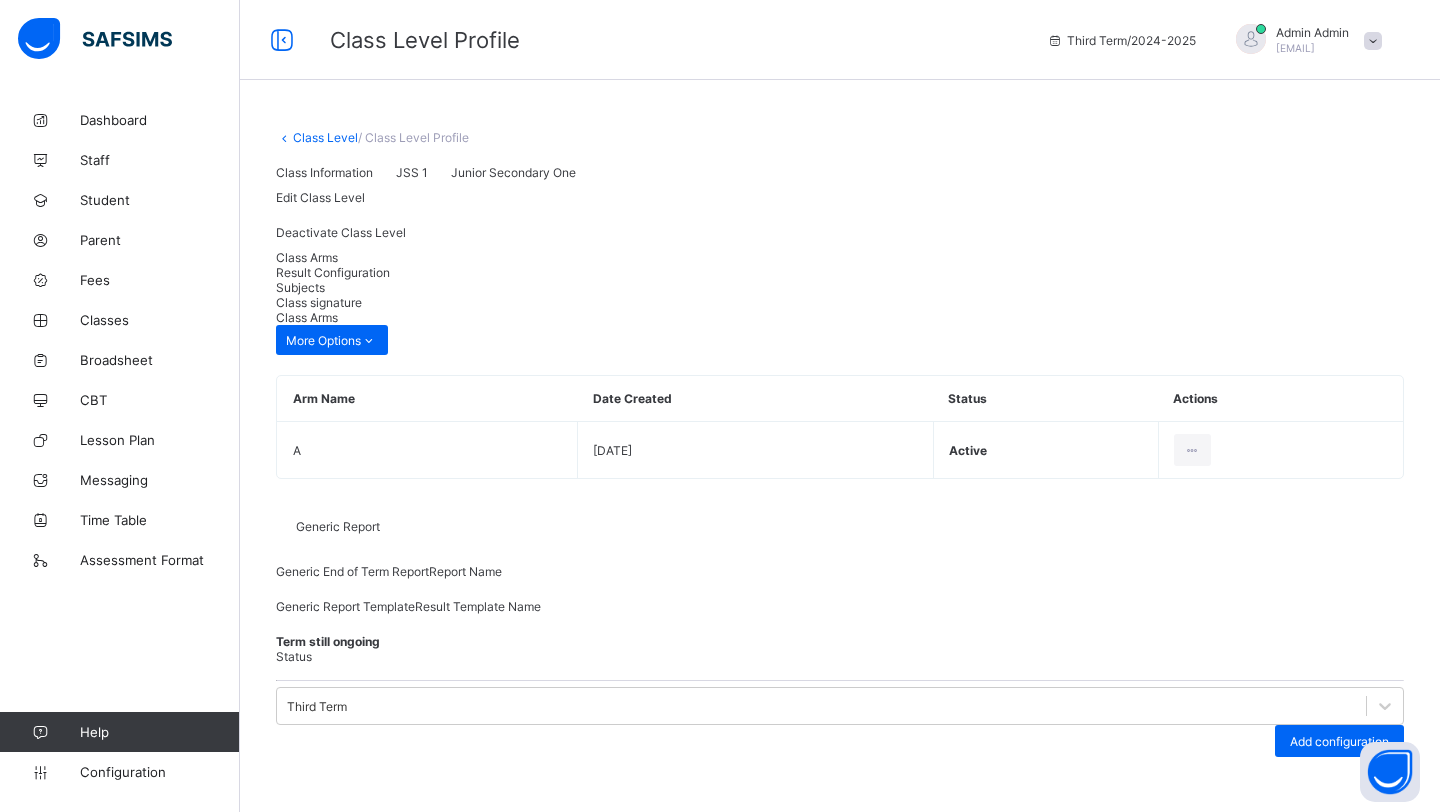 click on "Result Configuration" at bounding box center (333, 272) 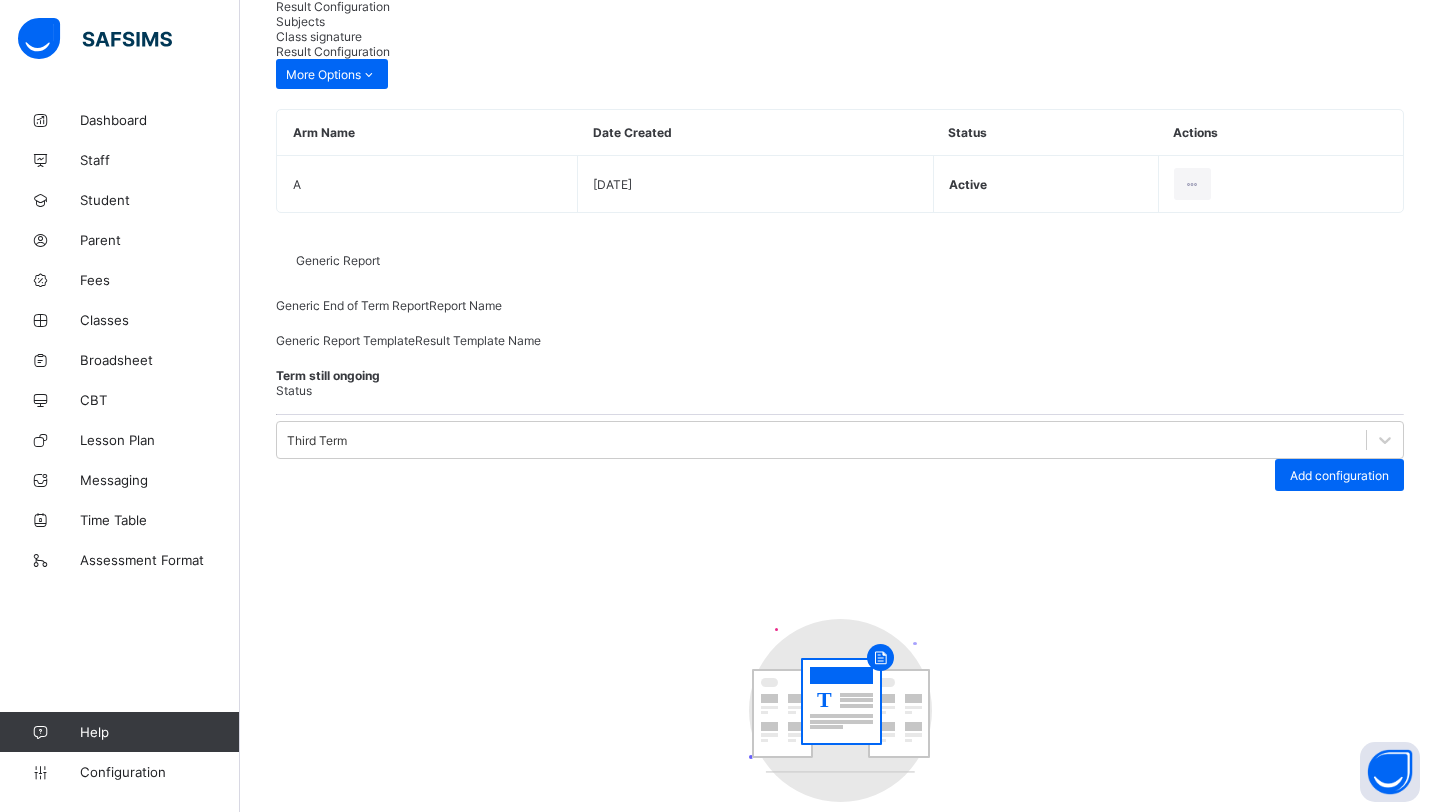 scroll, scrollTop: 381, scrollLeft: 0, axis: vertical 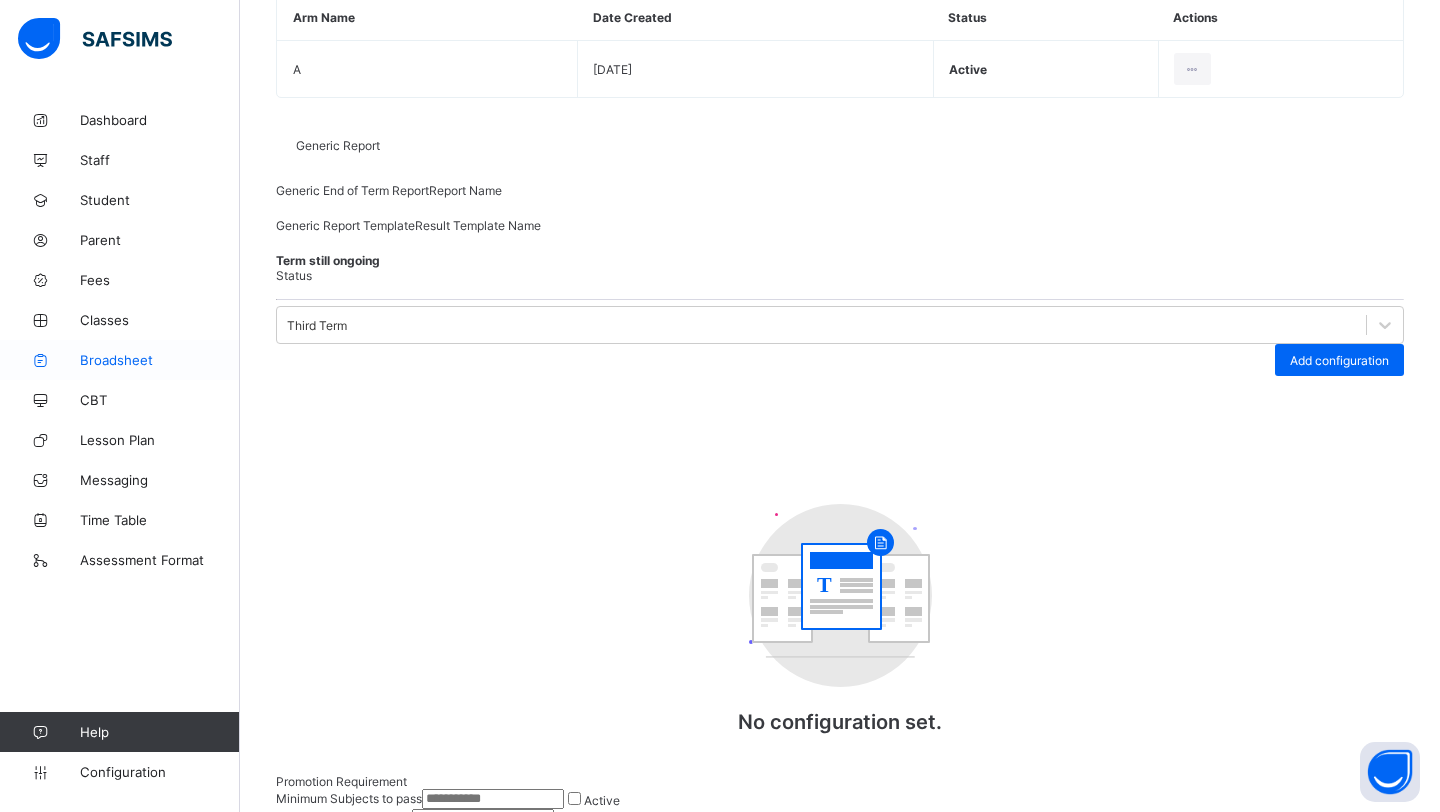 click on "Broadsheet" at bounding box center (120, 360) 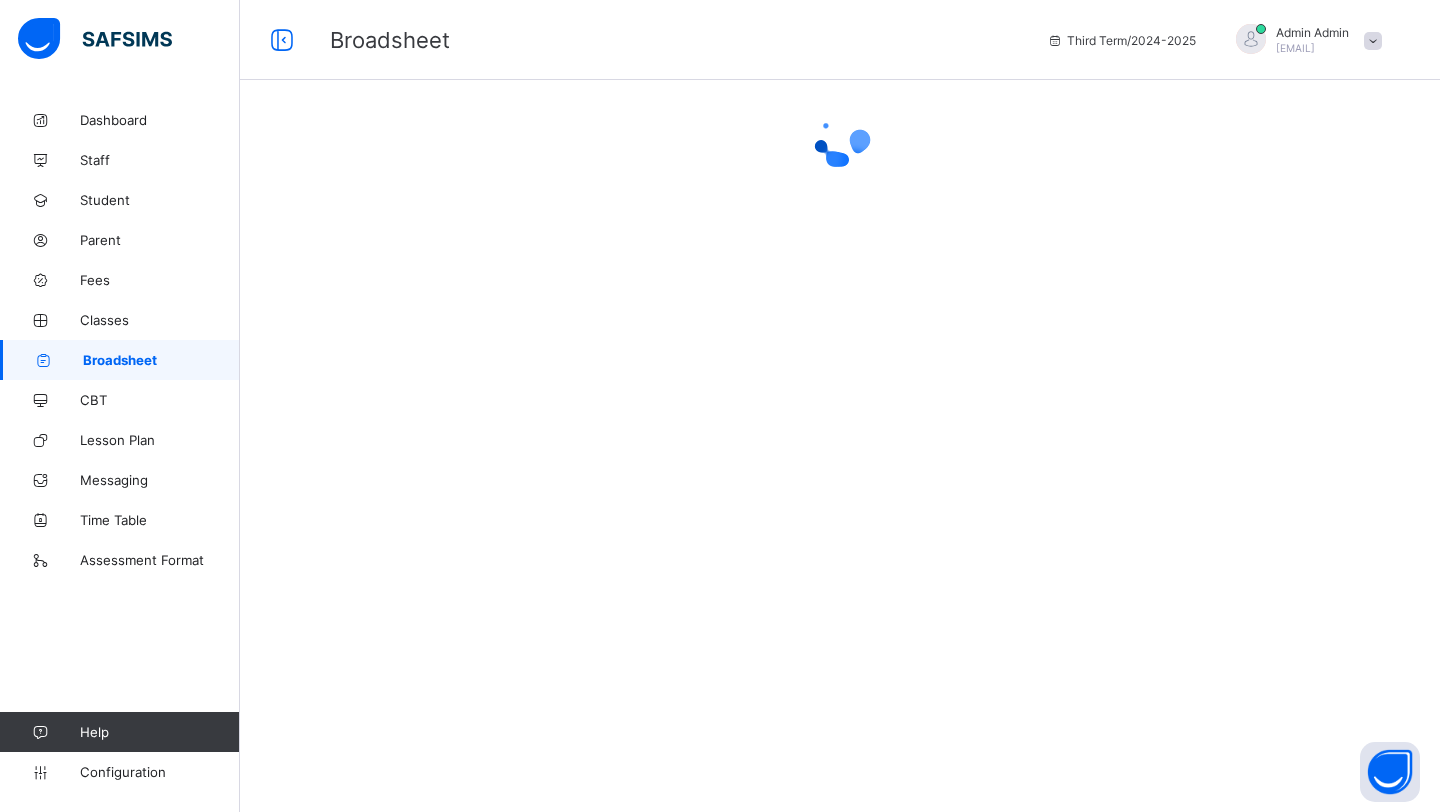 scroll, scrollTop: 0, scrollLeft: 0, axis: both 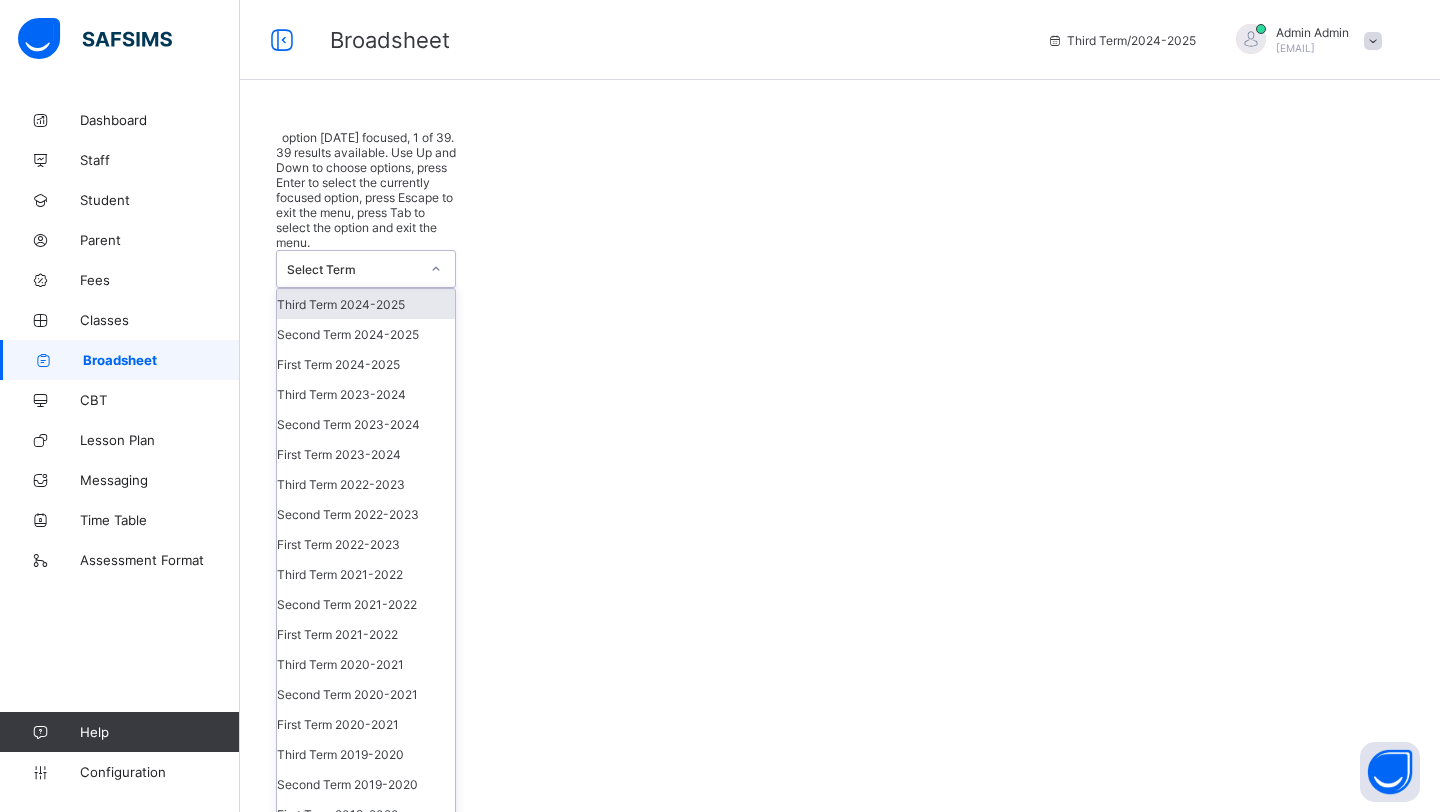 click on "Select Term" at bounding box center [347, 269] 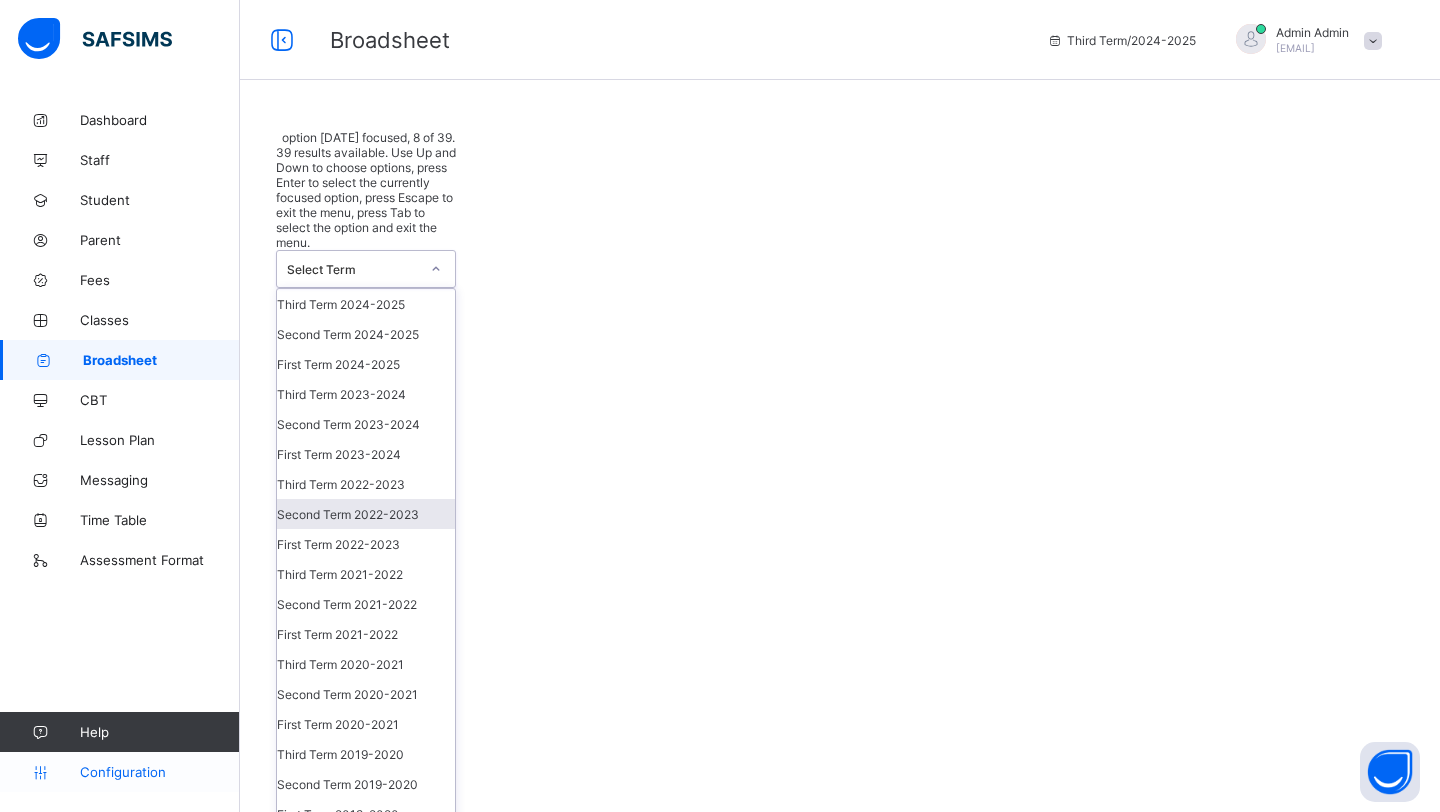 click on "Configuration" at bounding box center (159, 772) 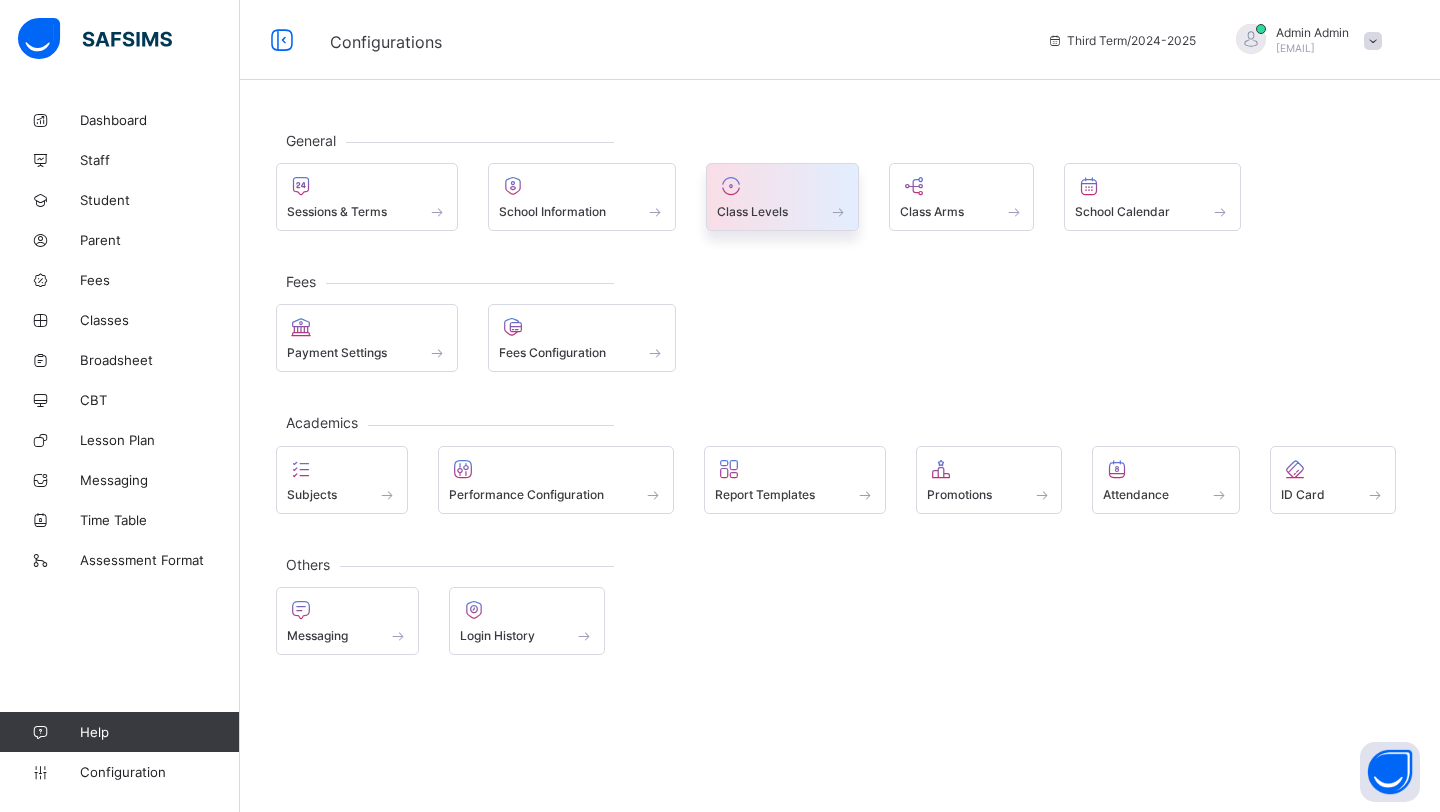 click on "Class Levels" at bounding box center (782, 197) 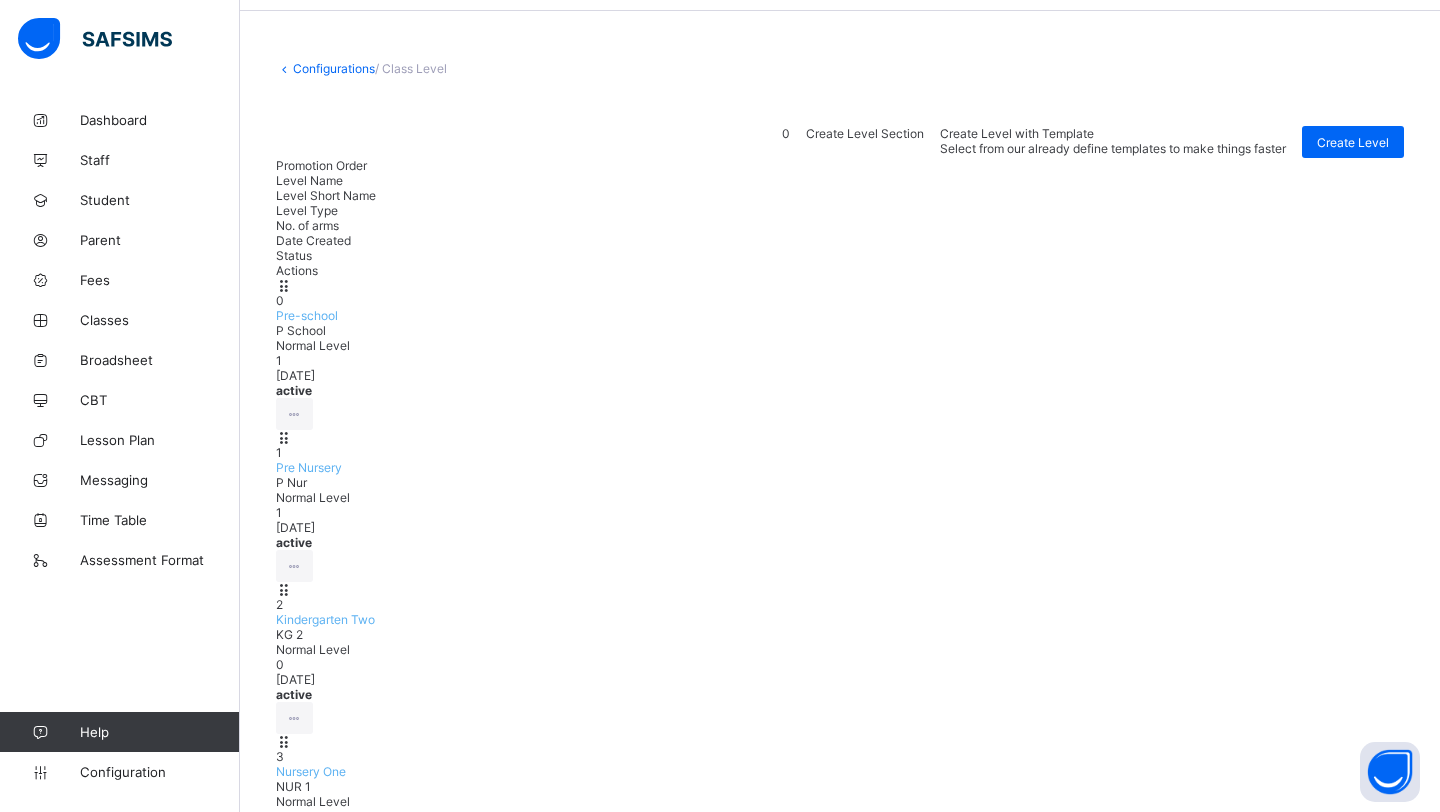 scroll, scrollTop: 75, scrollLeft: 0, axis: vertical 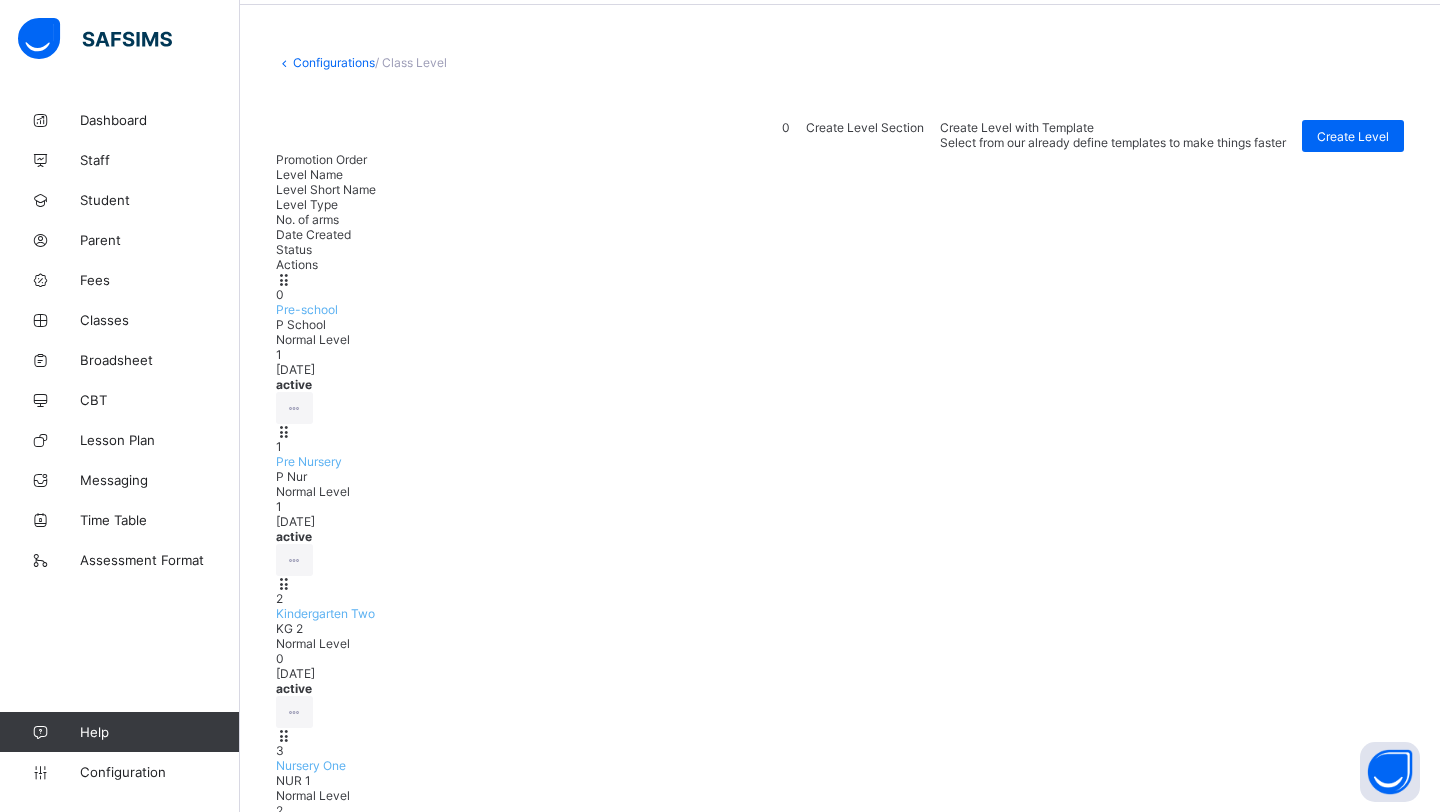 click at bounding box center [294, 1168] 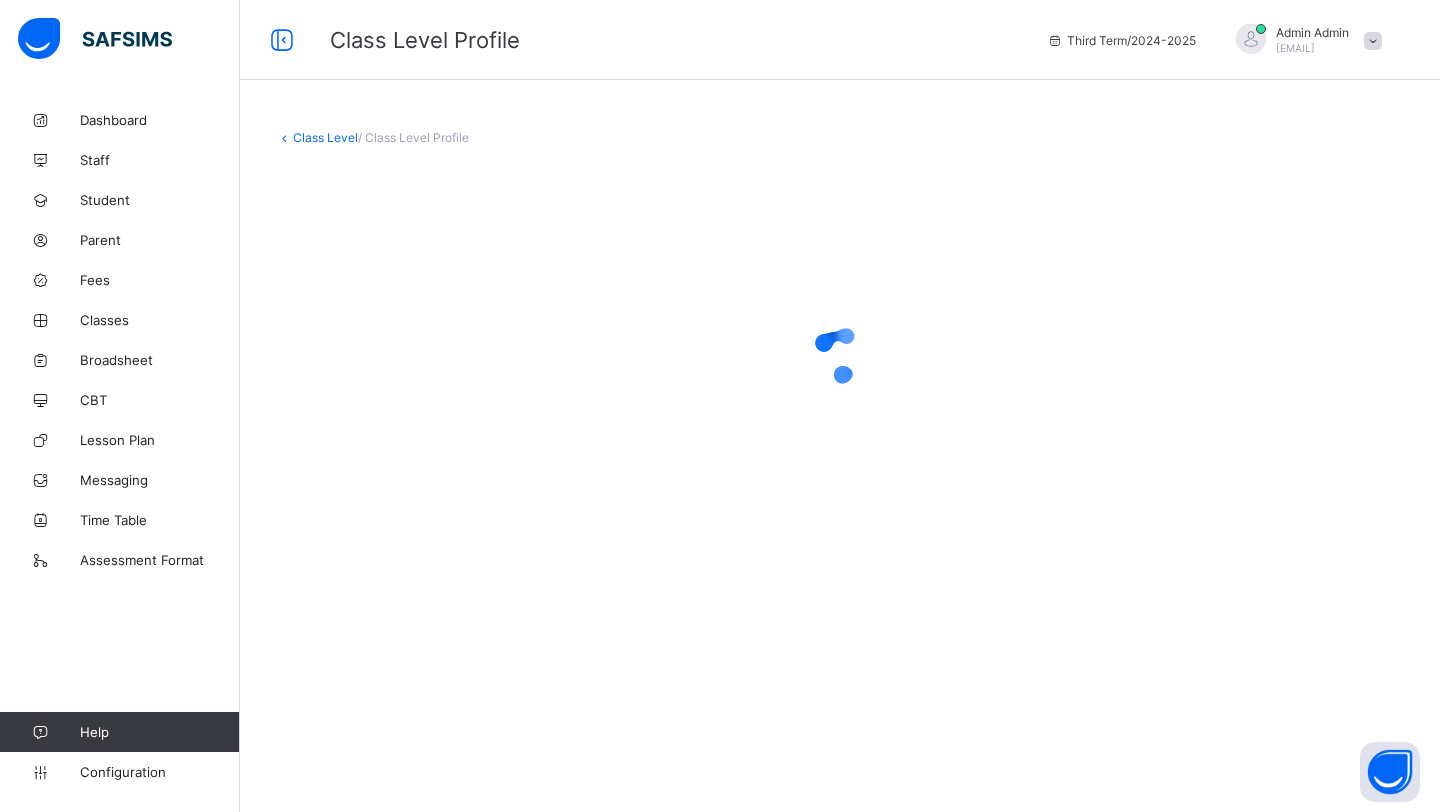scroll, scrollTop: 0, scrollLeft: 0, axis: both 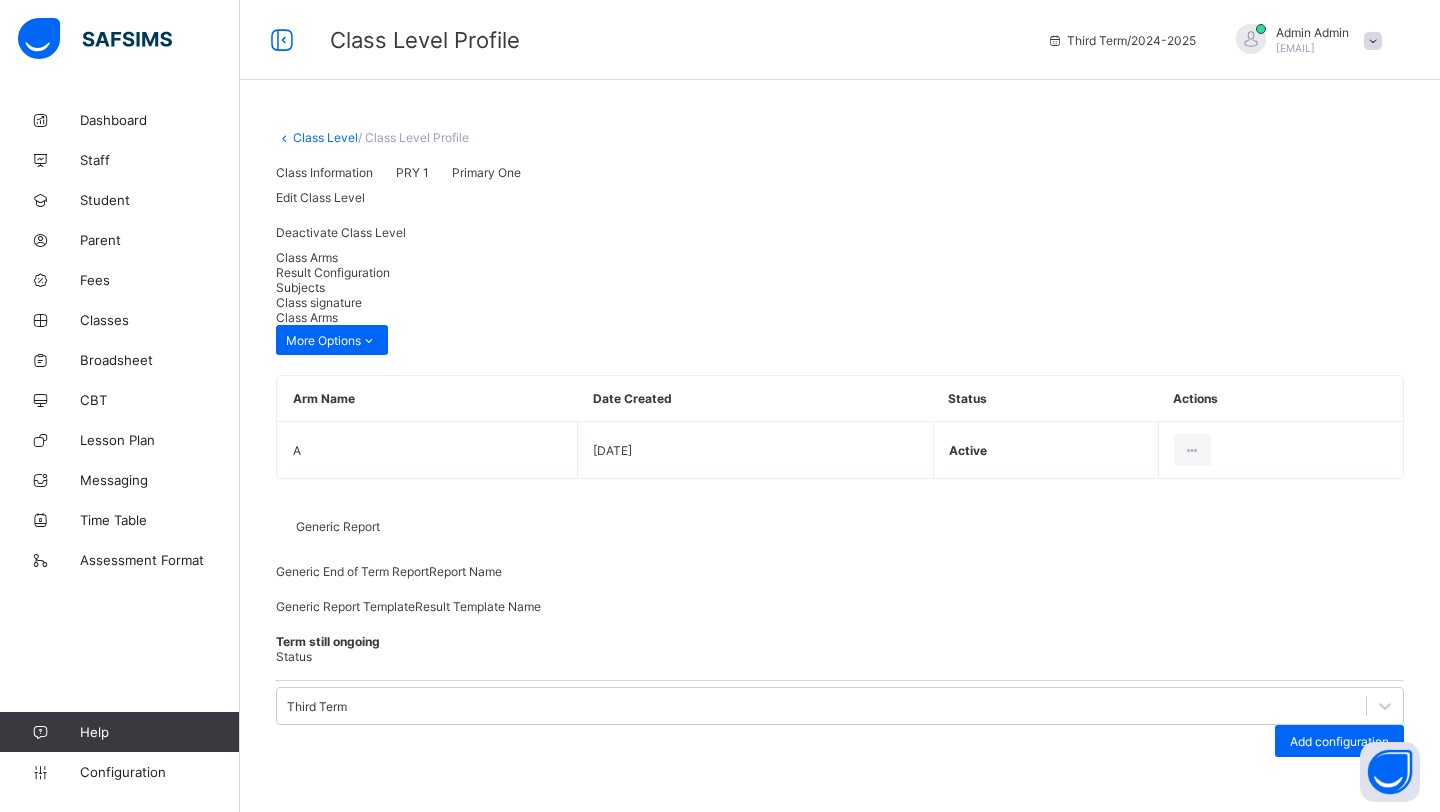 click on "Result Configuration" at bounding box center (333, 272) 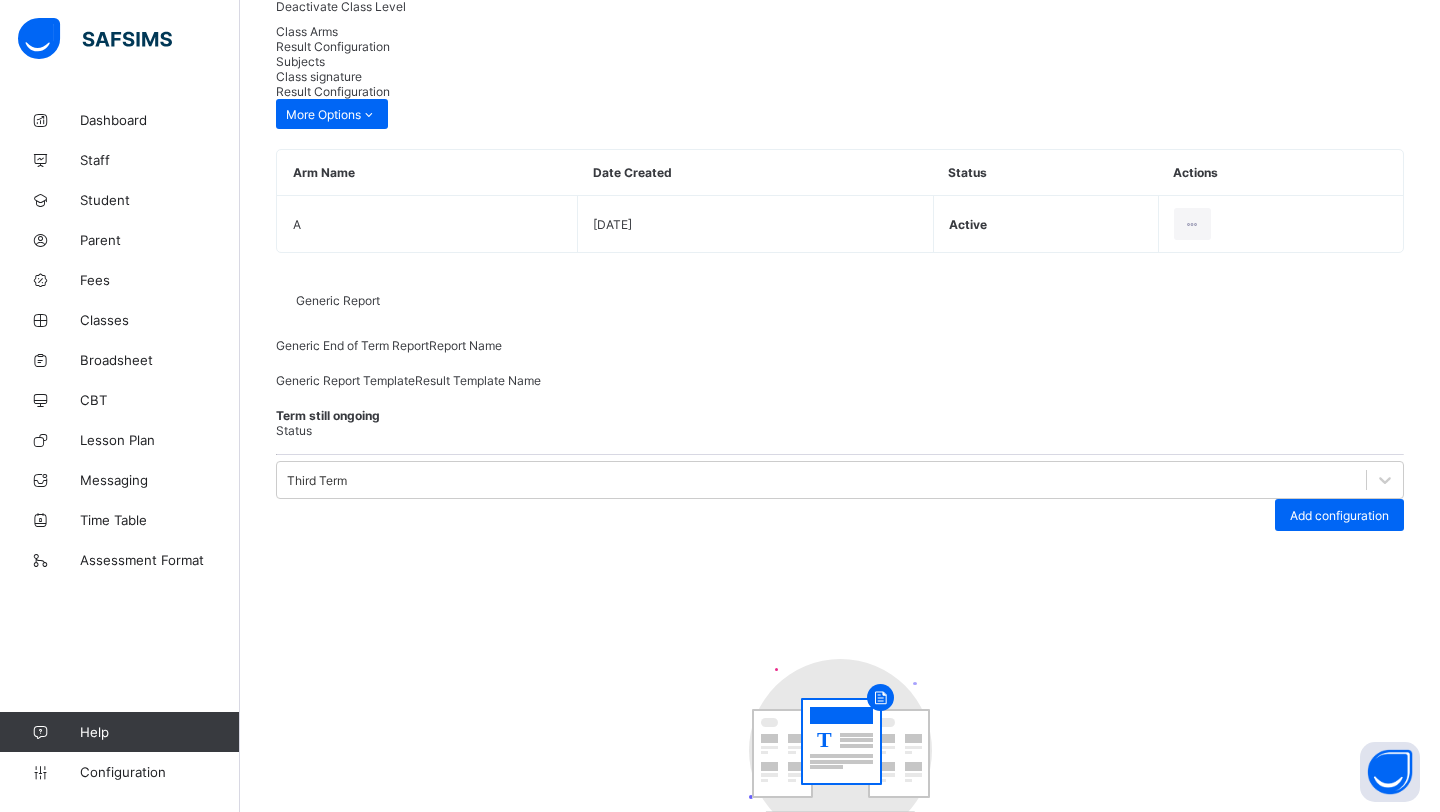 scroll, scrollTop: 223, scrollLeft: 0, axis: vertical 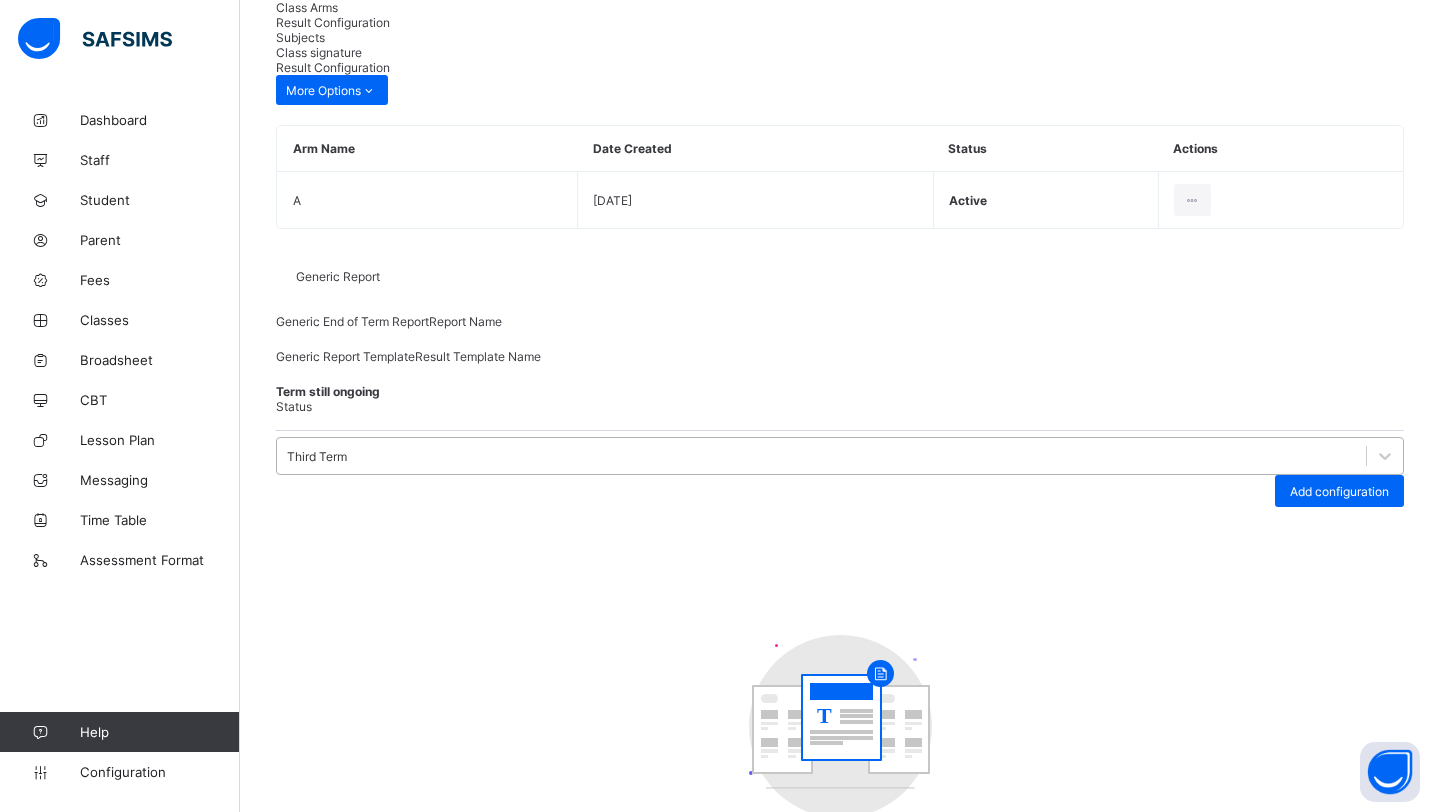 click on "Third Term Add configuration T No configuration set." at bounding box center [840, 671] 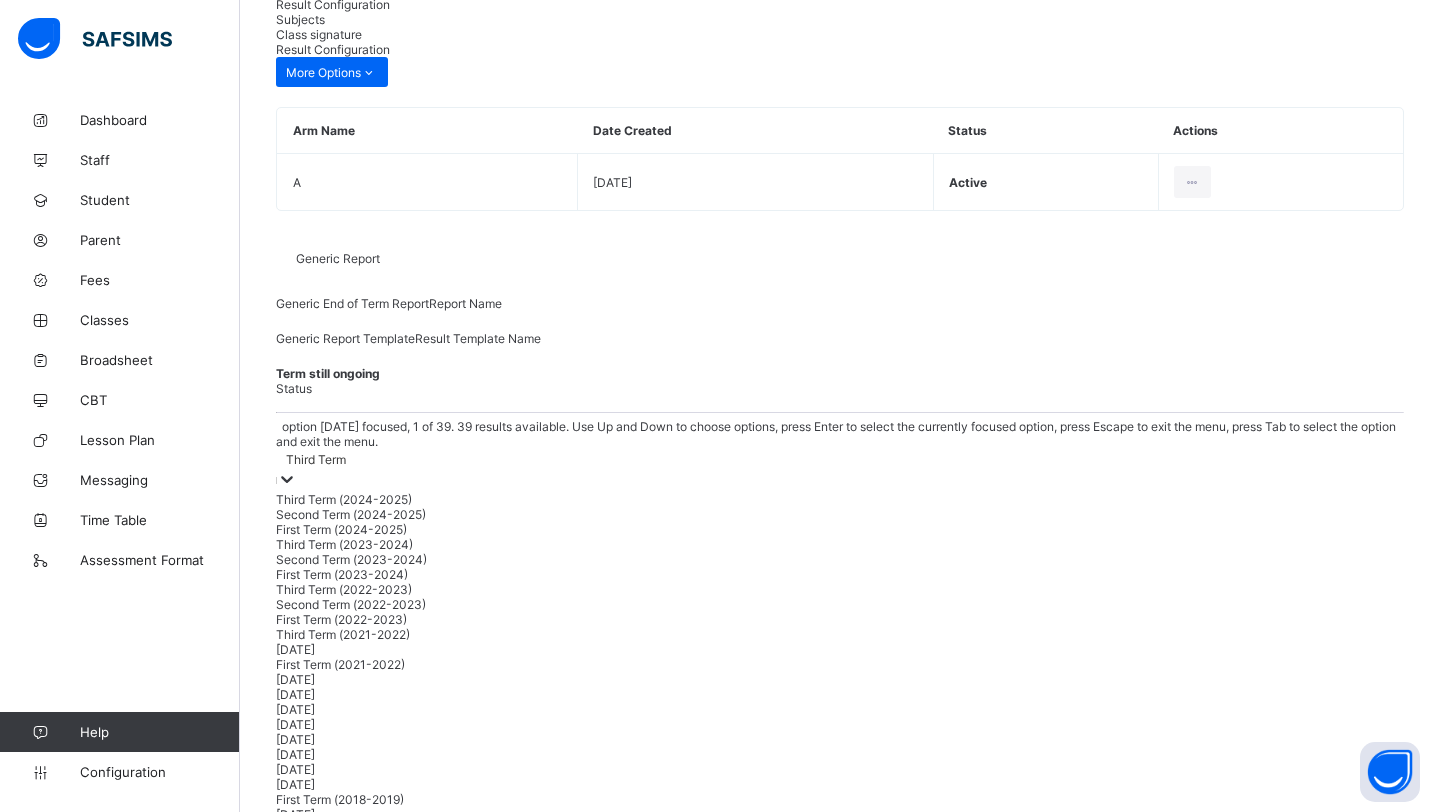 scroll, scrollTop: 271, scrollLeft: 0, axis: vertical 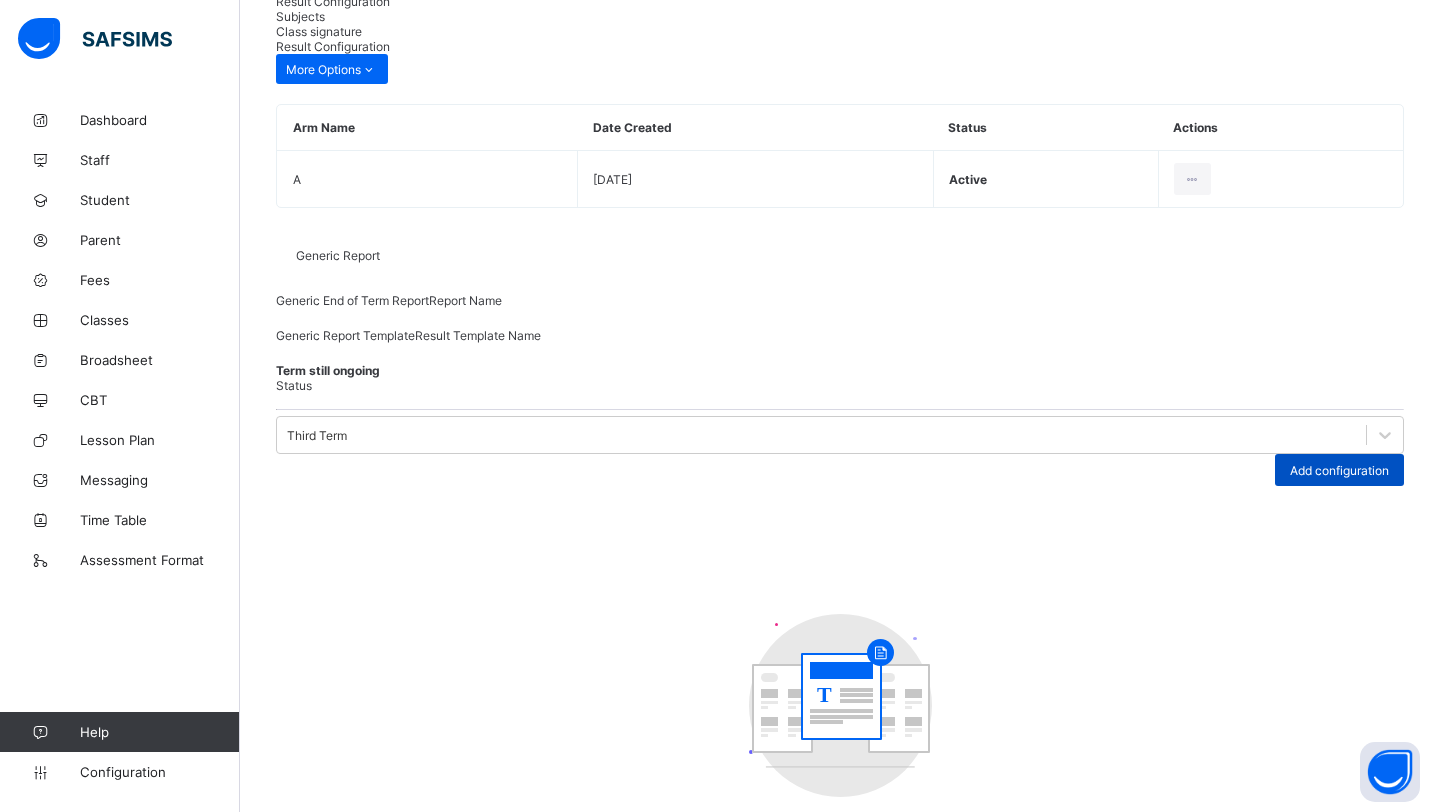 click on "Add configuration" at bounding box center [1339, 470] 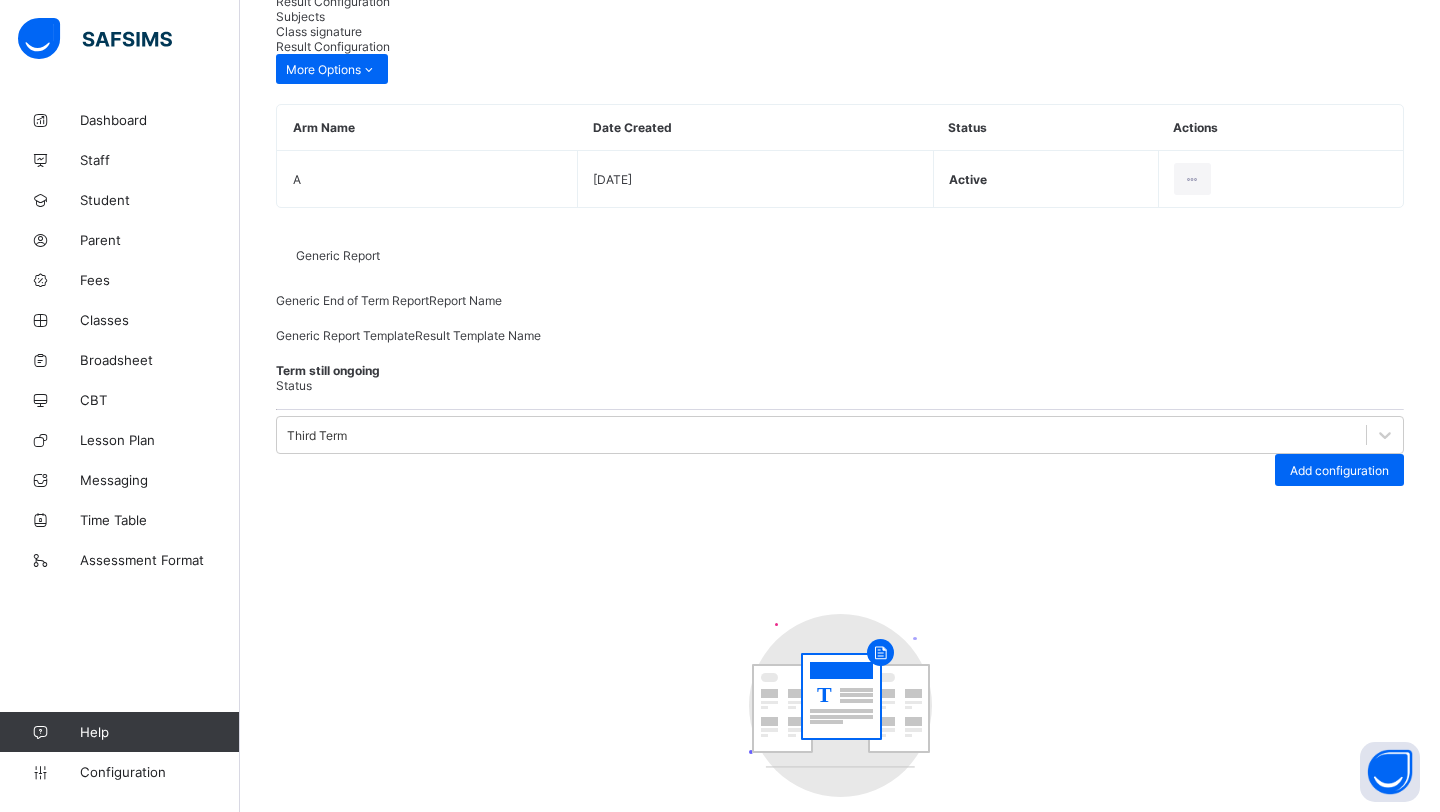 click at bounding box center (347, 934) 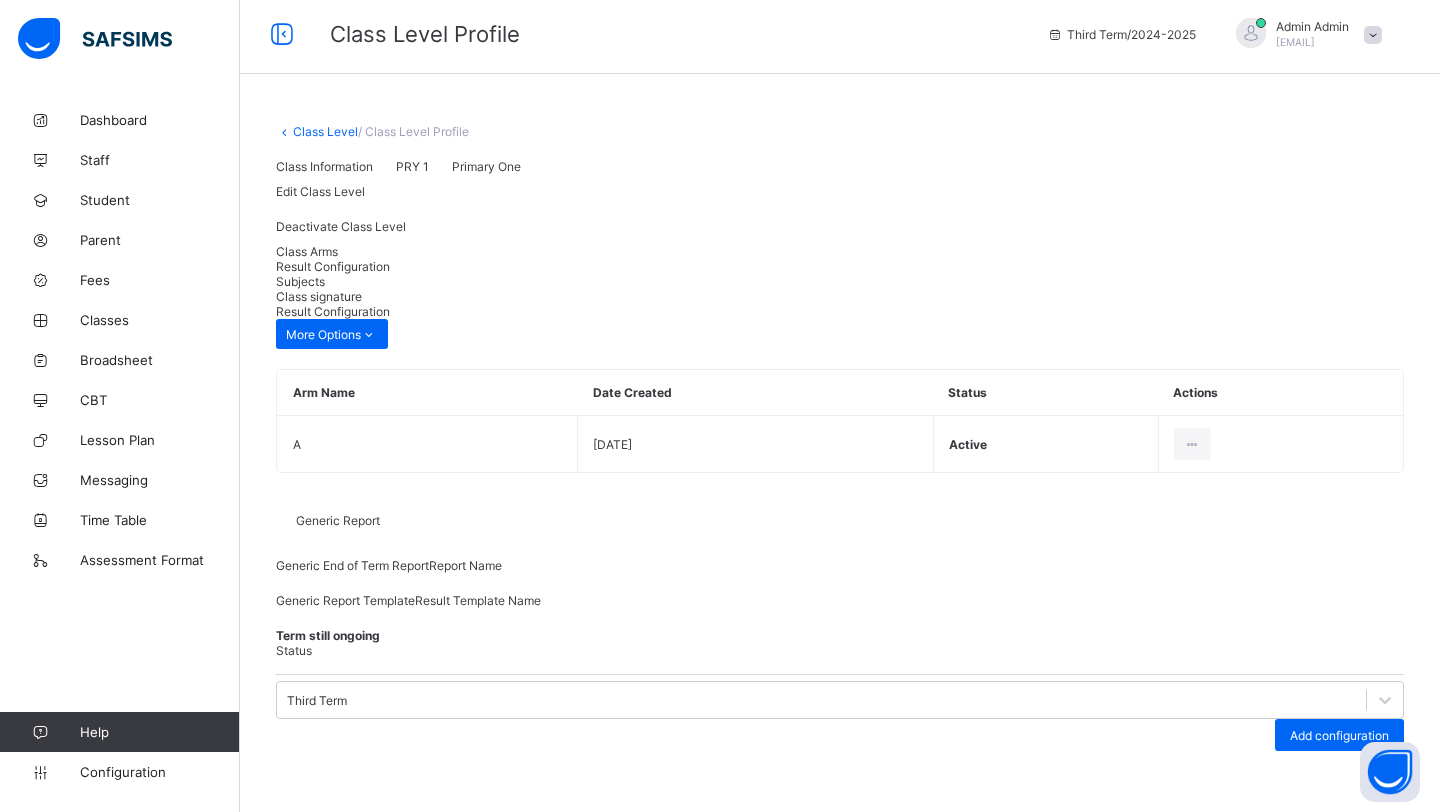 scroll, scrollTop: 0, scrollLeft: 0, axis: both 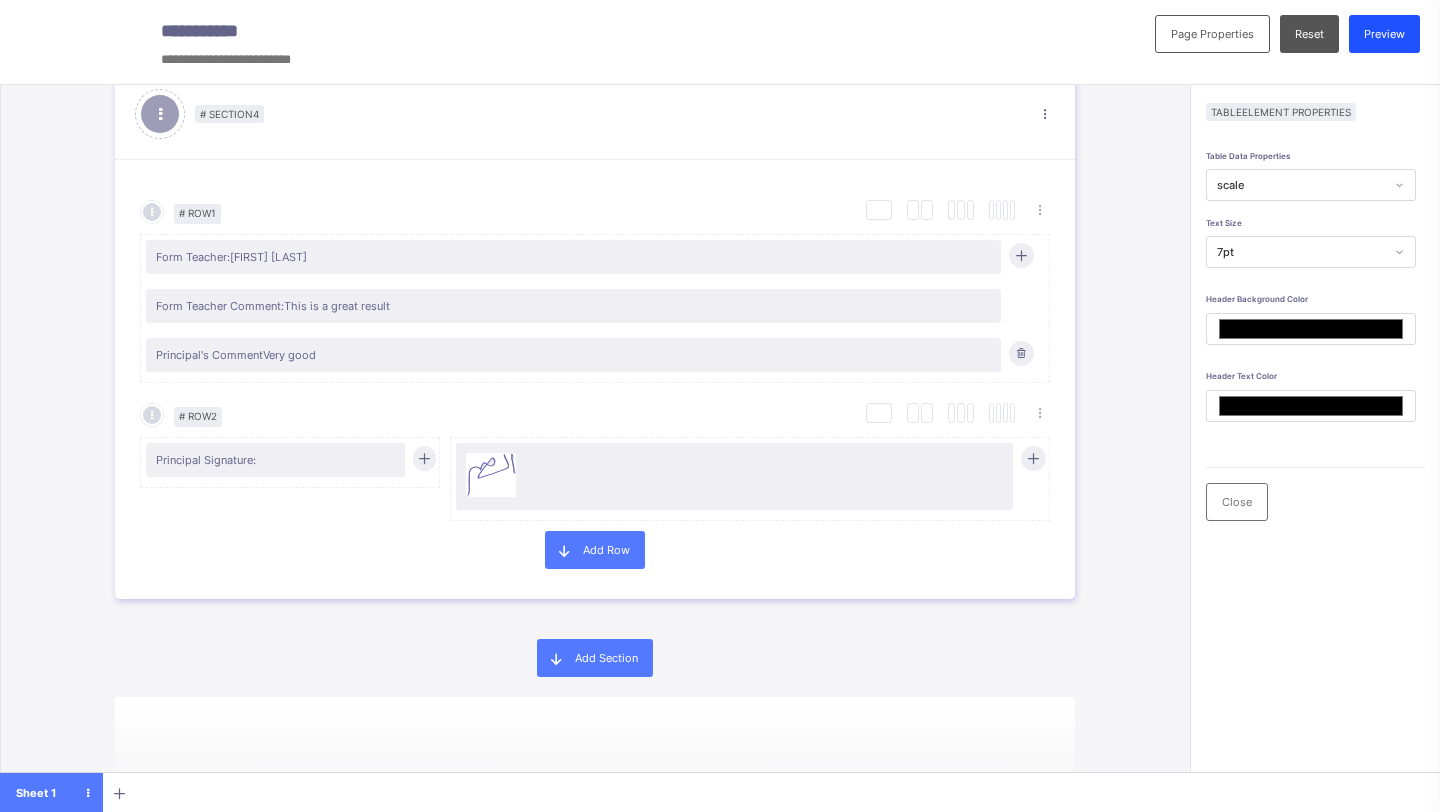 click on "Preview" at bounding box center [1384, 34] 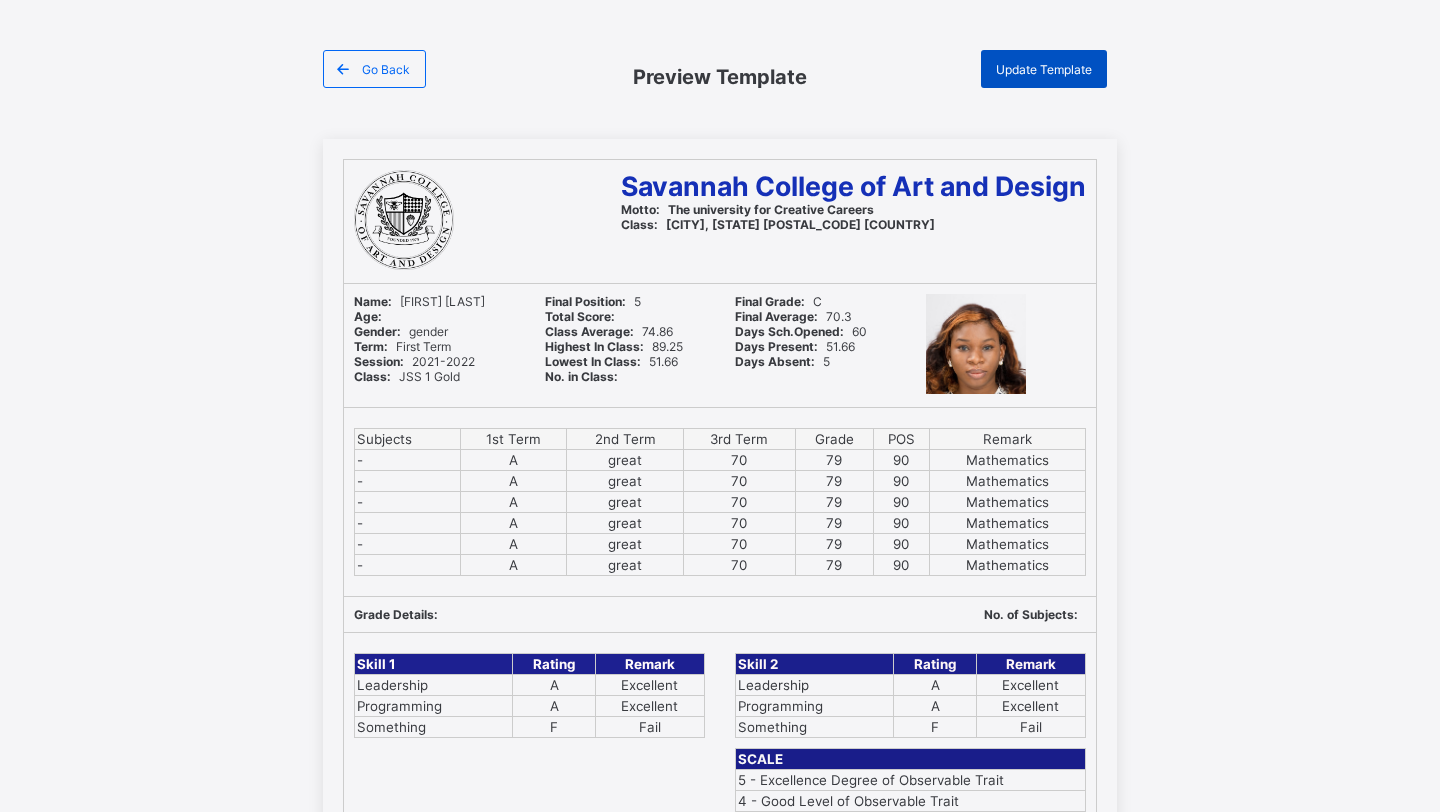 click on "Update Template" at bounding box center (1044, 69) 